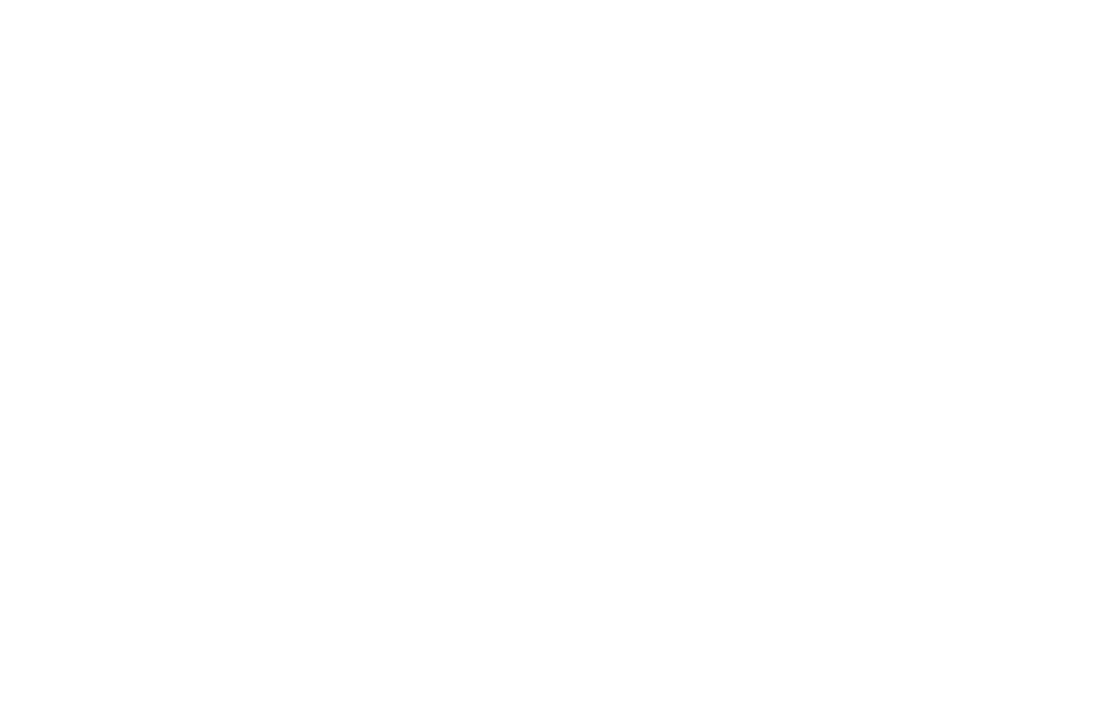 scroll, scrollTop: 0, scrollLeft: 0, axis: both 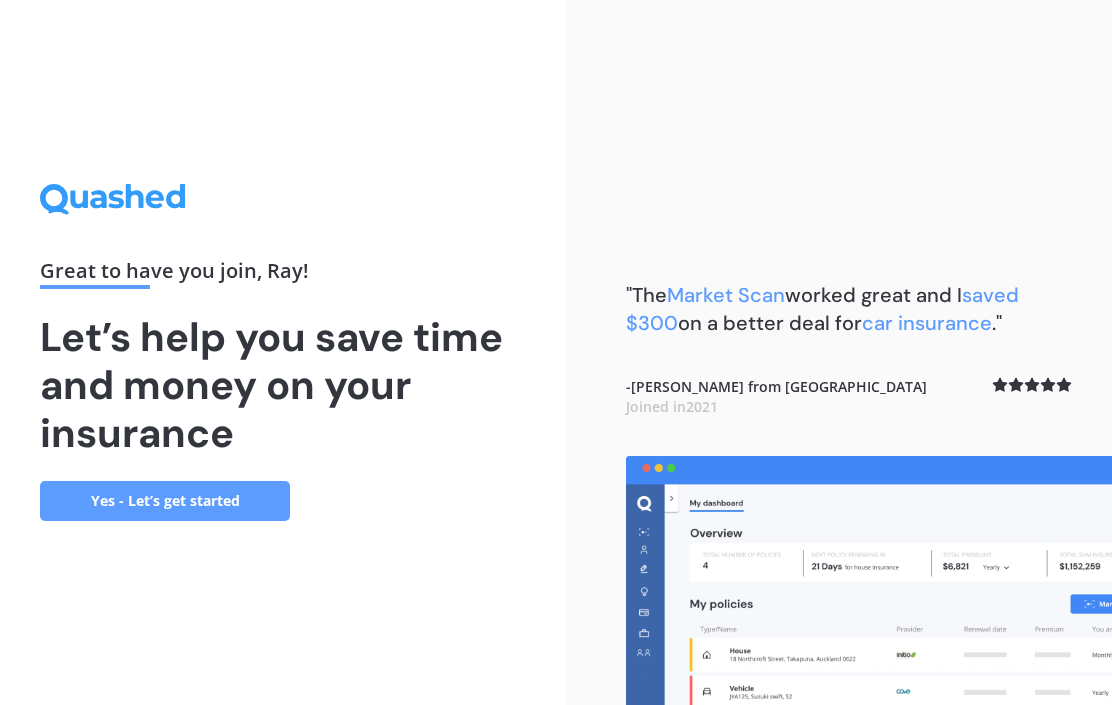 click on "Yes - Let’s get started" at bounding box center [165, 501] 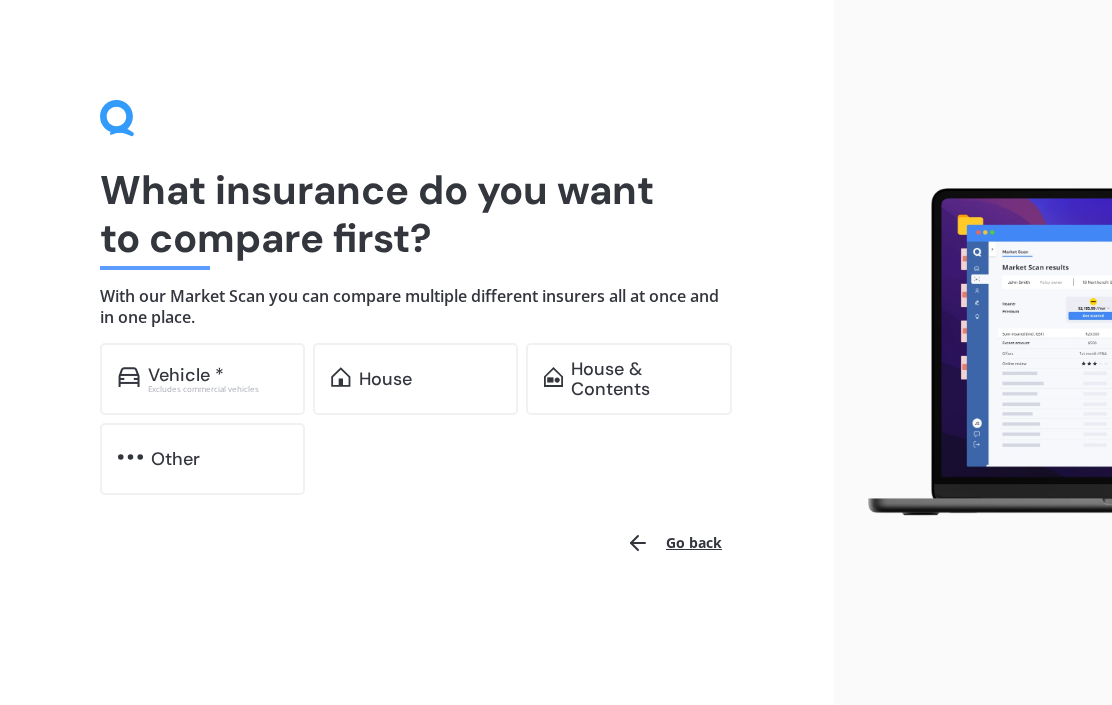 click on "House" at bounding box center (430, 379) 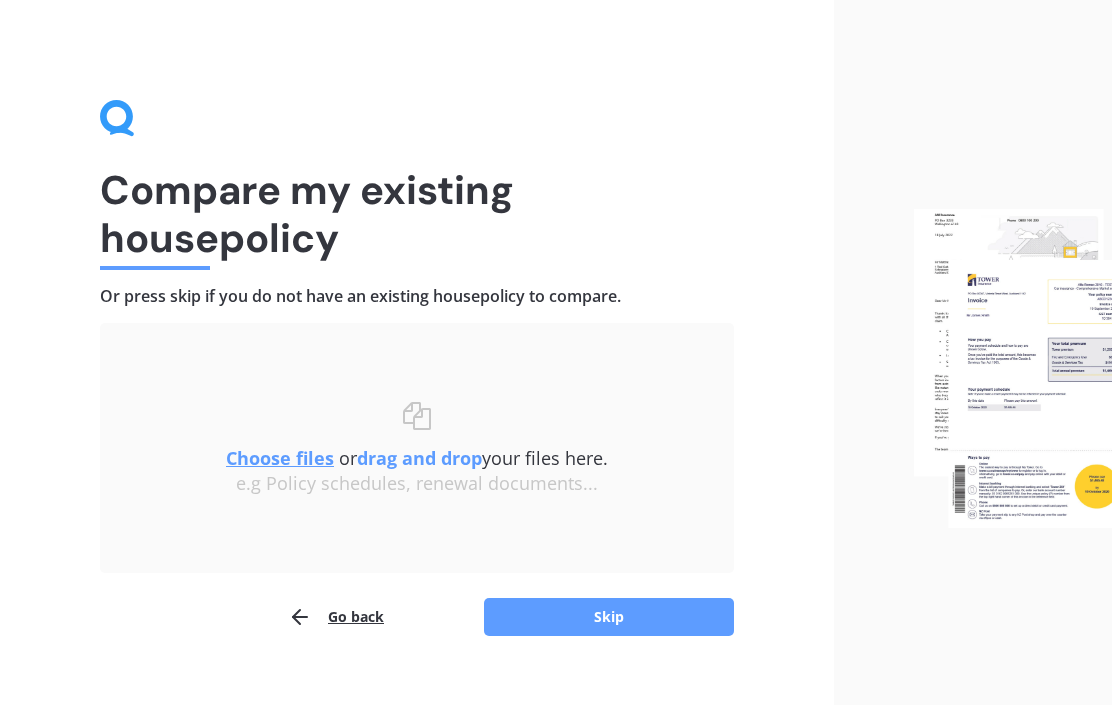 click on "Choose files   or  drag and drop  your files here. Choose files or photos e.g Policy schedules, renewal documents..." at bounding box center [417, 448] 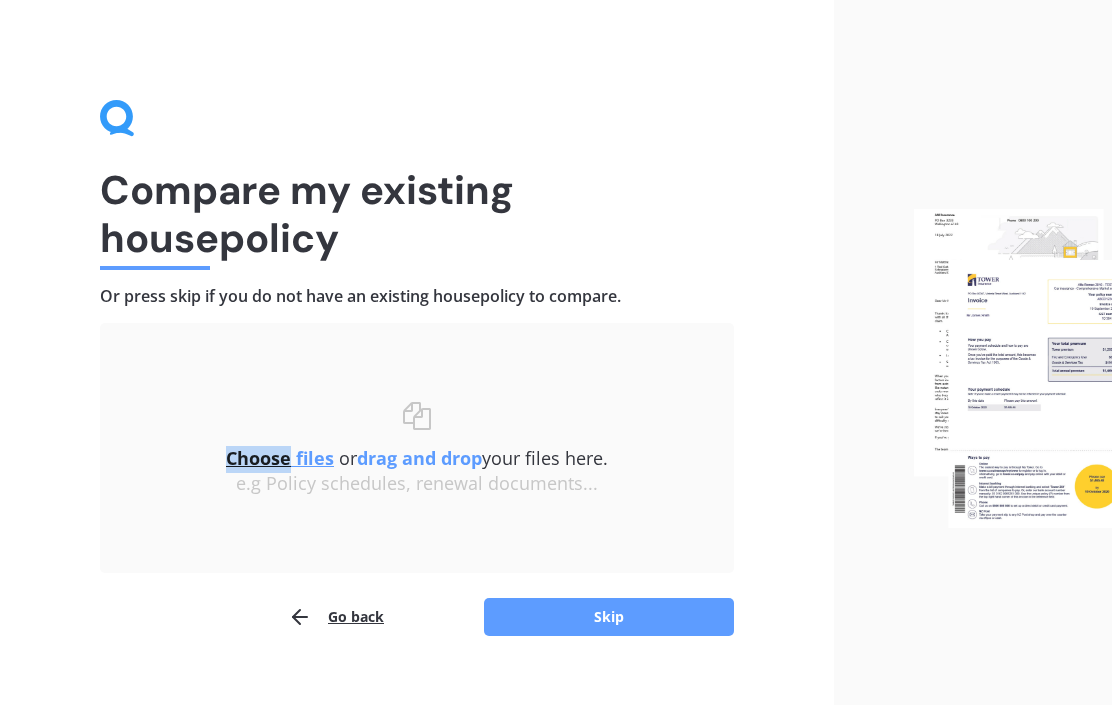 click on "Choose files   or  drag and drop  your files here. Choose files or photos e.g Policy schedules, renewal documents..." at bounding box center (417, 448) 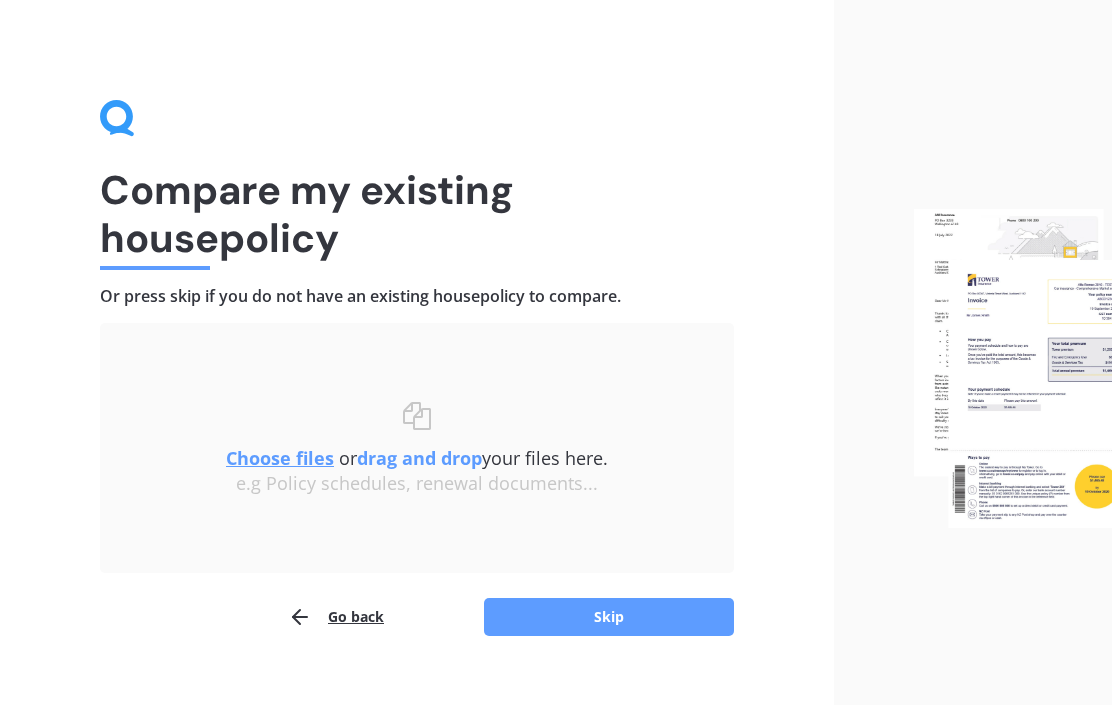 click on "Choose files   or  drag and drop  your files here. Choose files or photos e.g Policy schedules, renewal documents..." at bounding box center [417, 448] 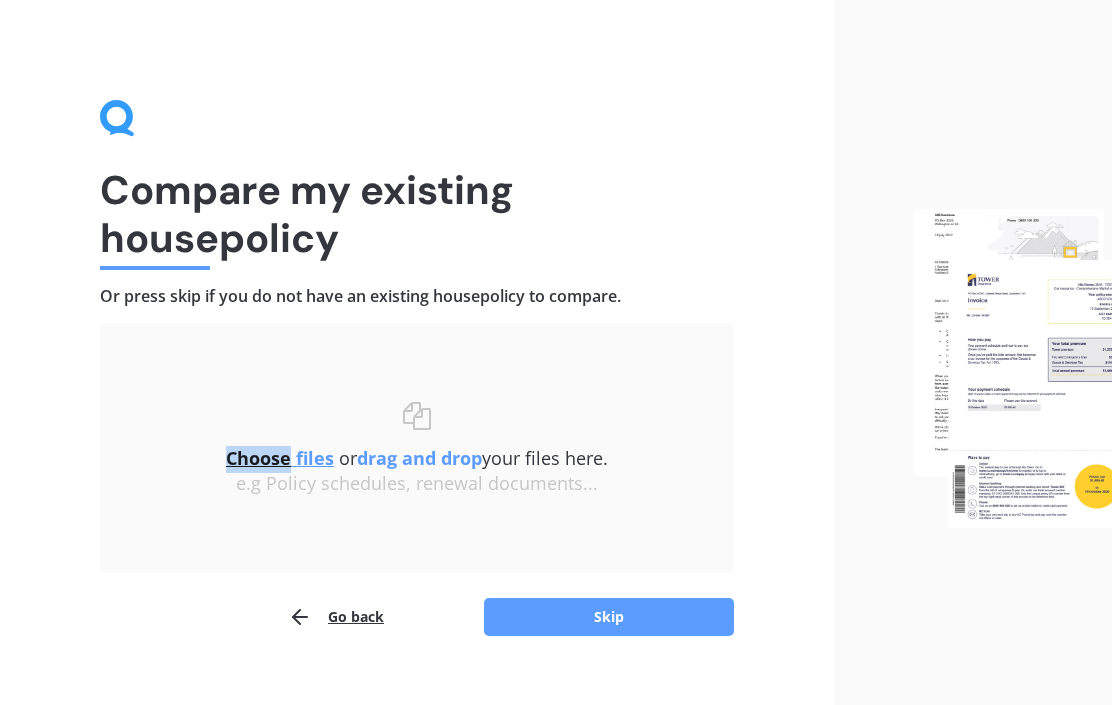 click on "Choose files   or  drag and drop  your files here. Choose files or photos e.g Policy schedules, renewal documents..." at bounding box center (417, 448) 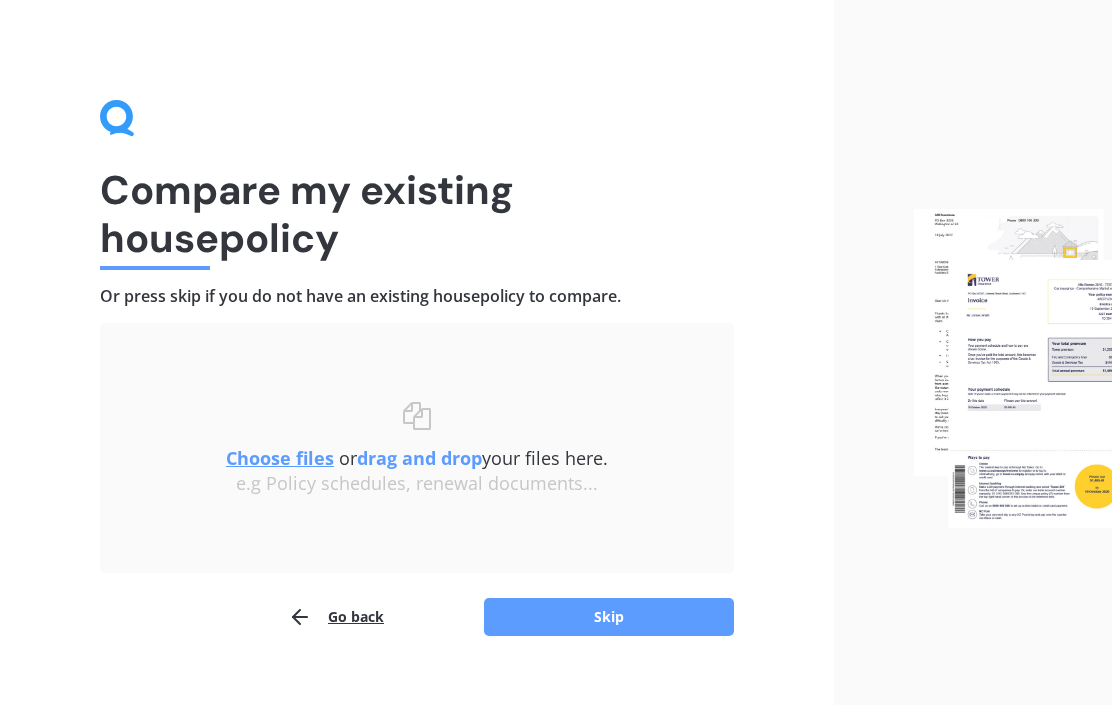 click on "Choose files   or  drag and drop  your files here. Choose files or photos e.g Policy schedules, renewal documents..." at bounding box center [417, 448] 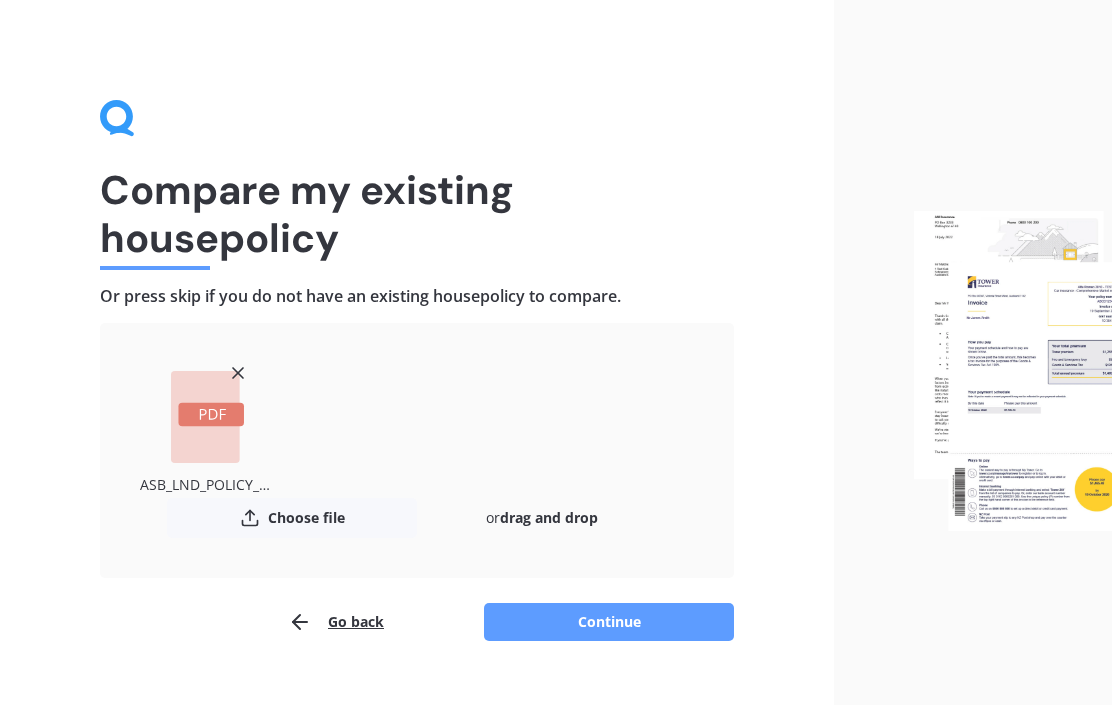 click on "Continue" at bounding box center [609, 622] 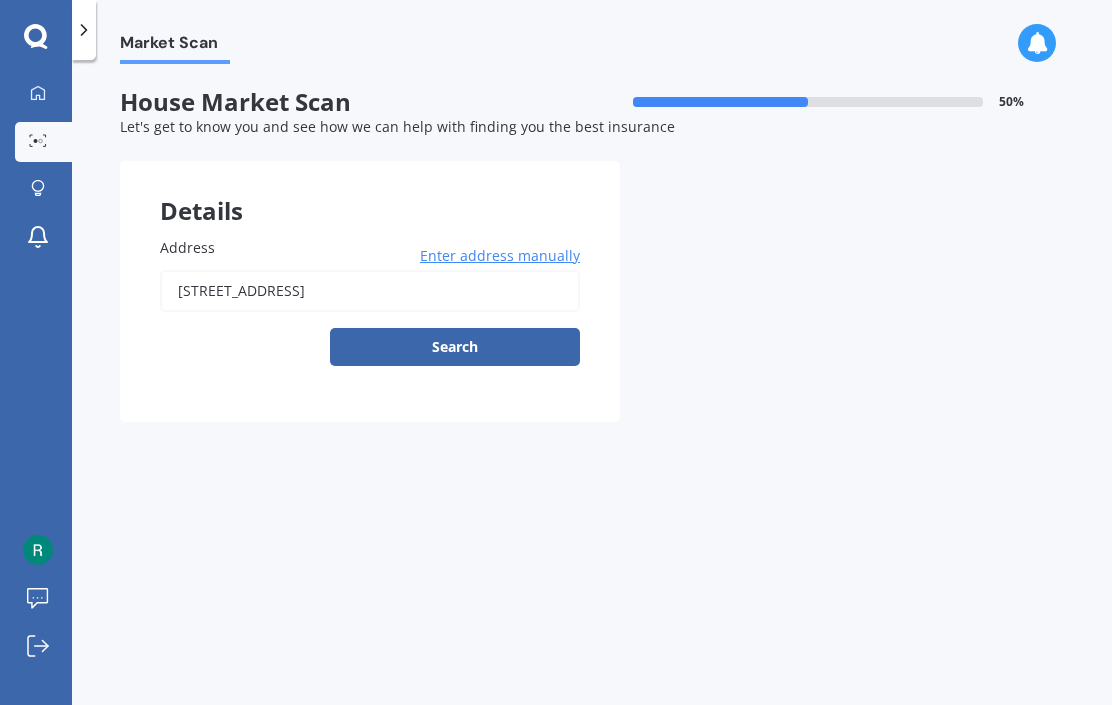 click on "Search" at bounding box center [455, 347] 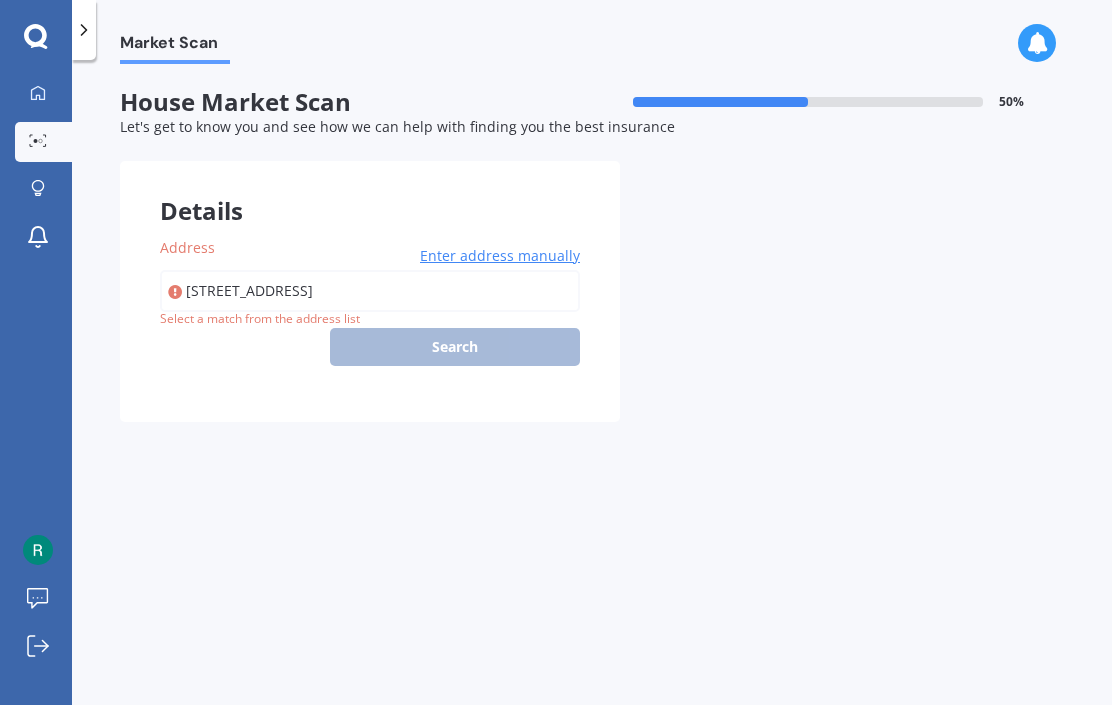 type on "[STREET_ADDRESS]" 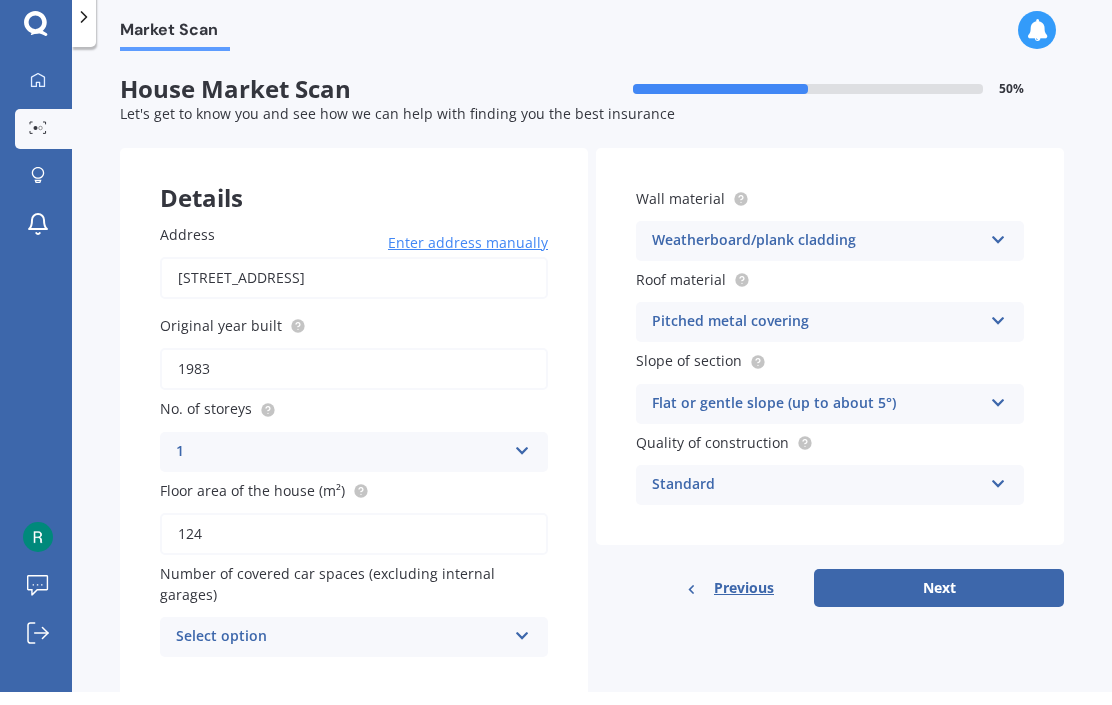 scroll, scrollTop: 0, scrollLeft: 0, axis: both 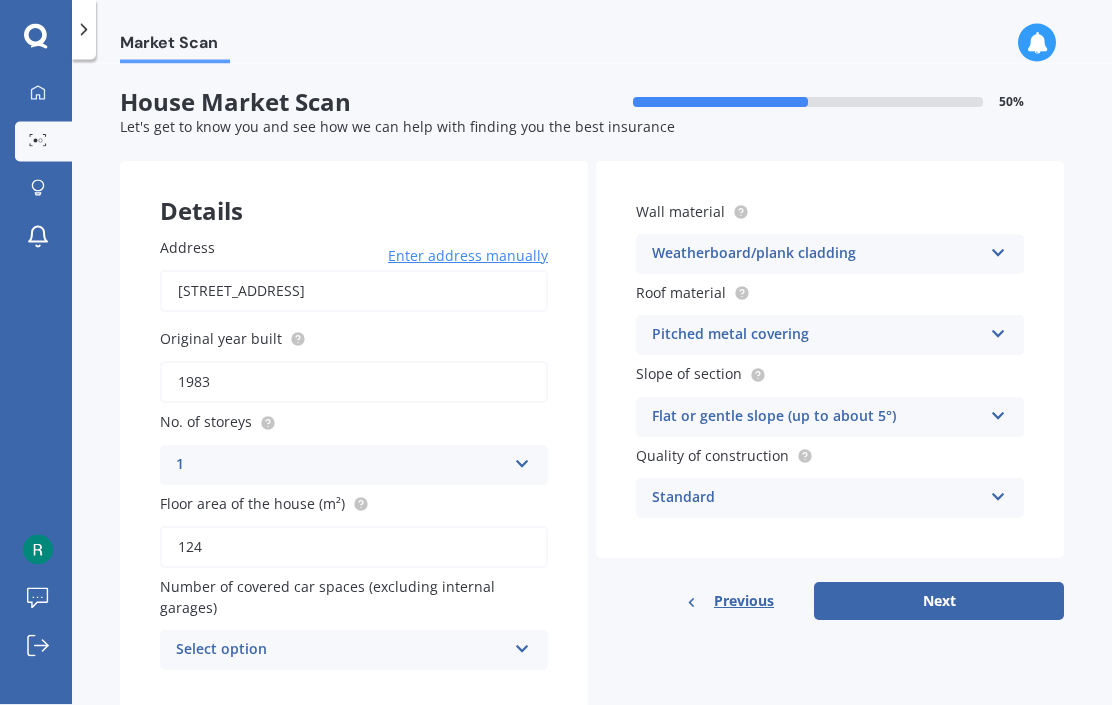 click on "Select option 0 1 2 3 4 5+" at bounding box center [354, 650] 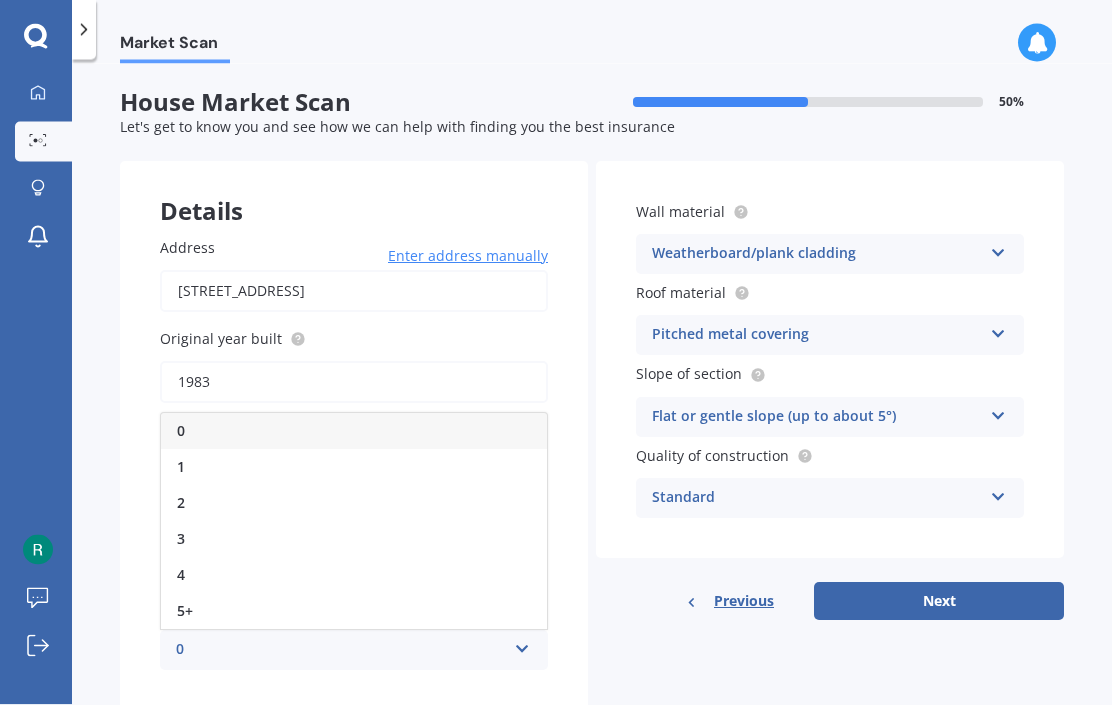 scroll, scrollTop: 0, scrollLeft: 0, axis: both 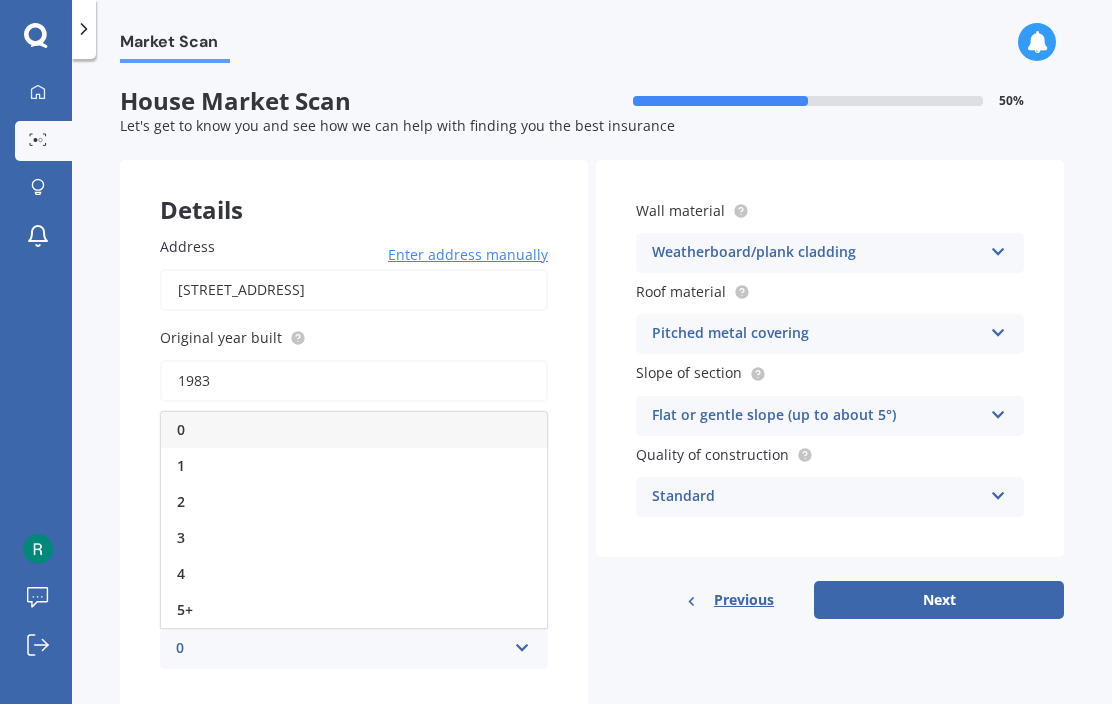 click on "1" at bounding box center [354, 467] 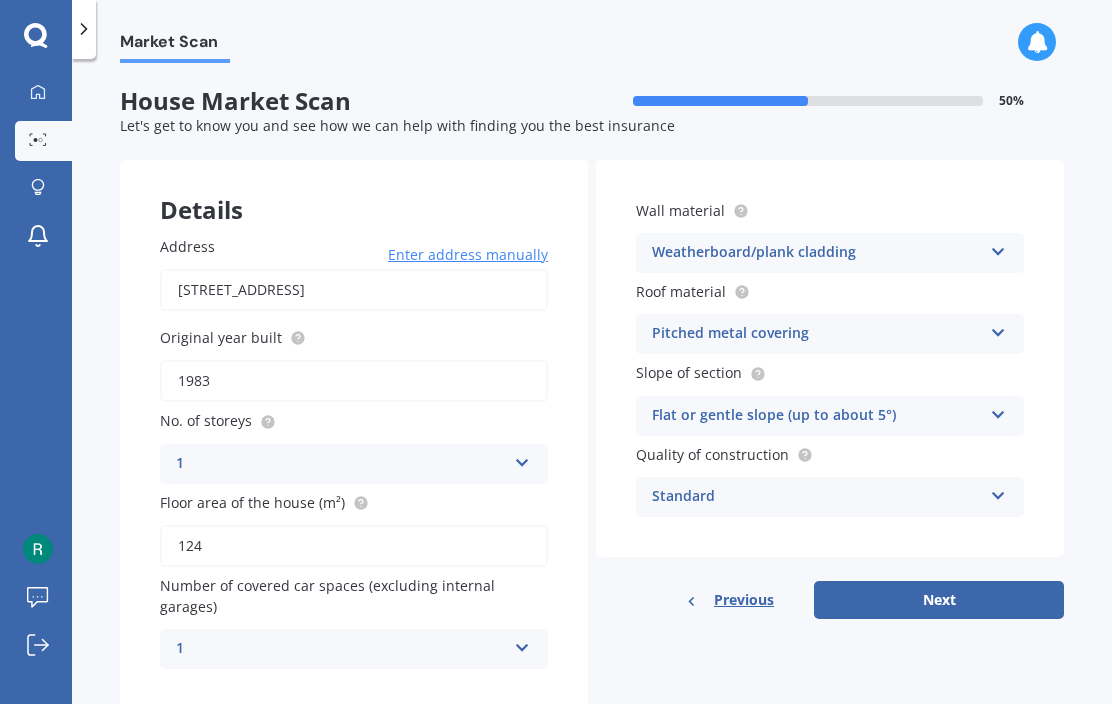 click at bounding box center [998, 249] 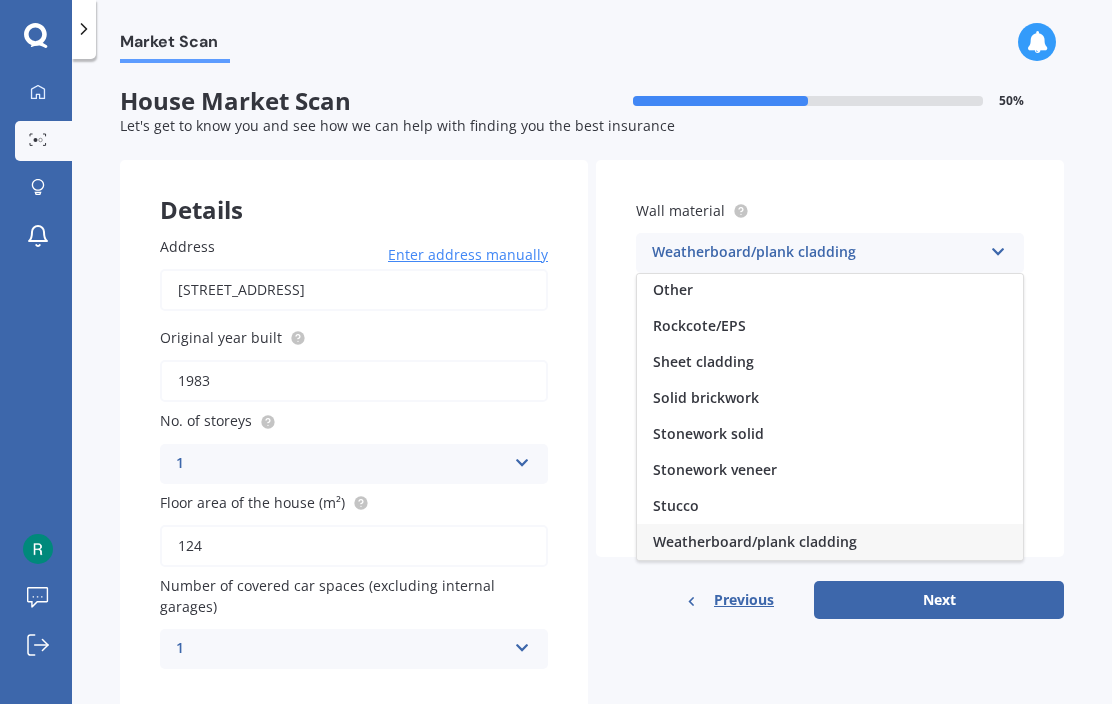 click on "Sheet cladding" at bounding box center [703, 362] 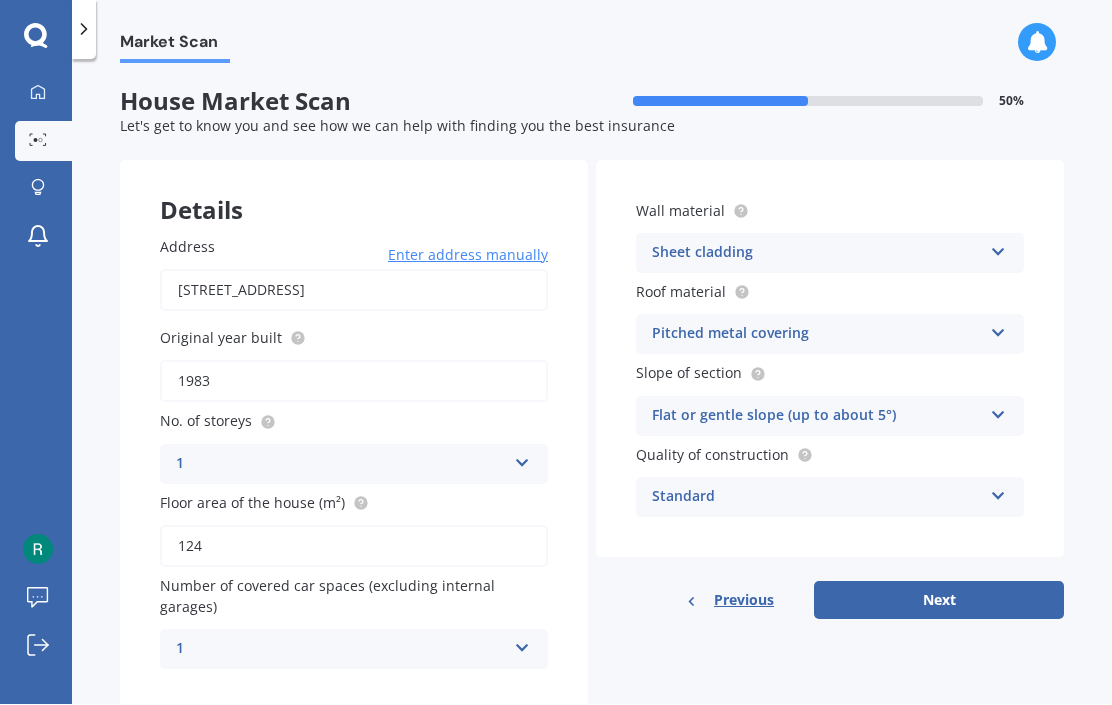 click at bounding box center [998, 412] 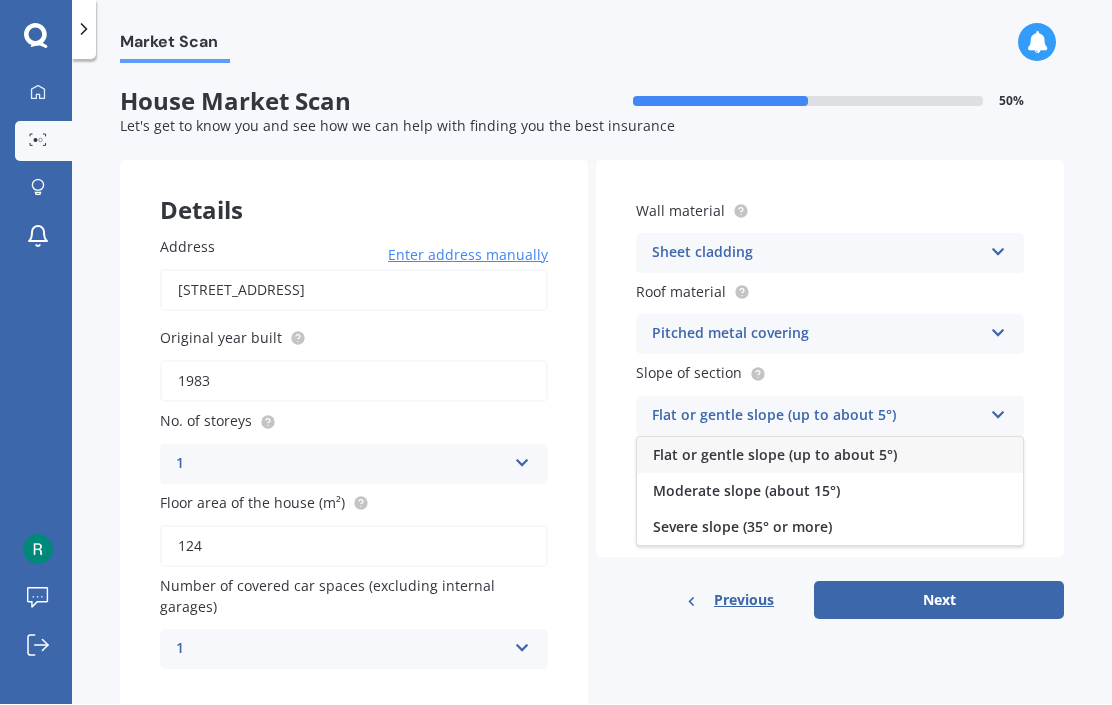 click on "Moderate slope (about 15°)" at bounding box center (746, 491) 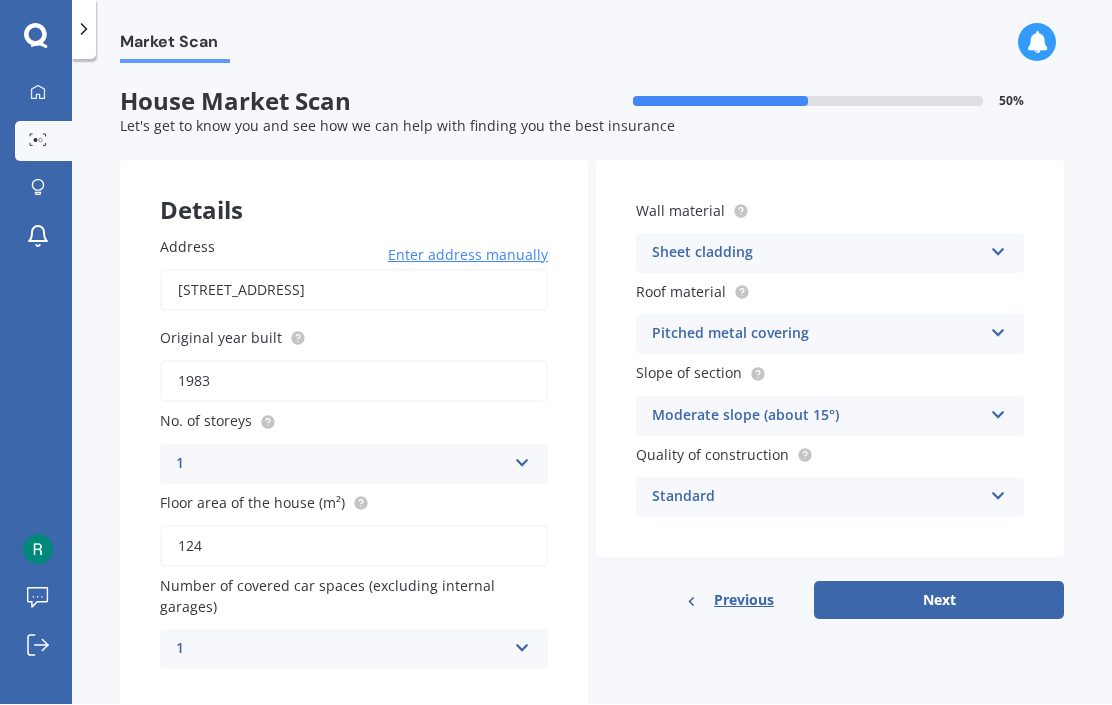 click at bounding box center (998, 493) 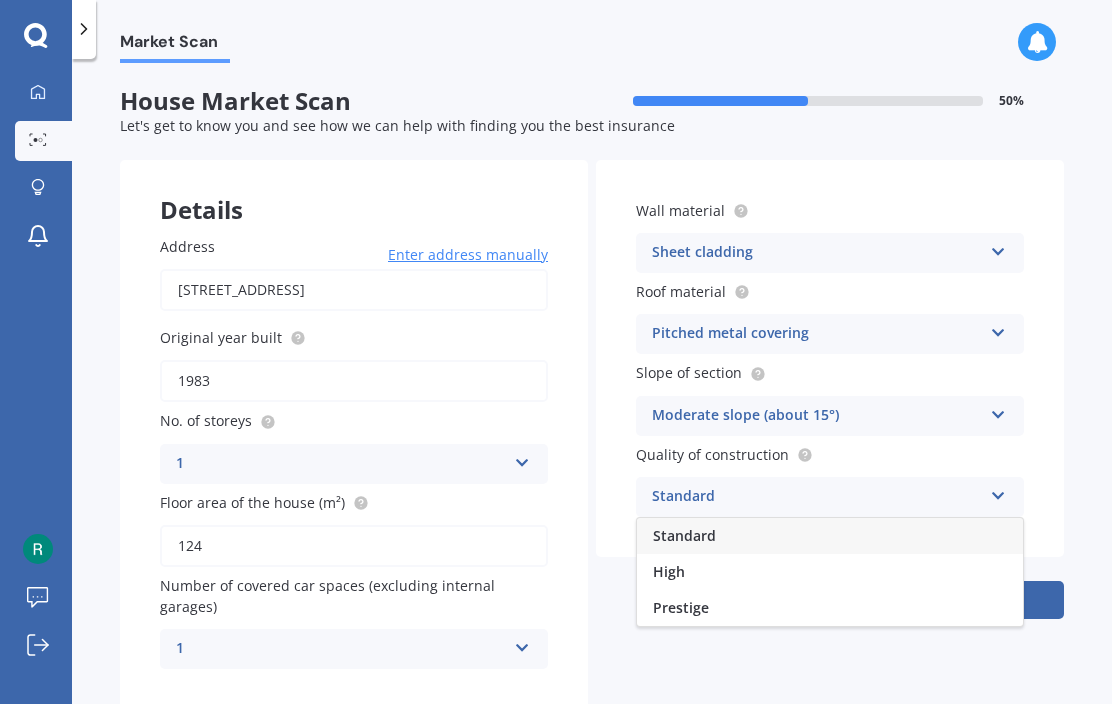 click on "Standard" at bounding box center [830, 537] 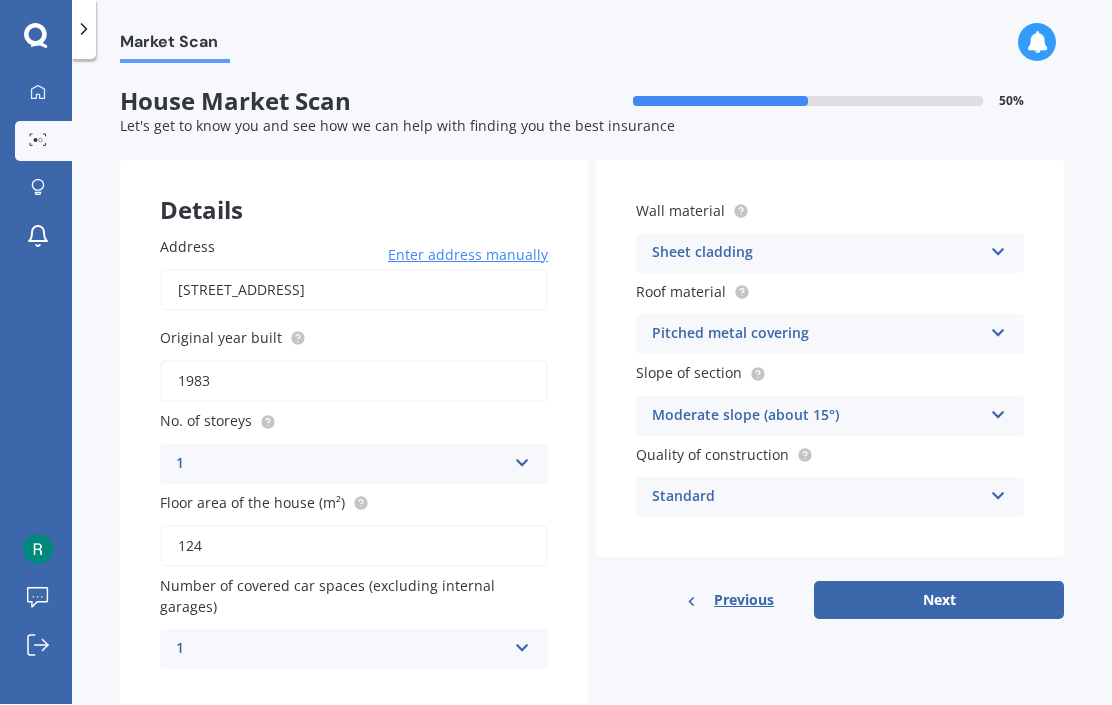 click on "Next" at bounding box center [939, 601] 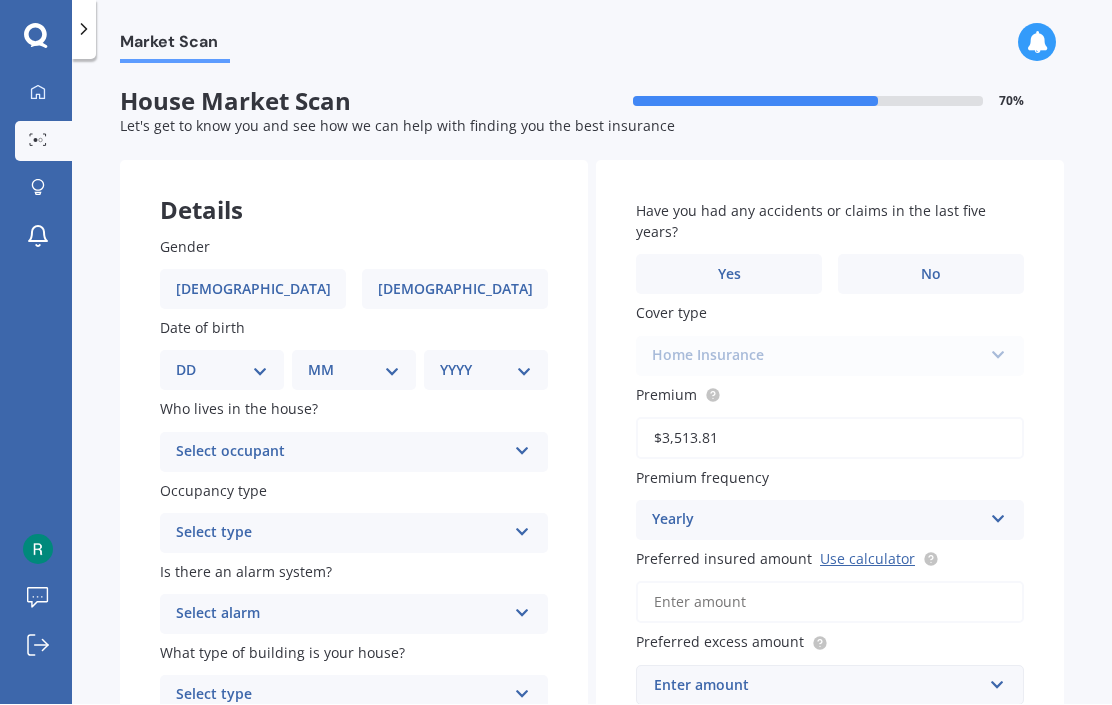 click on "[DEMOGRAPHIC_DATA]" at bounding box center [253, 290] 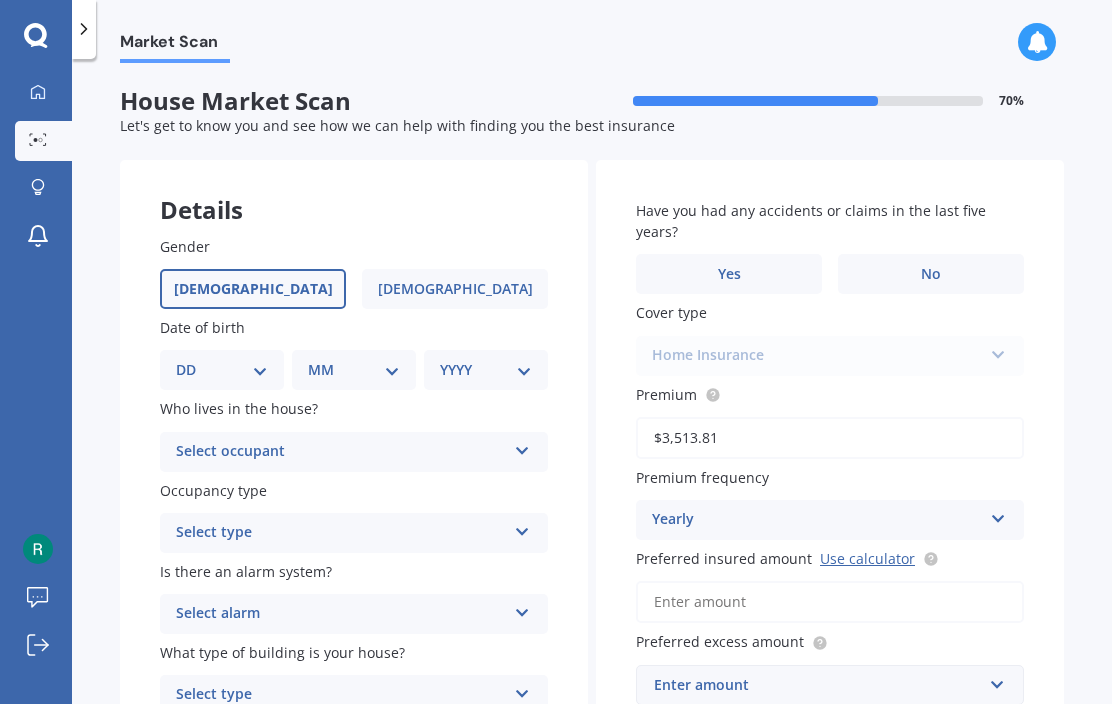 click on "DD 01 02 03 04 05 06 07 08 09 10 11 12 13 14 15 16 17 18 19 20 21 22 23 24 25 26 27 28 29 30 31" at bounding box center (222, 371) 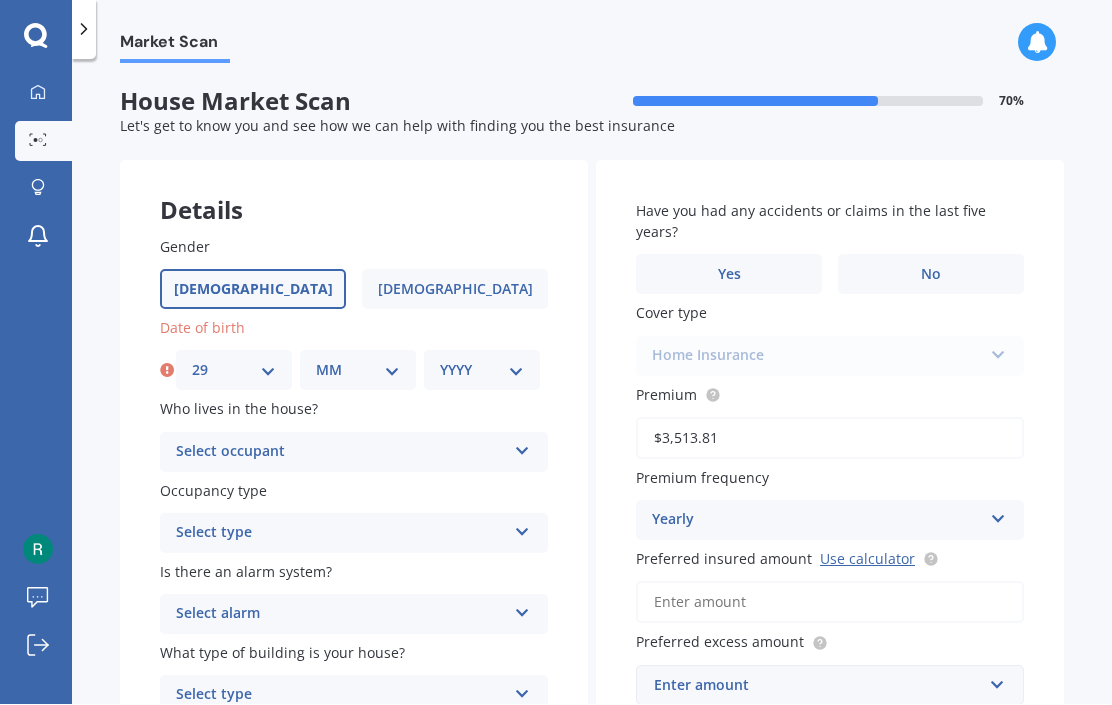 click on "MM 01 02 03 04 05 06 07 08 09 10 11 12" at bounding box center [358, 371] 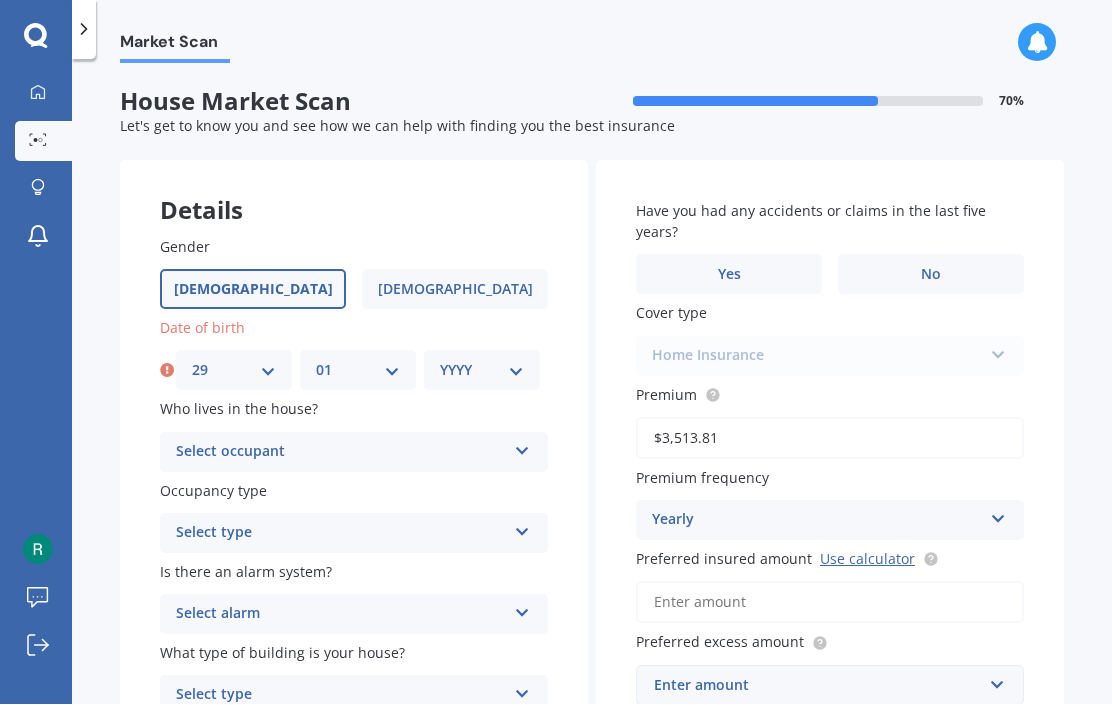 click on "YYYY 2009 2008 2007 2006 2005 2004 2003 2002 2001 2000 1999 1998 1997 1996 1995 1994 1993 1992 1991 1990 1989 1988 1987 1986 1985 1984 1983 1982 1981 1980 1979 1978 1977 1976 1975 1974 1973 1972 1971 1970 1969 1968 1967 1966 1965 1964 1963 1962 1961 1960 1959 1958 1957 1956 1955 1954 1953 1952 1951 1950 1949 1948 1947 1946 1945 1944 1943 1942 1941 1940 1939 1938 1937 1936 1935 1934 1933 1932 1931 1930 1929 1928 1927 1926 1925 1924 1923 1922 1921 1920 1919 1918 1917 1916 1915 1914 1913 1912 1911 1910" at bounding box center (482, 371) 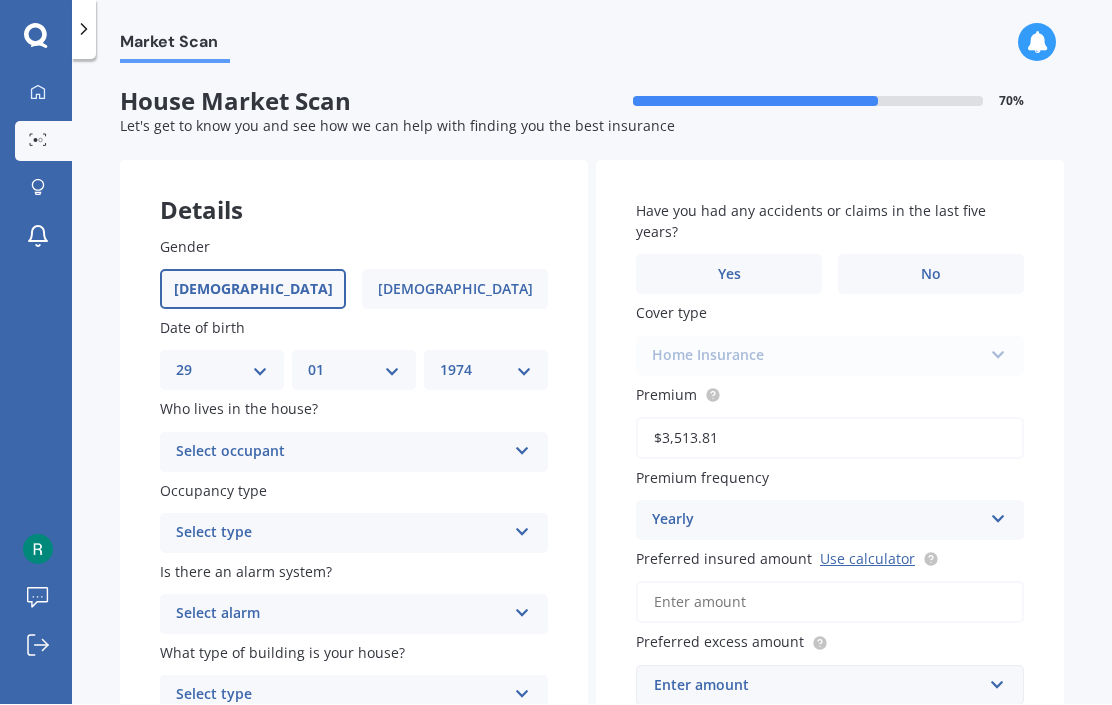 click at bounding box center (522, 448) 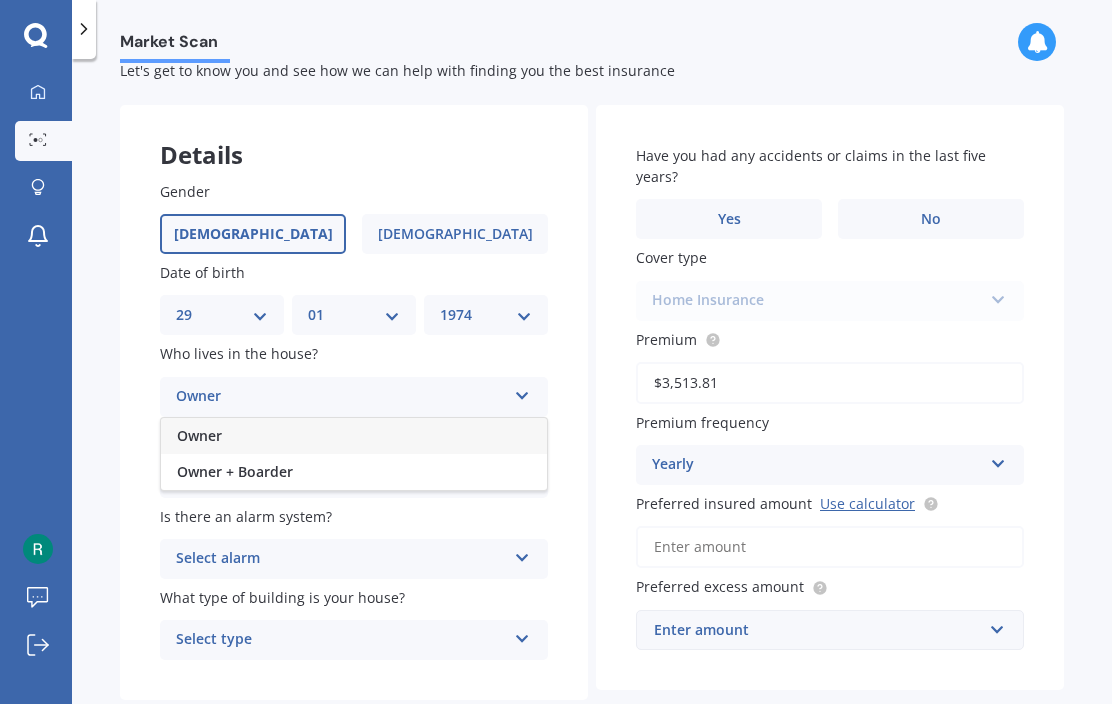 scroll, scrollTop: 53, scrollLeft: 0, axis: vertical 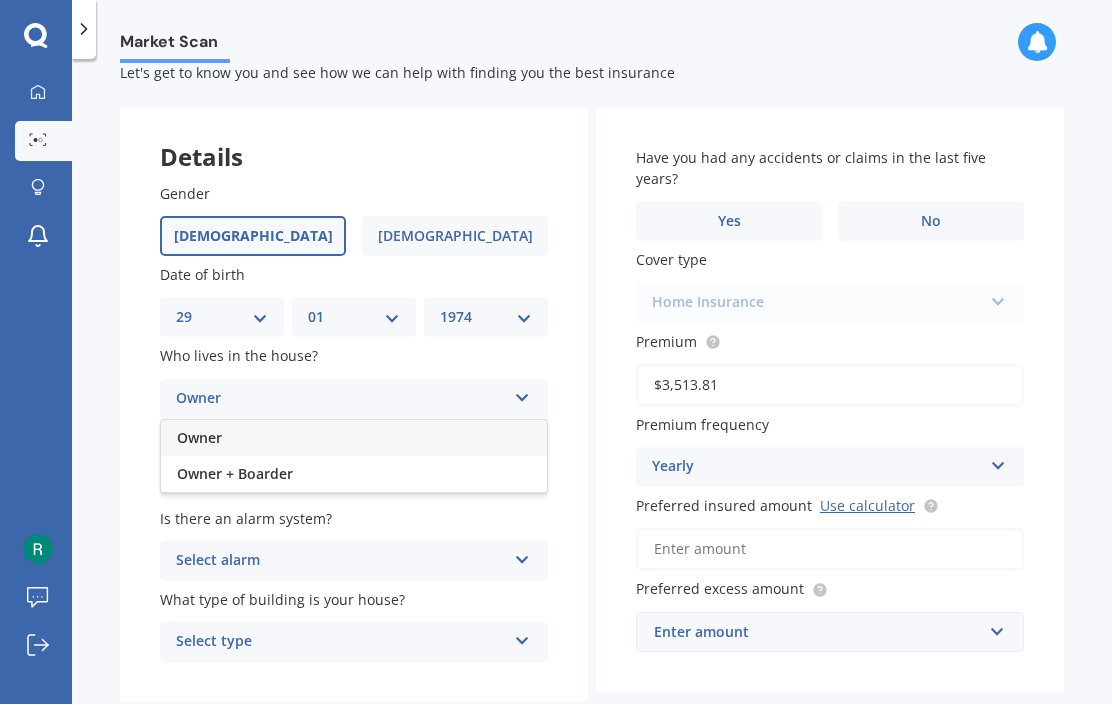 click on "Owner + Boarder" at bounding box center (354, 475) 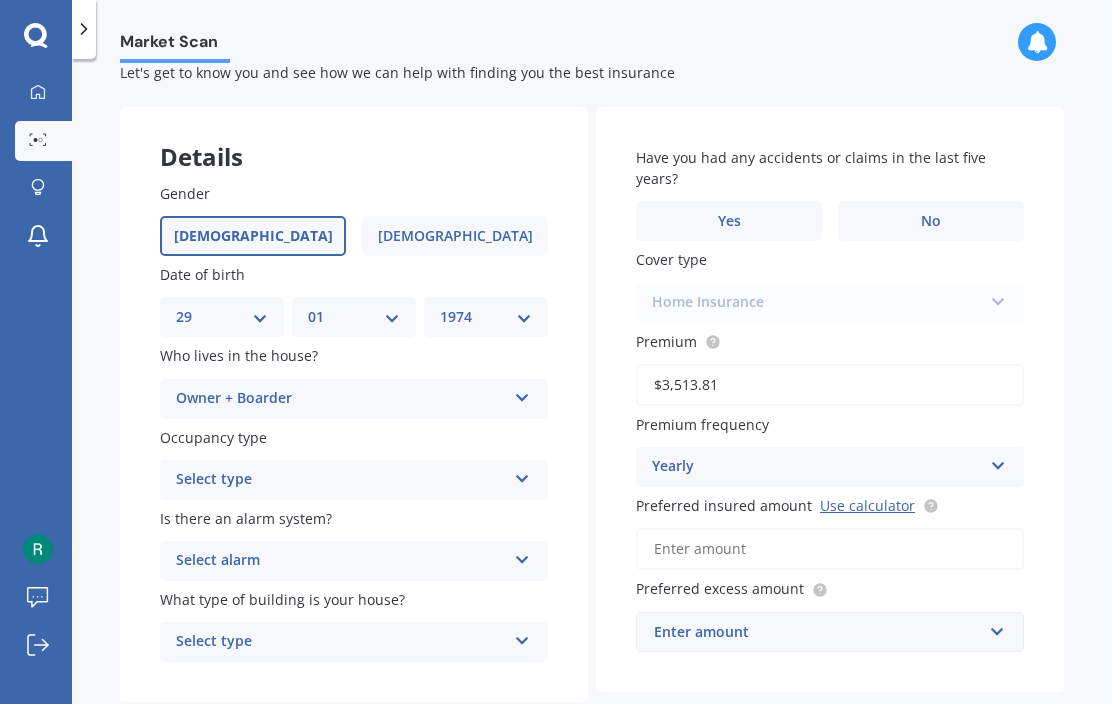 click at bounding box center [522, 476] 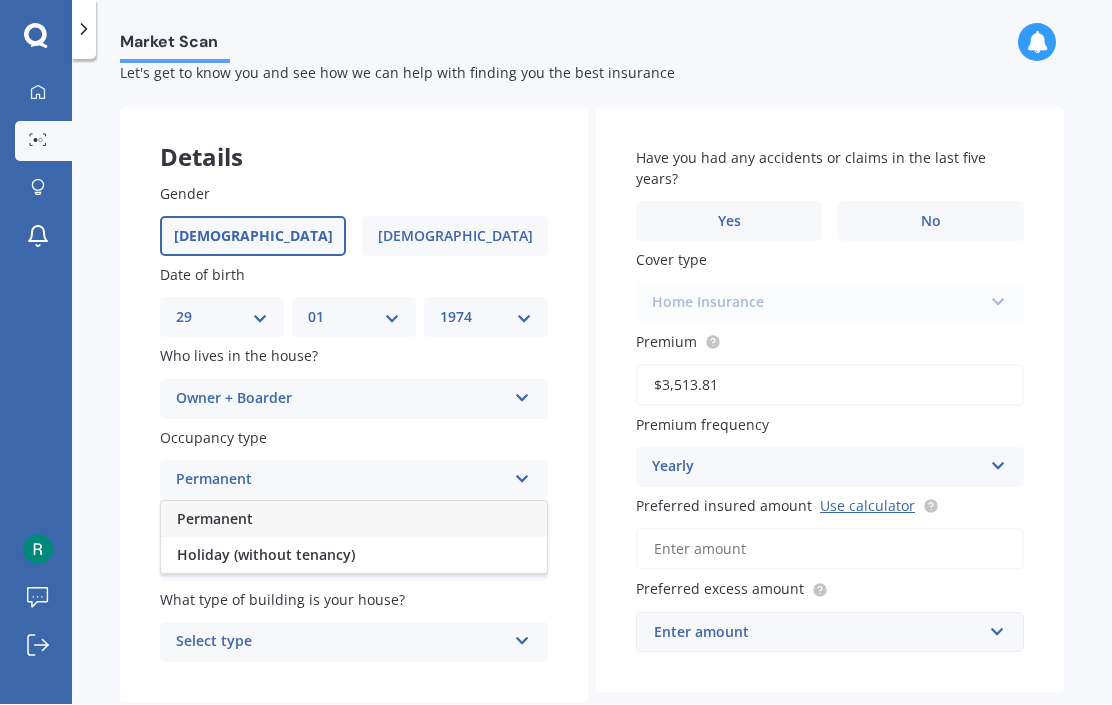 click on "Gender Male Female Date of birth DD 01 02 03 04 05 06 07 08 09 10 11 12 13 14 15 16 17 18 19 20 21 22 23 24 25 26 27 28 29 30 31 MM 01 02 03 04 05 06 07 08 09 10 11 12 YYYY 2009 2008 2007 2006 2005 2004 2003 2002 2001 2000 1999 1998 1997 1996 1995 1994 1993 1992 1991 1990 1989 1988 1987 1986 1985 1984 1983 1982 1981 1980 1979 1978 1977 1976 1975 1974 1973 1972 1971 1970 1969 1968 1967 1966 1965 1964 1963 1962 1961 1960 1959 1958 1957 1956 1955 1954 1953 1952 1951 1950 1949 1948 1947 1946 1945 1944 1943 1942 1941 1940 1939 1938 1937 1936 1935 1934 1933 1932 1931 1930 1929 1928 1927 1926 1925 1924 1923 1922 1921 1920 1919 1918 1917 1916 1915 1914 1913 1912 1911 1910 Who lives in the house? Owner + Boarder Owner Owner + Boarder Occupancy type Permanent Permanent Holiday (without tenancy) Is there an alarm system? Select alarm Yes, monitored Yes, not monitored No What type of building is your house? Select type Freestanding Multi-unit (in a block of 6 or less) Multi-unit (in a block of 7-10)" at bounding box center [354, 424] 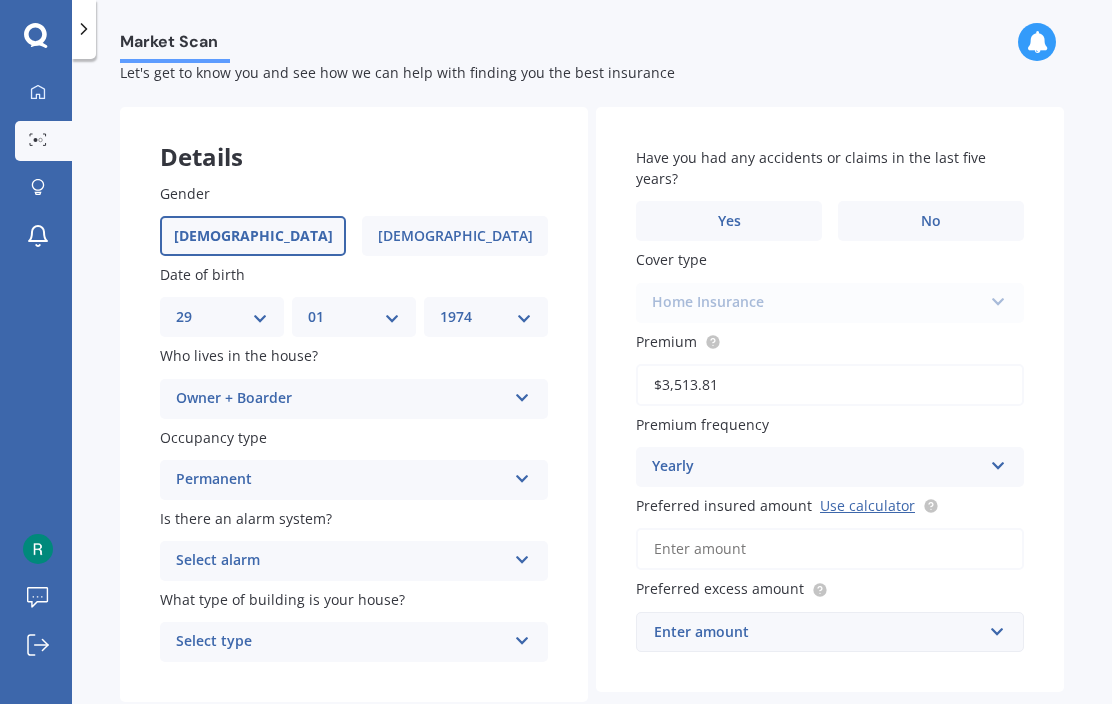 click at bounding box center [522, 638] 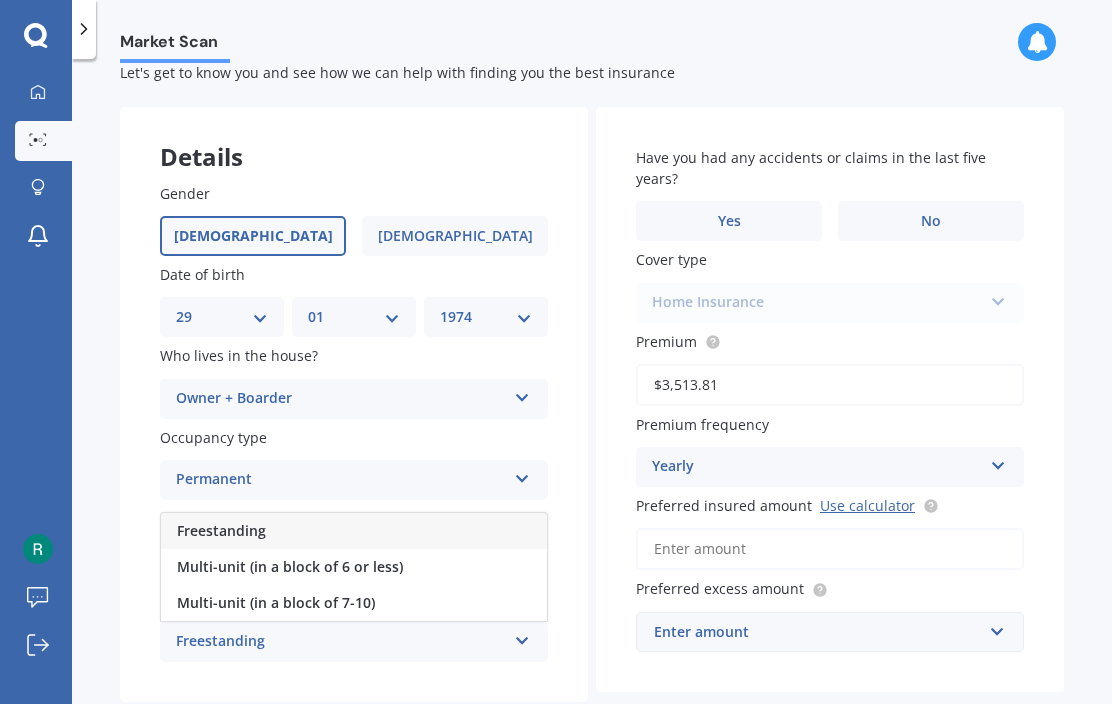 click on "Freestanding" at bounding box center [354, 532] 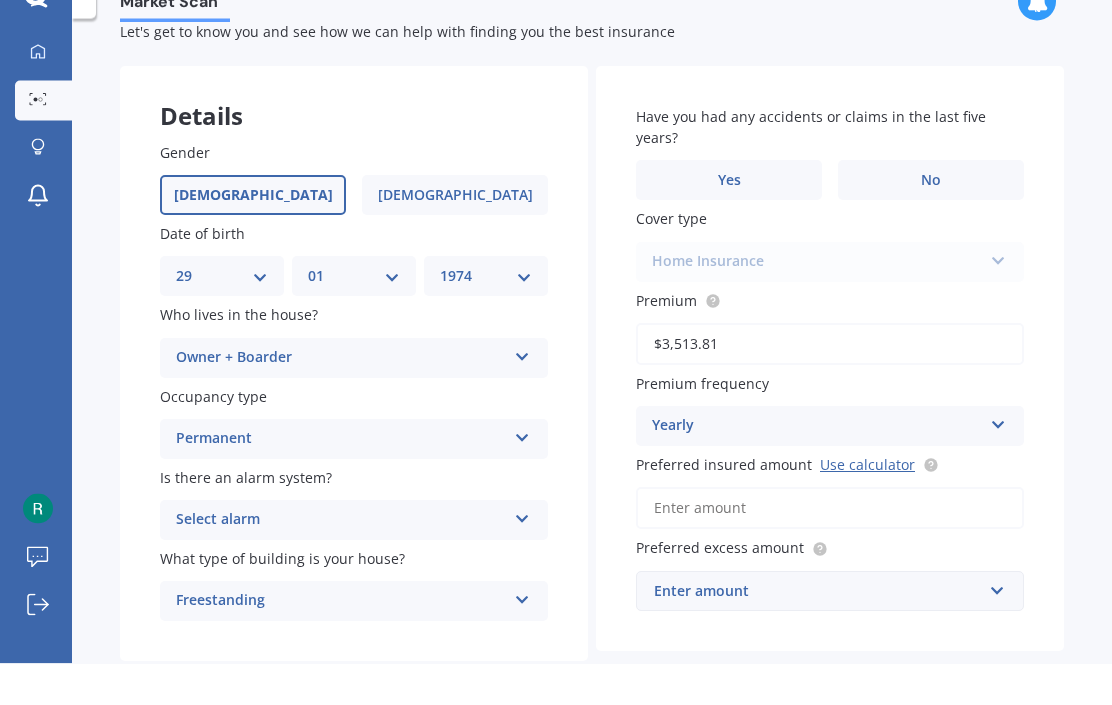 scroll, scrollTop: 0, scrollLeft: 0, axis: both 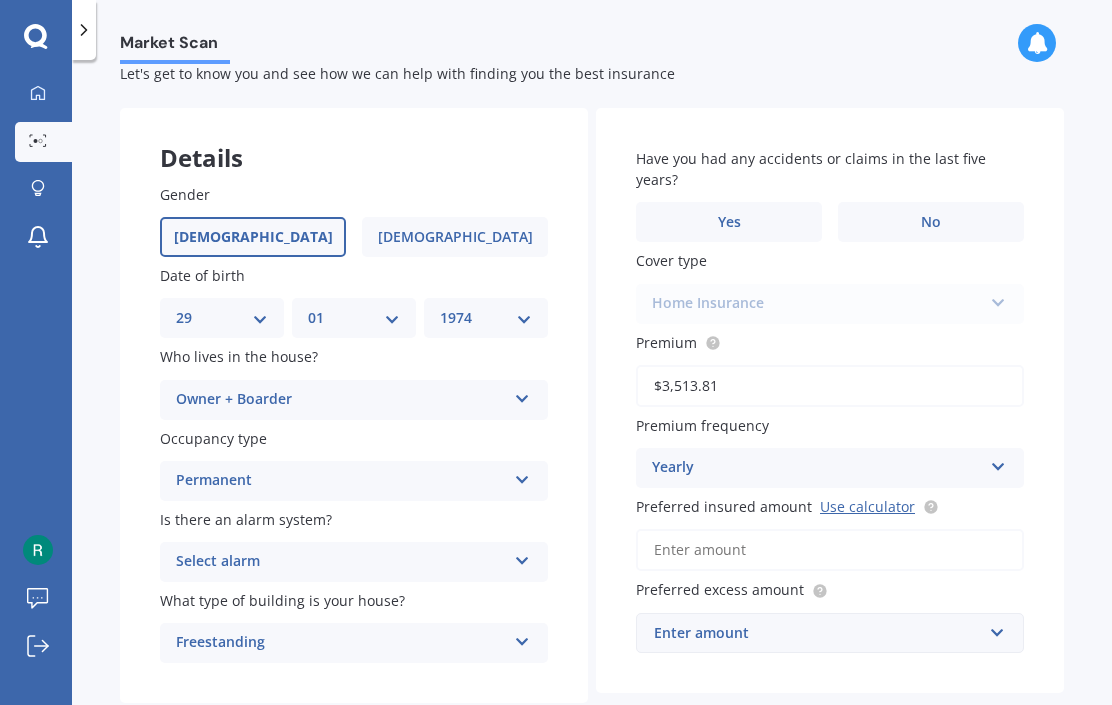 click on "No" at bounding box center (931, 222) 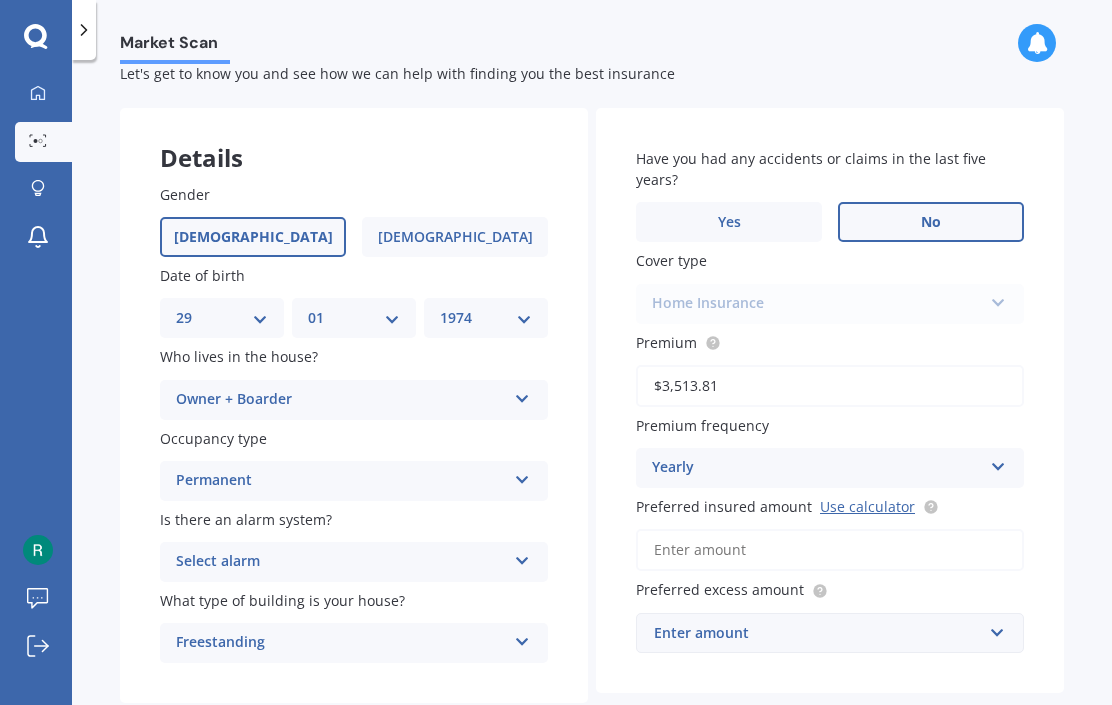 click on "Home Insurance Home Insurance" at bounding box center [830, 304] 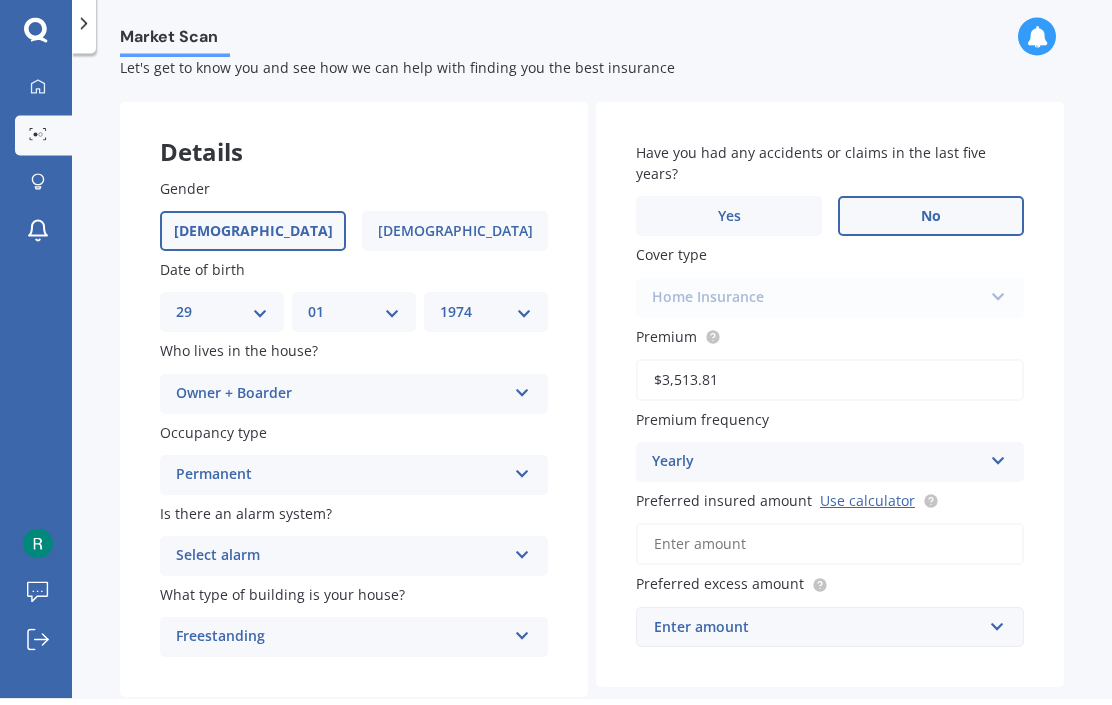 scroll, scrollTop: 89, scrollLeft: 0, axis: vertical 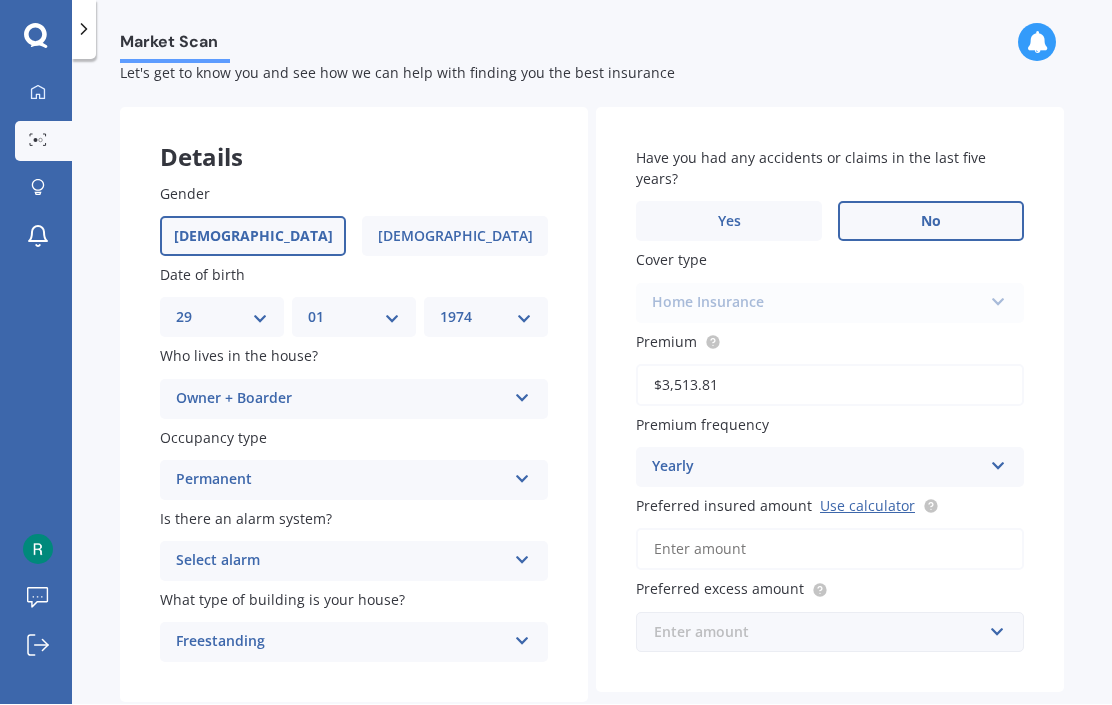 click at bounding box center [823, 633] 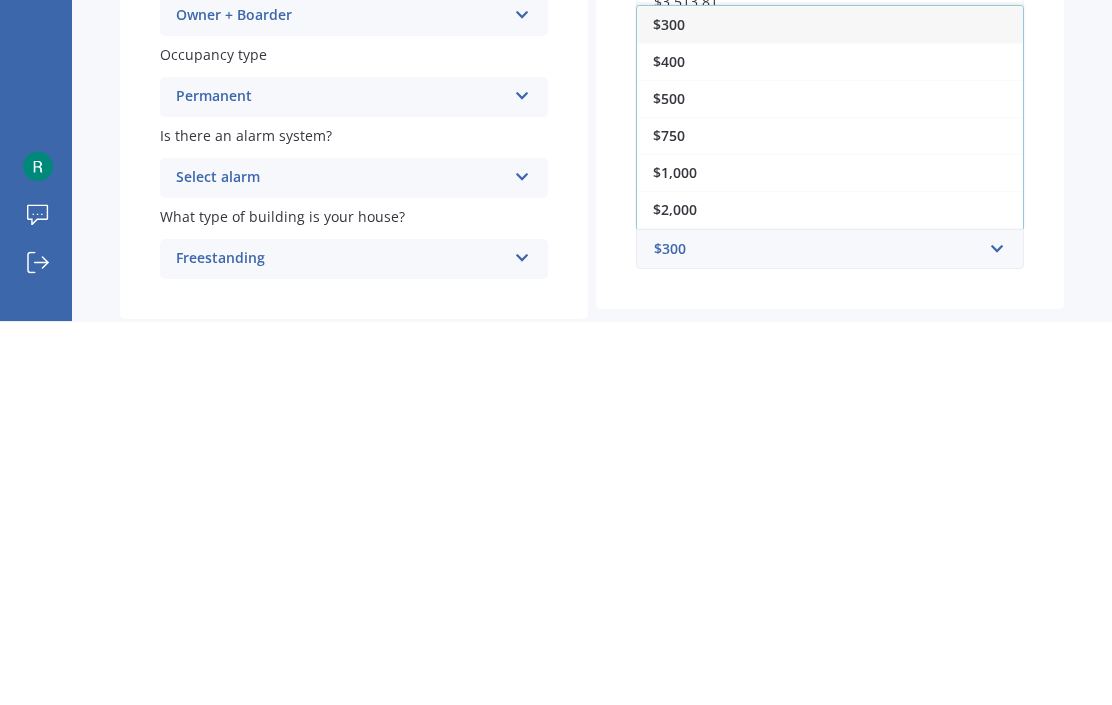 click on "$2,000" at bounding box center (830, 593) 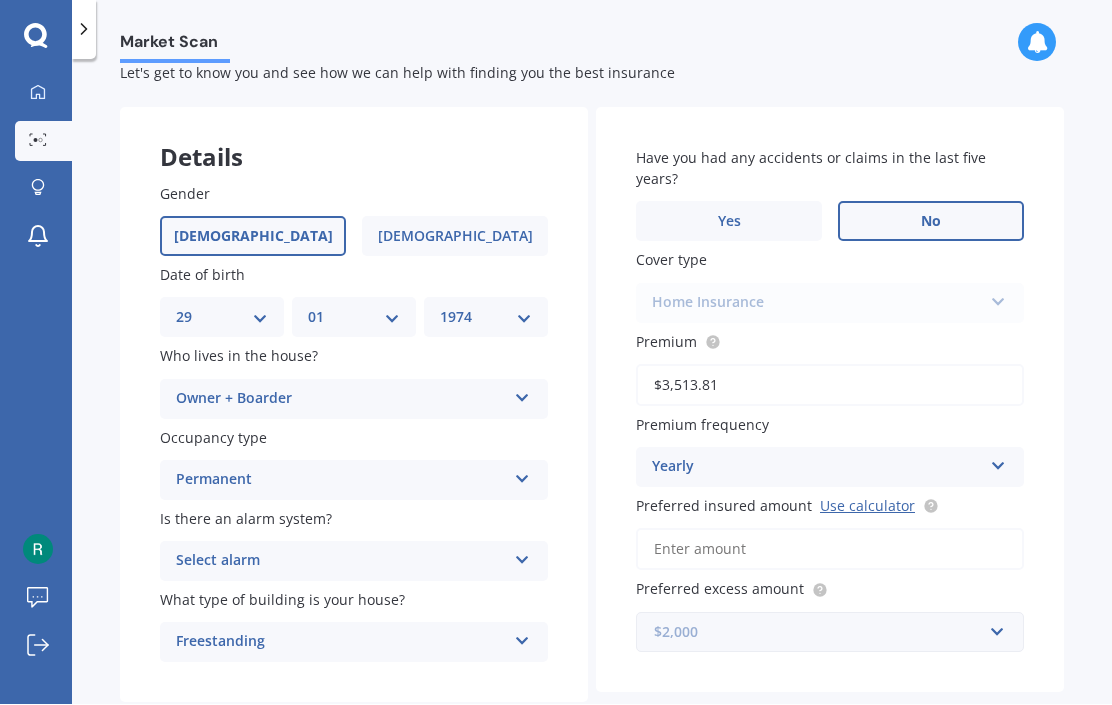 click at bounding box center [823, 633] 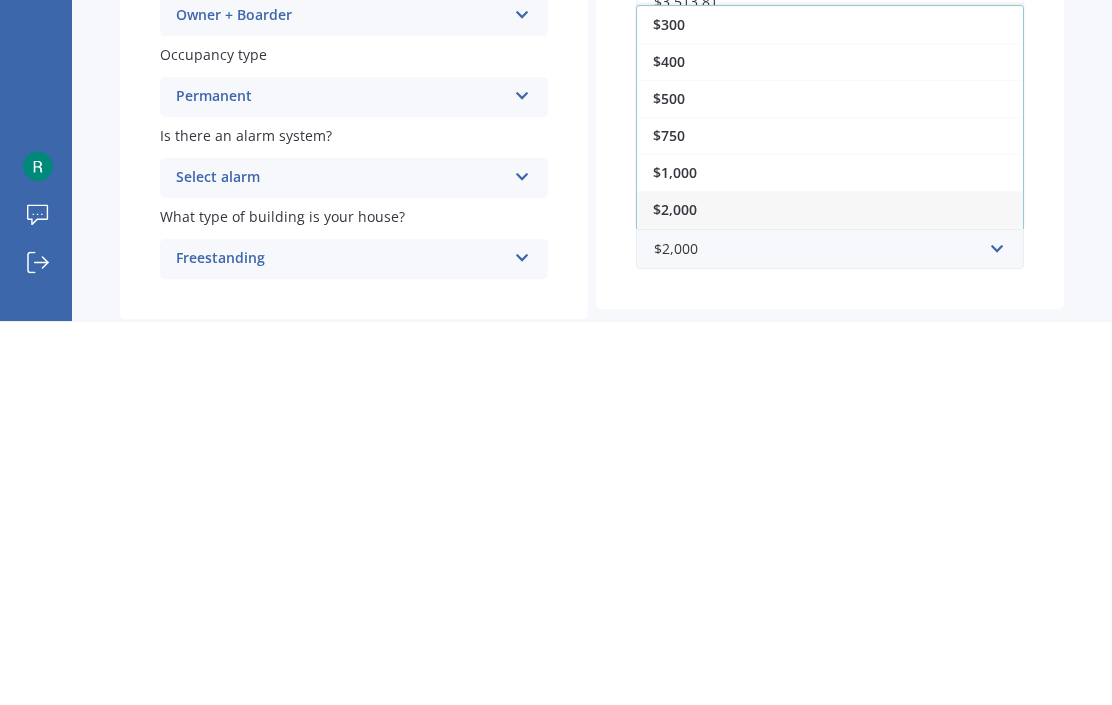click on "$1,000" at bounding box center [675, 556] 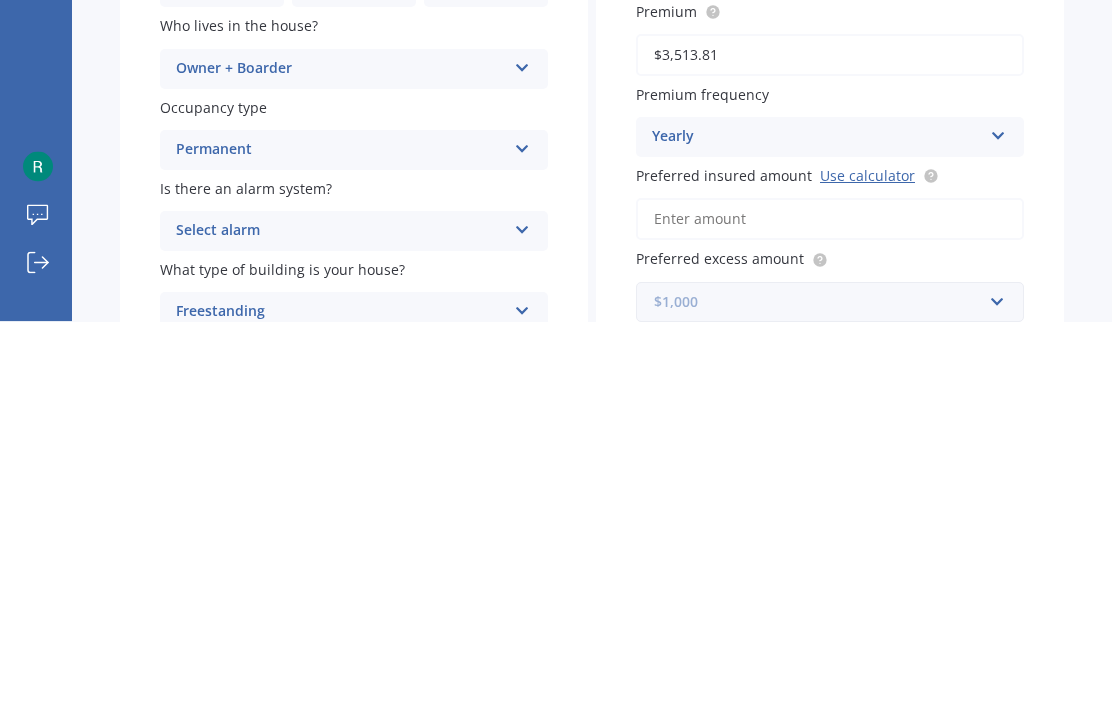 scroll, scrollTop: 0, scrollLeft: 0, axis: both 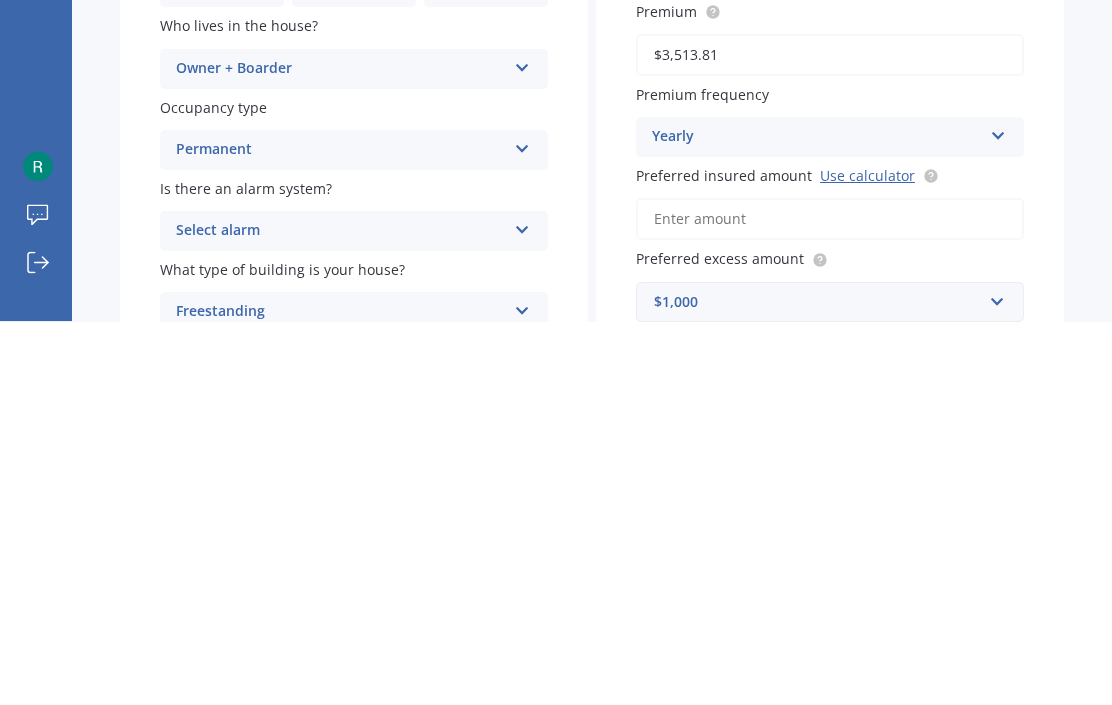 click on "Use calculator" at bounding box center (867, 559) 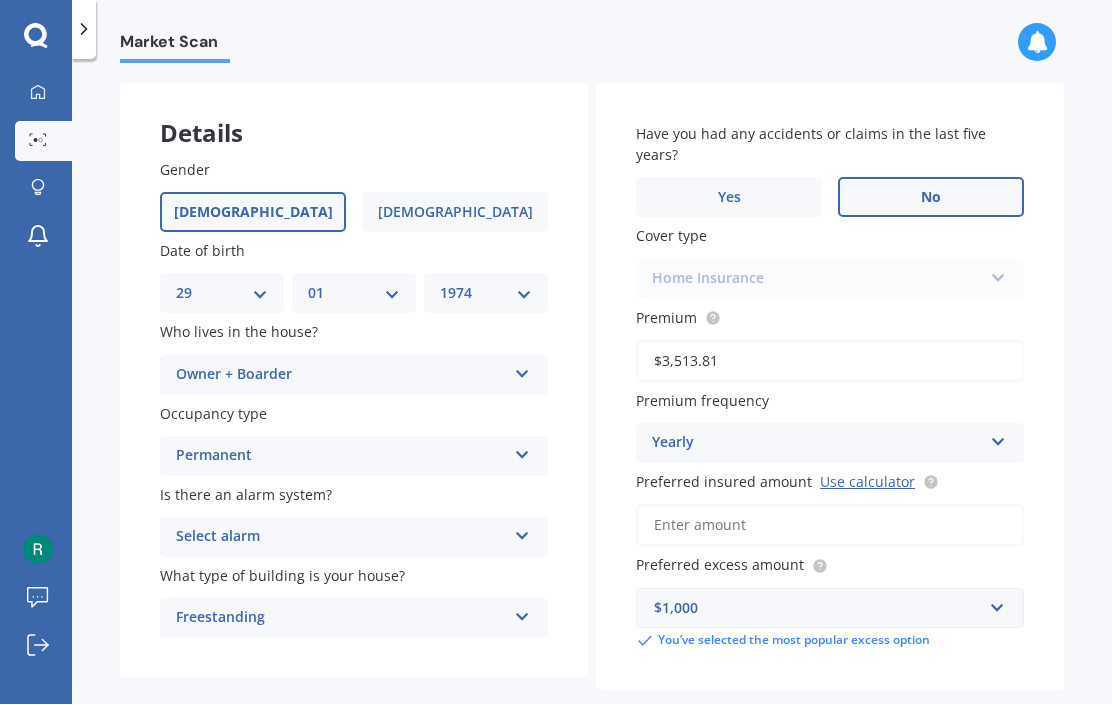 scroll, scrollTop: 75, scrollLeft: 0, axis: vertical 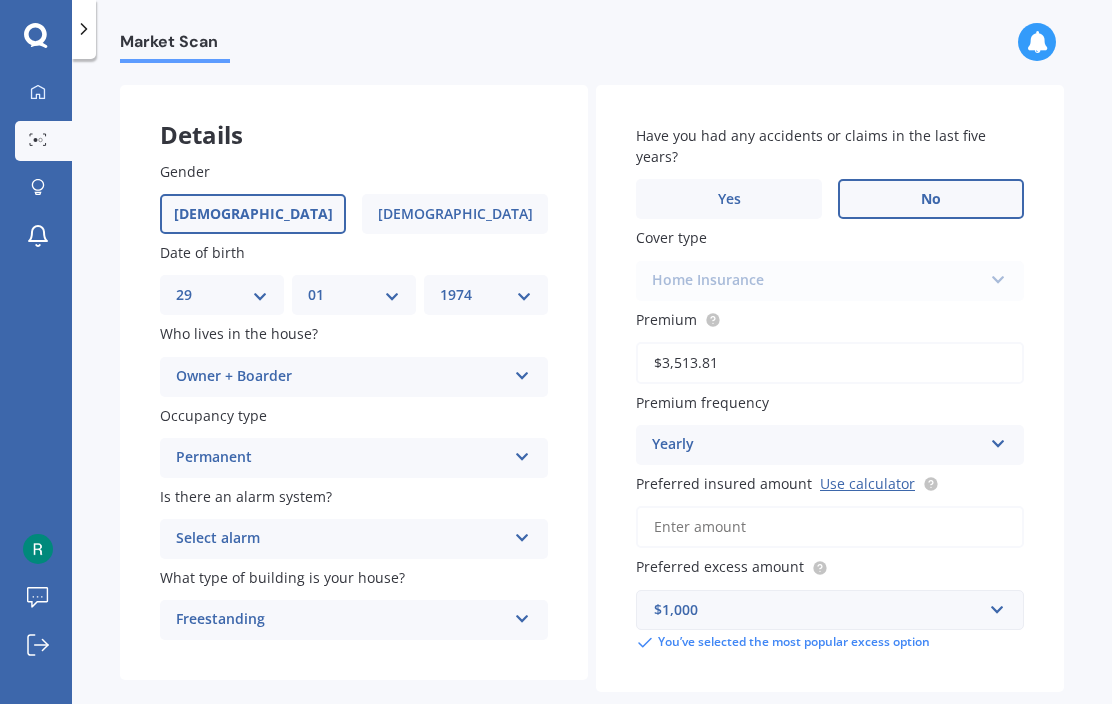 click on "Next" at bounding box center [939, 736] 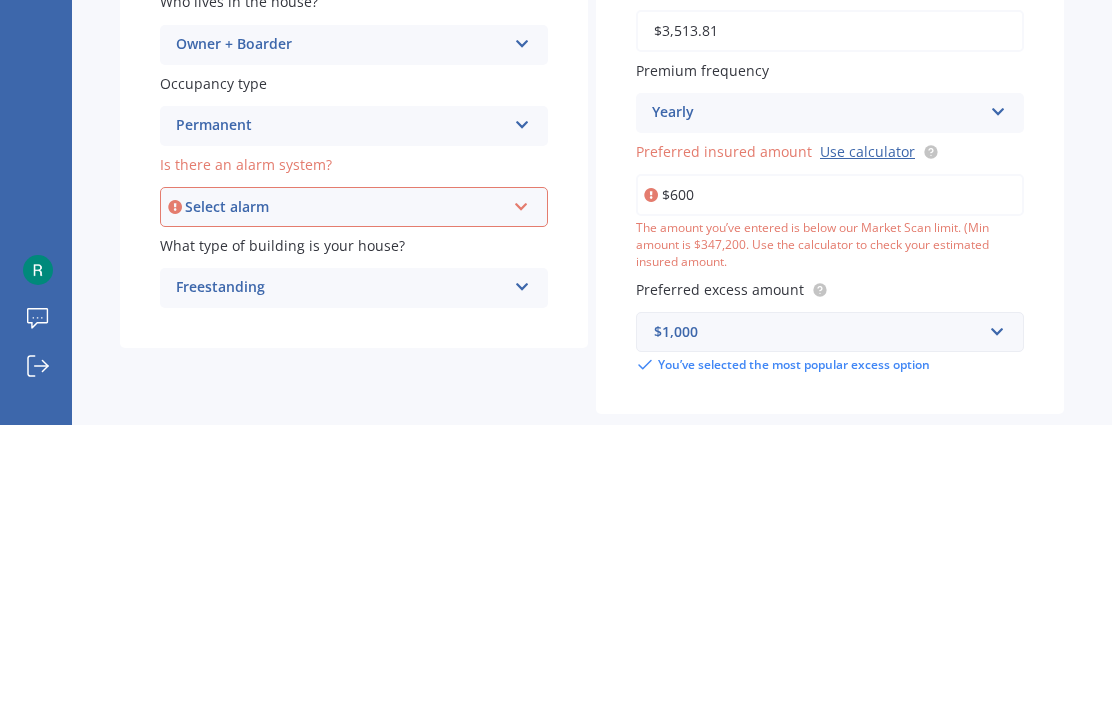 scroll, scrollTop: 127, scrollLeft: 0, axis: vertical 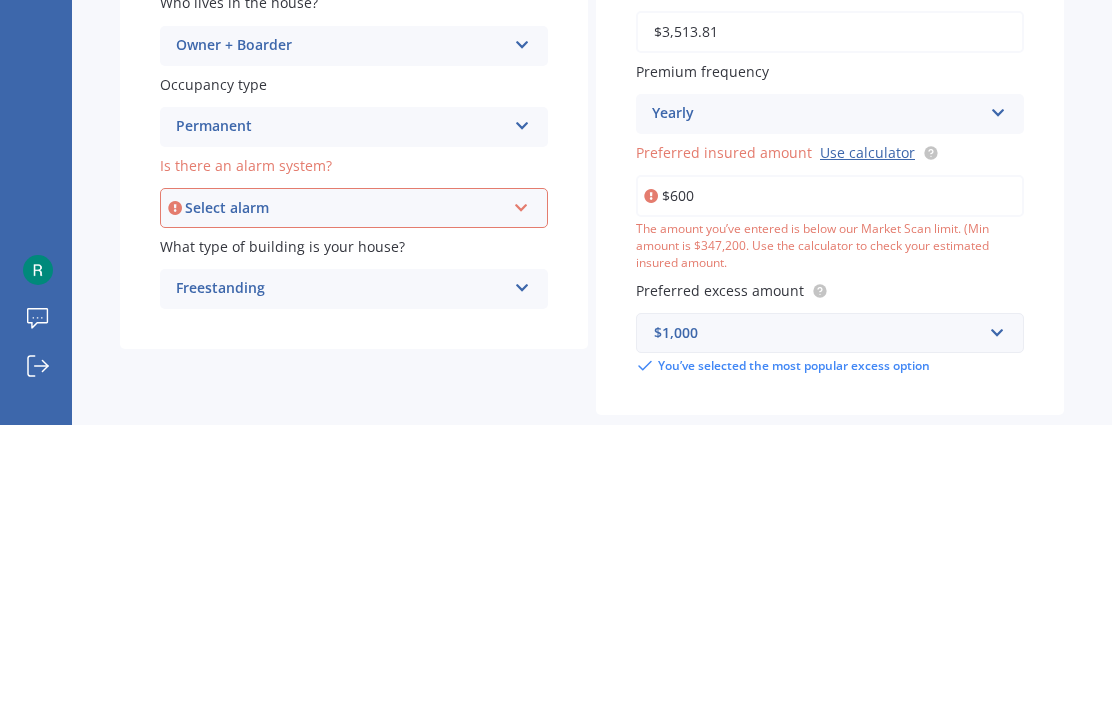 click on "Have you had any accidents or claims in the last five years? Yes No Cover type Home Insurance Home Insurance Premium $3,513.81 Premium frequency Yearly Yearly Six-Monthly Quarterly Monthly Fortnightly Weekly Preferred insured amount Use calculator $600 The amount you’ve entered is below our Market Scan limit. (Min amount is $347,200. Use the calculator to check your estimated insured amount. Preferred excess amount $1,000 $300 $400 $500 $750 $1,000 $2,000 $2,500 You’ve selected the most popular excess option" at bounding box center (830, 364) 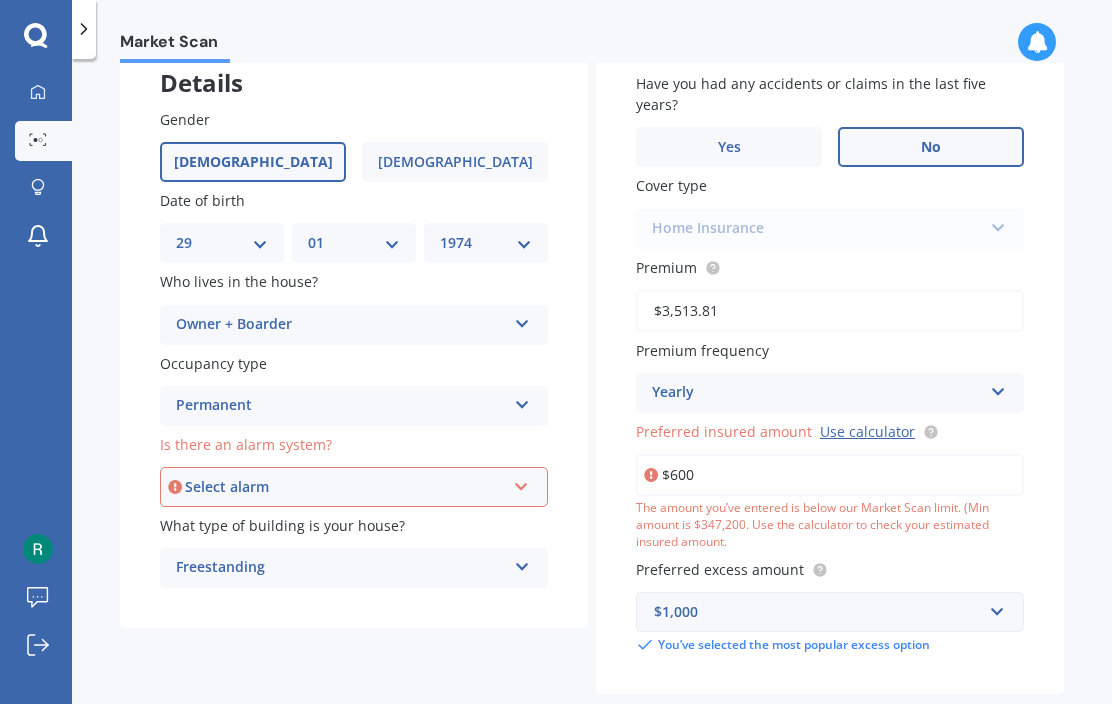 click on "$600" at bounding box center (830, 476) 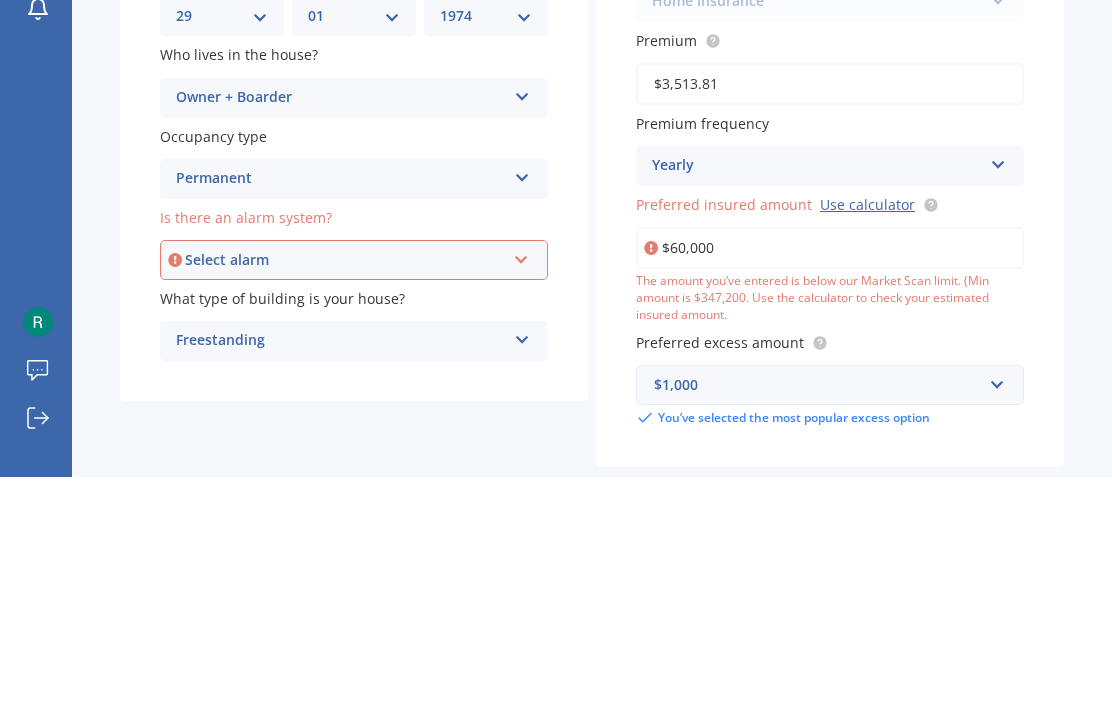 type on "$600,000" 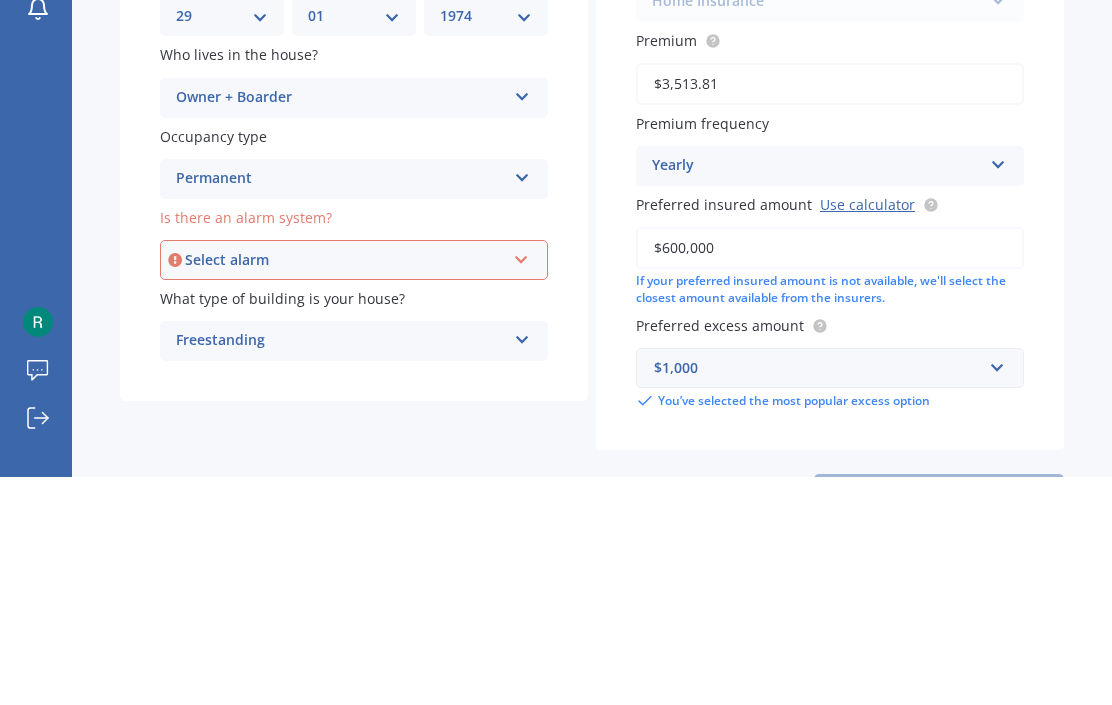 scroll, scrollTop: 111, scrollLeft: 0, axis: vertical 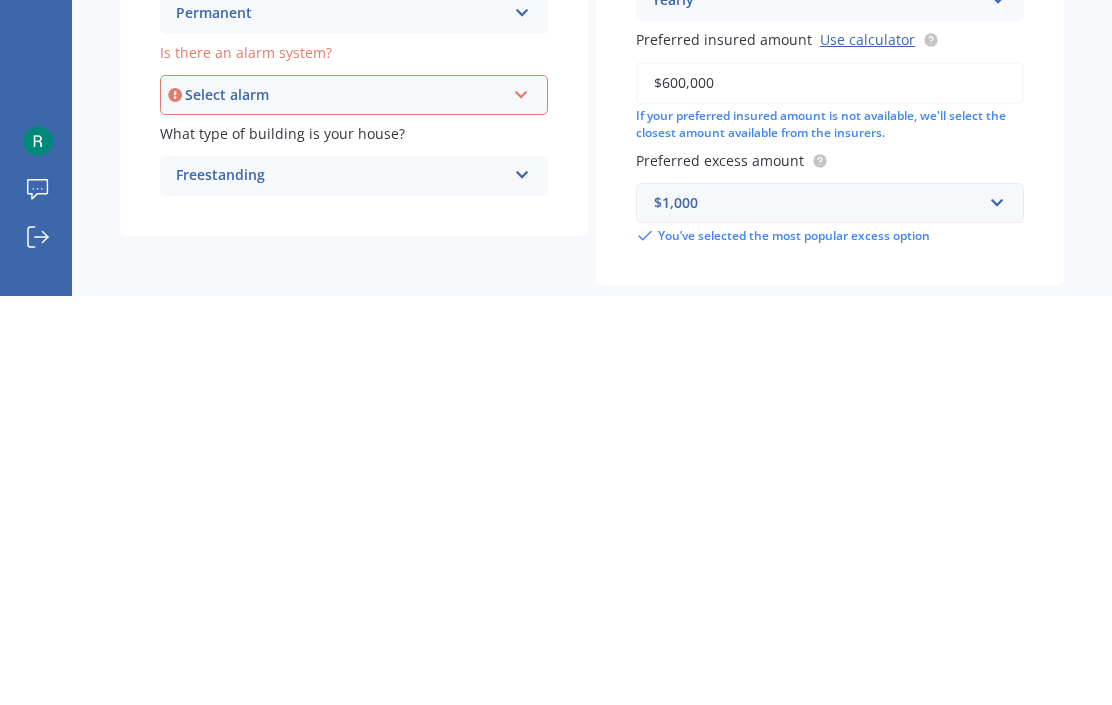 click on "Previous Next" at bounding box center (830, 737) 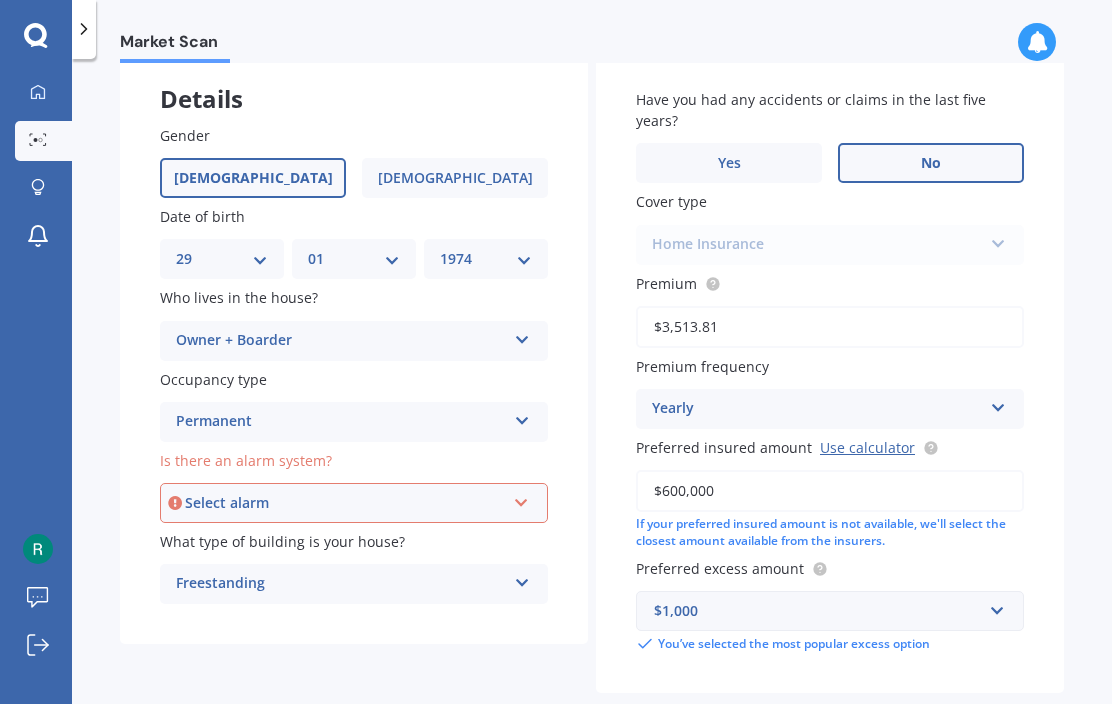 click at bounding box center (521, 500) 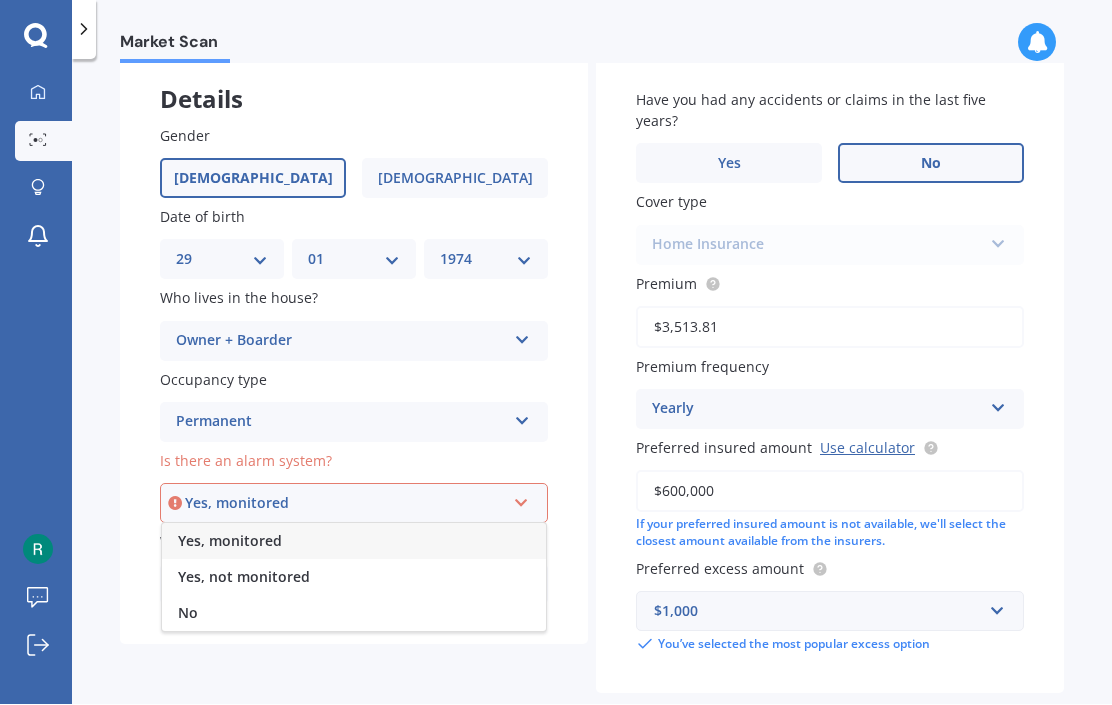 click on "No" at bounding box center (354, 614) 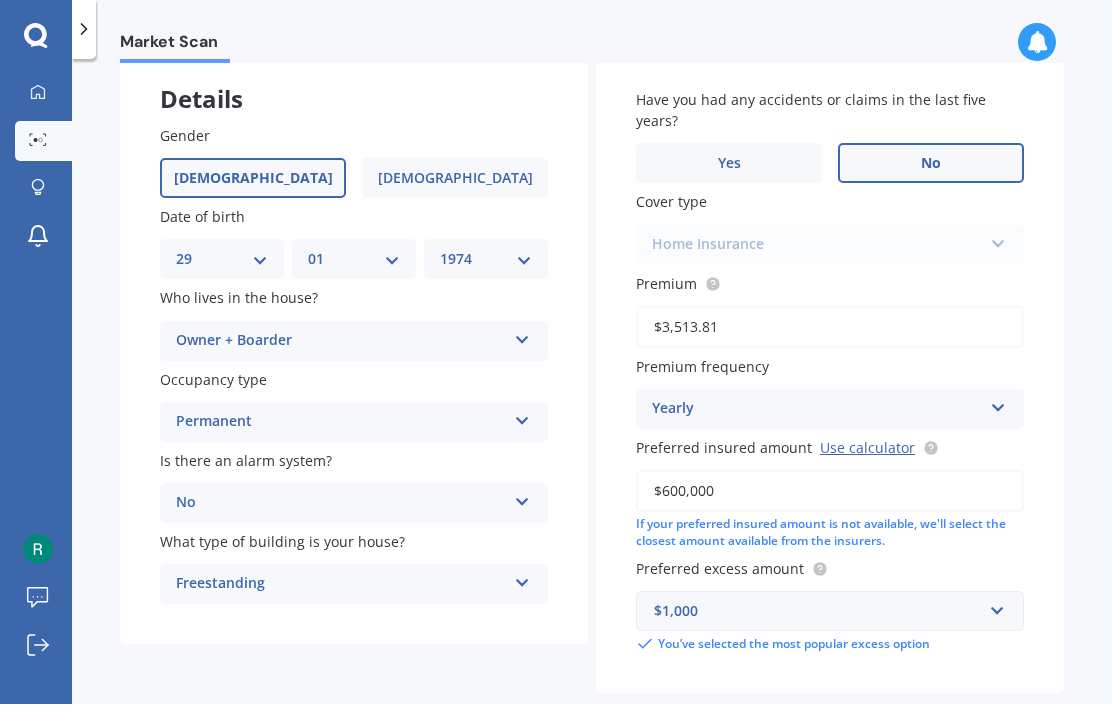 click on "Next" at bounding box center [939, 737] 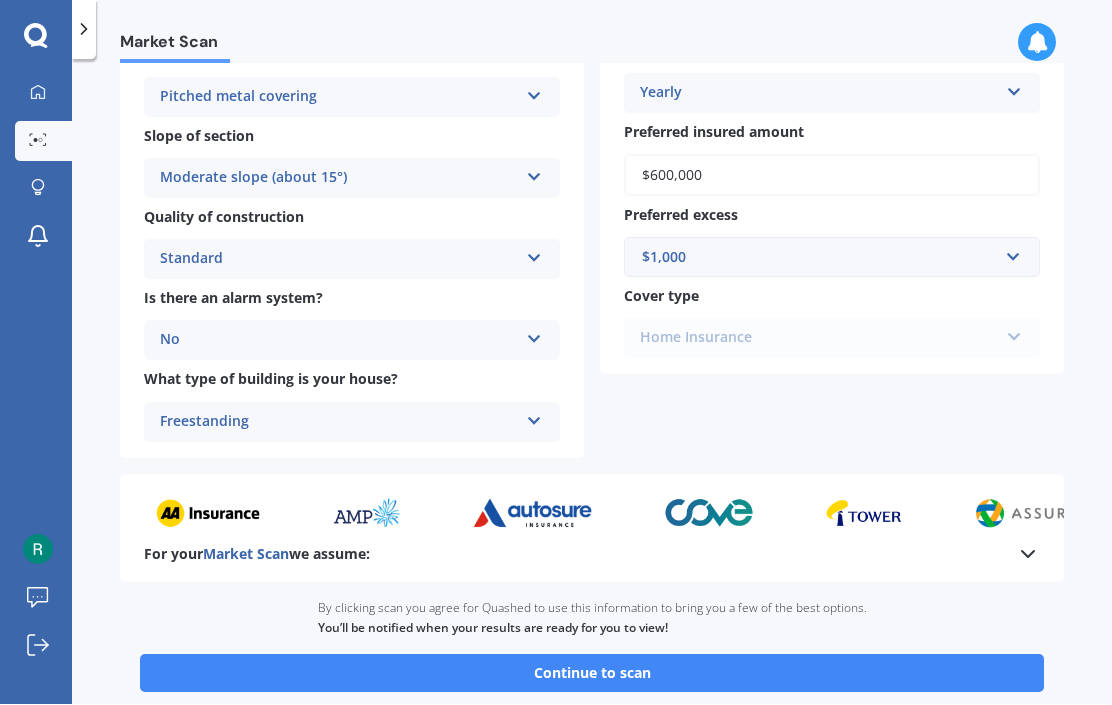 scroll, scrollTop: 625, scrollLeft: 0, axis: vertical 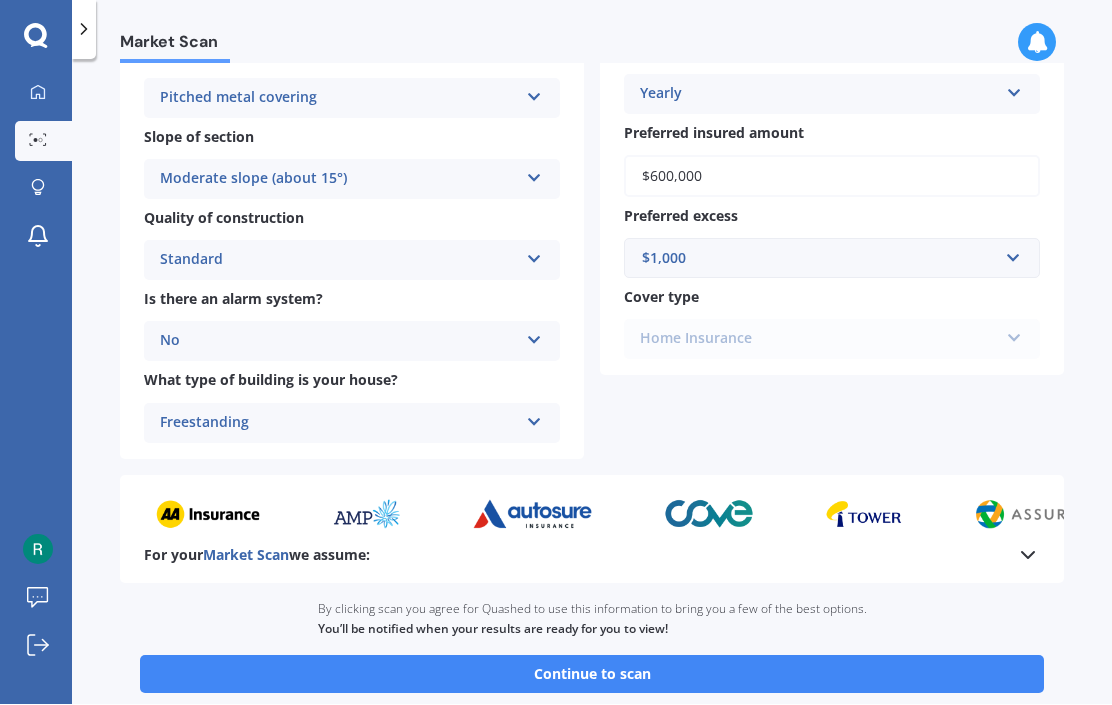 click on "Continue to scan" at bounding box center [592, 675] 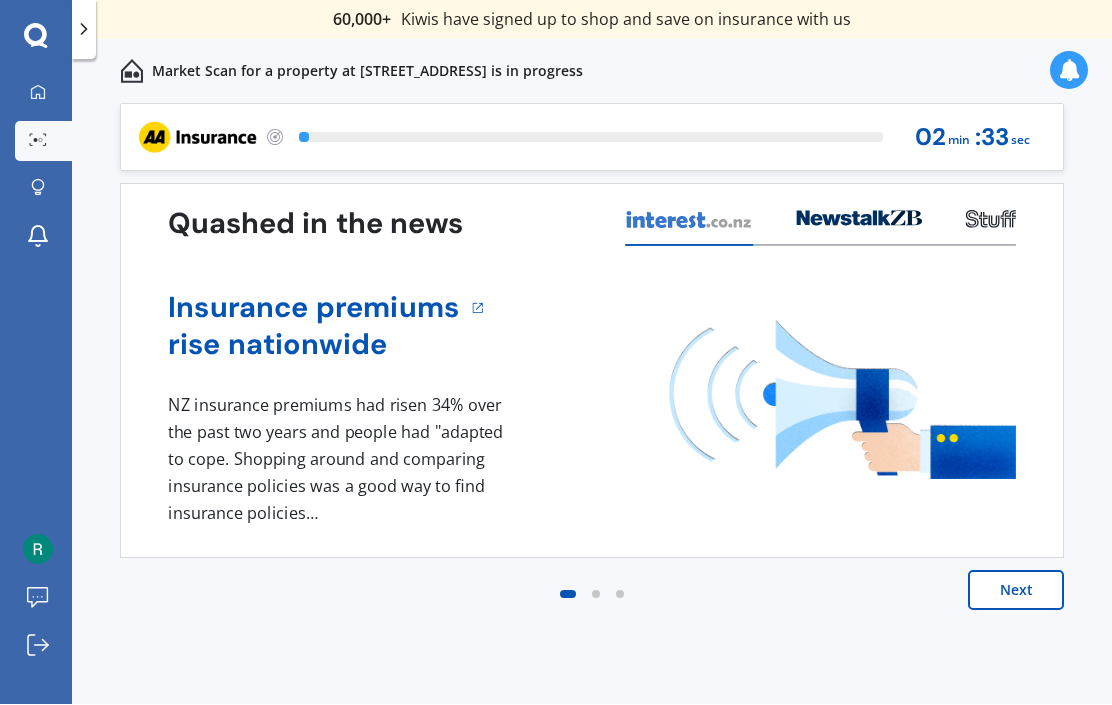 scroll, scrollTop: 0, scrollLeft: 0, axis: both 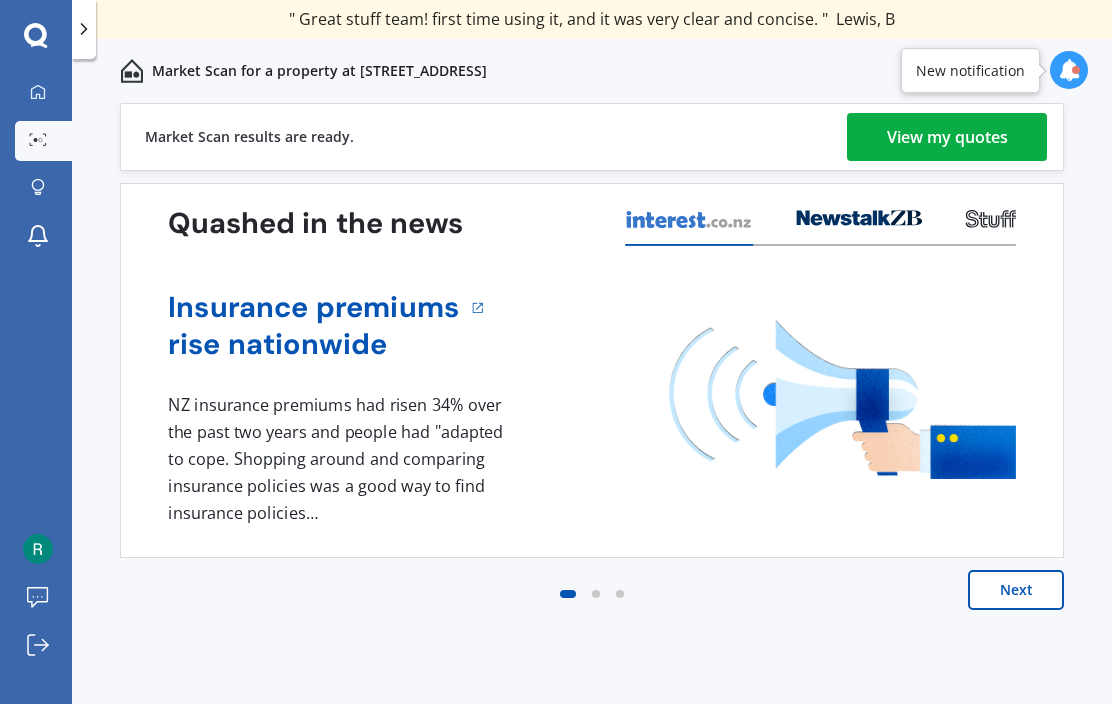 click on "View my quotes" at bounding box center [947, 138] 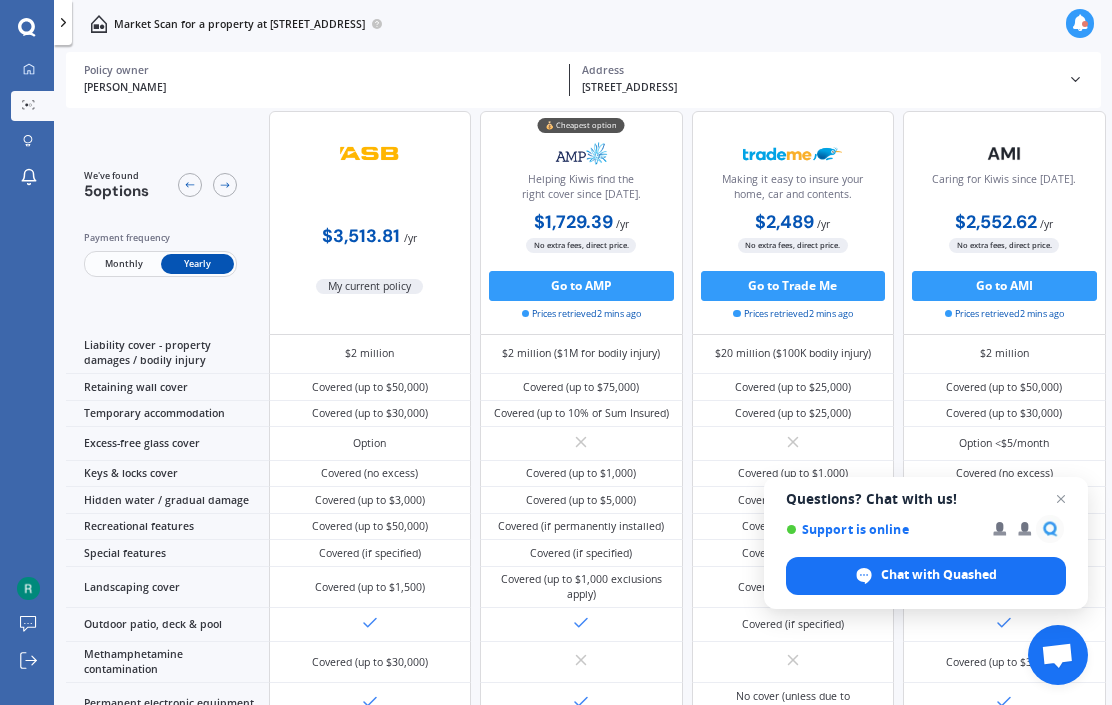 scroll, scrollTop: 218, scrollLeft: 0, axis: vertical 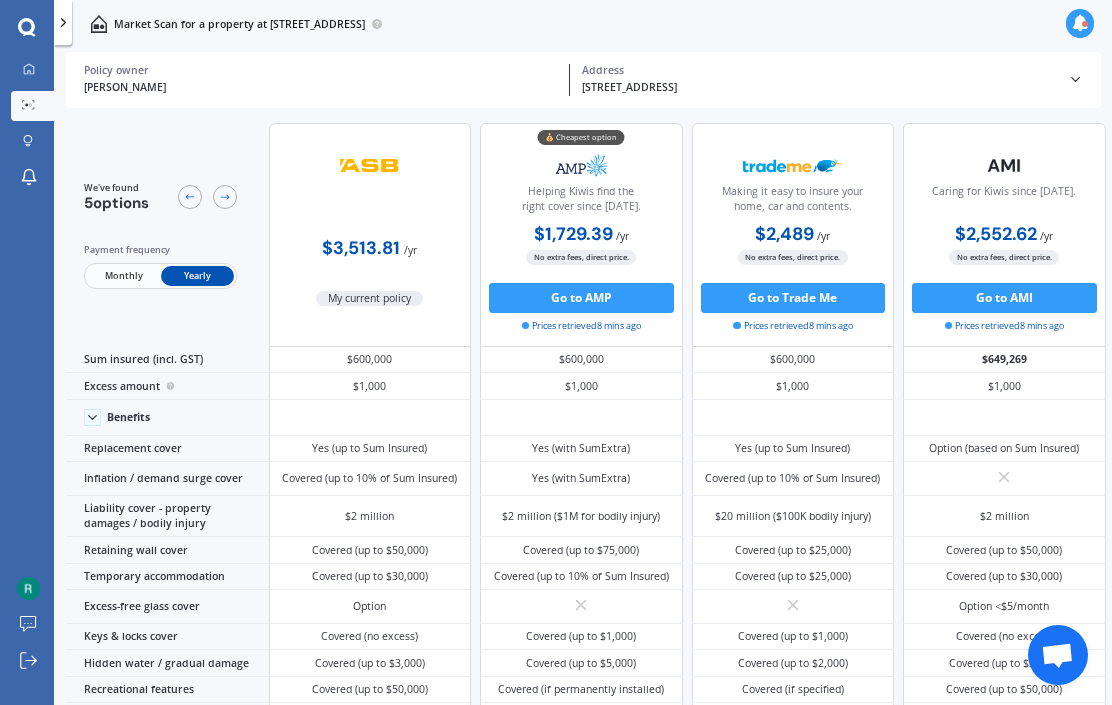 click 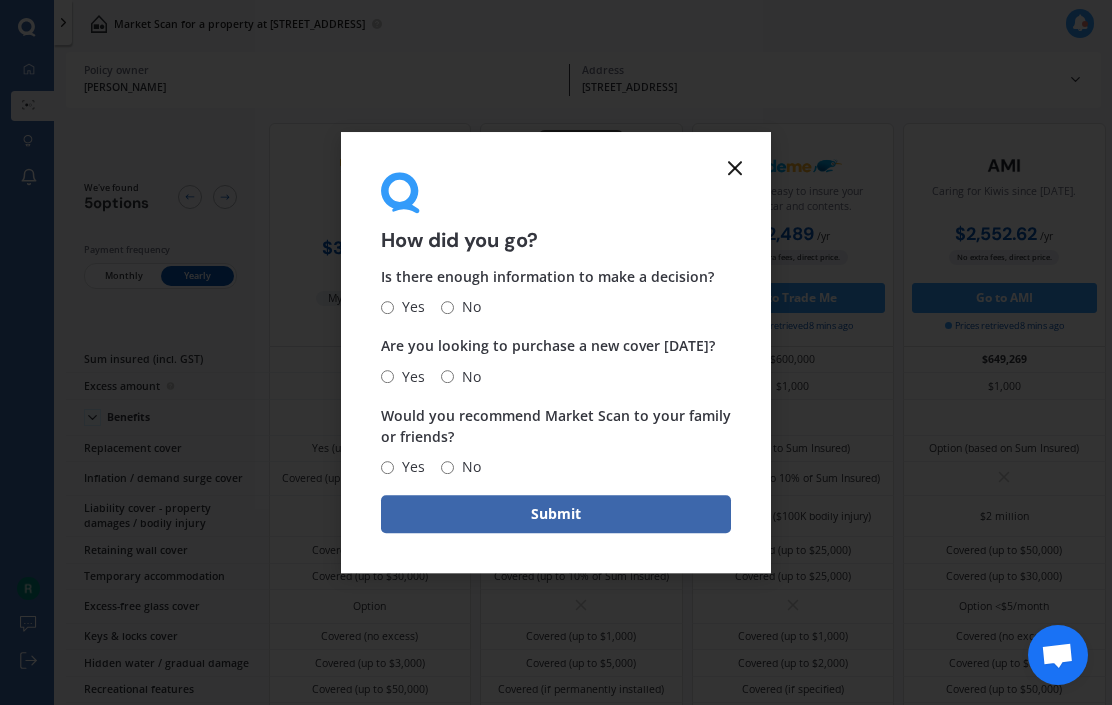 click on "Yes" at bounding box center [409, 467] 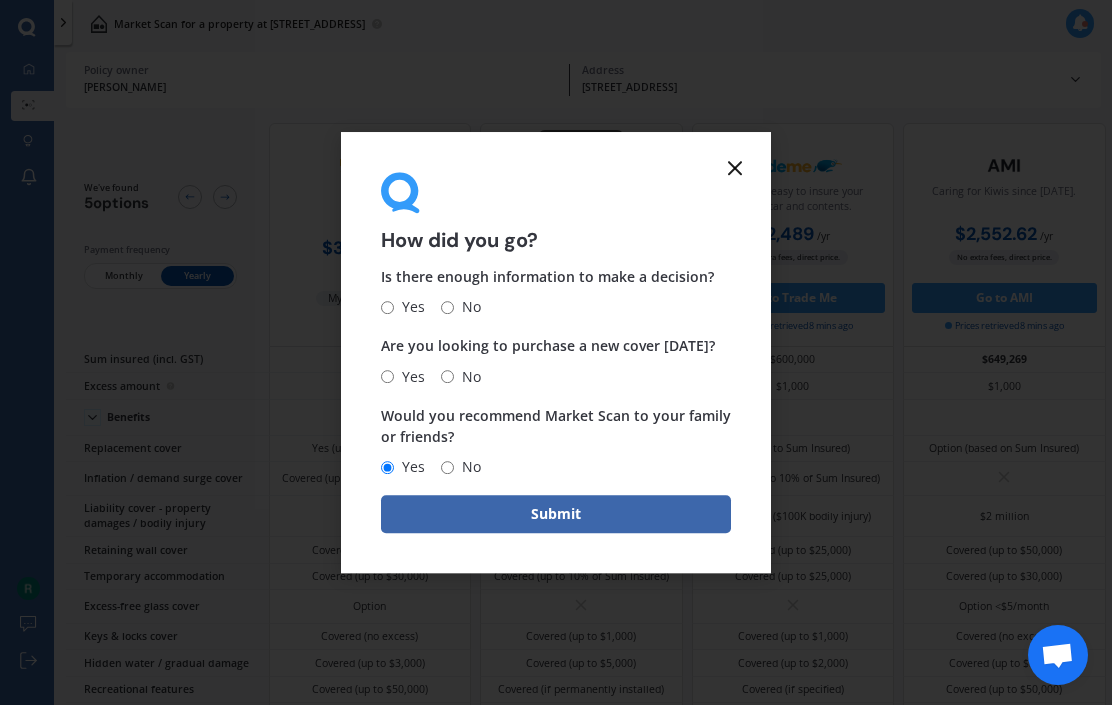 click on "No" at bounding box center (447, 376) 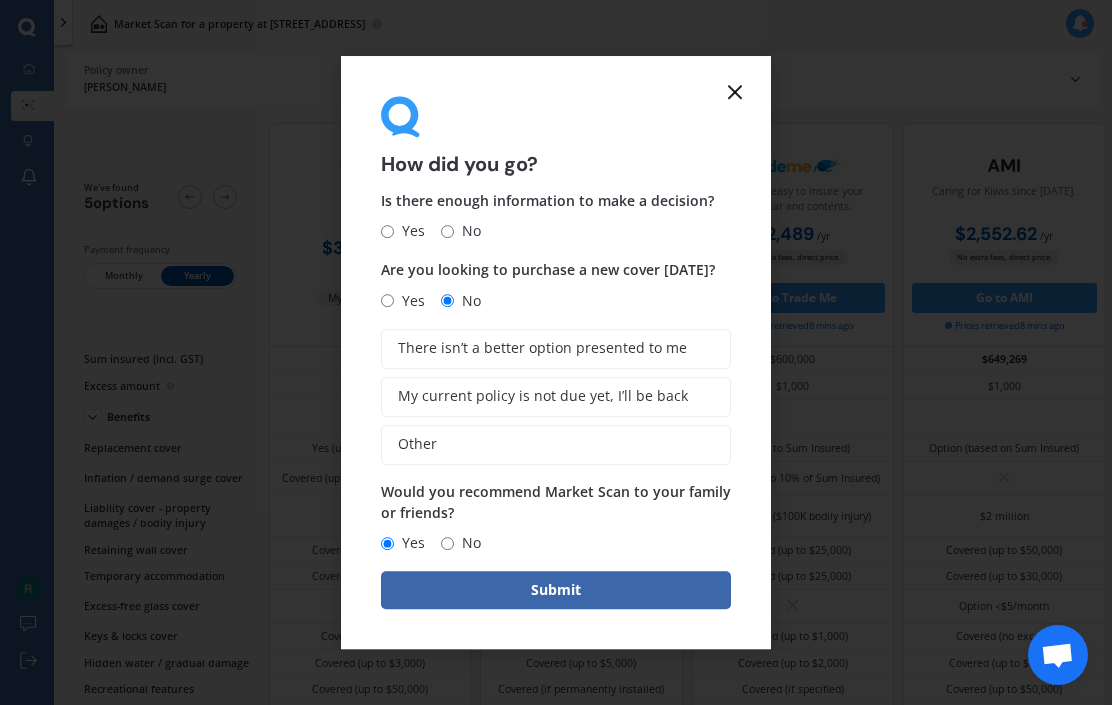 click on "My current policy is not due yet, I’ll be back" at bounding box center [543, 396] 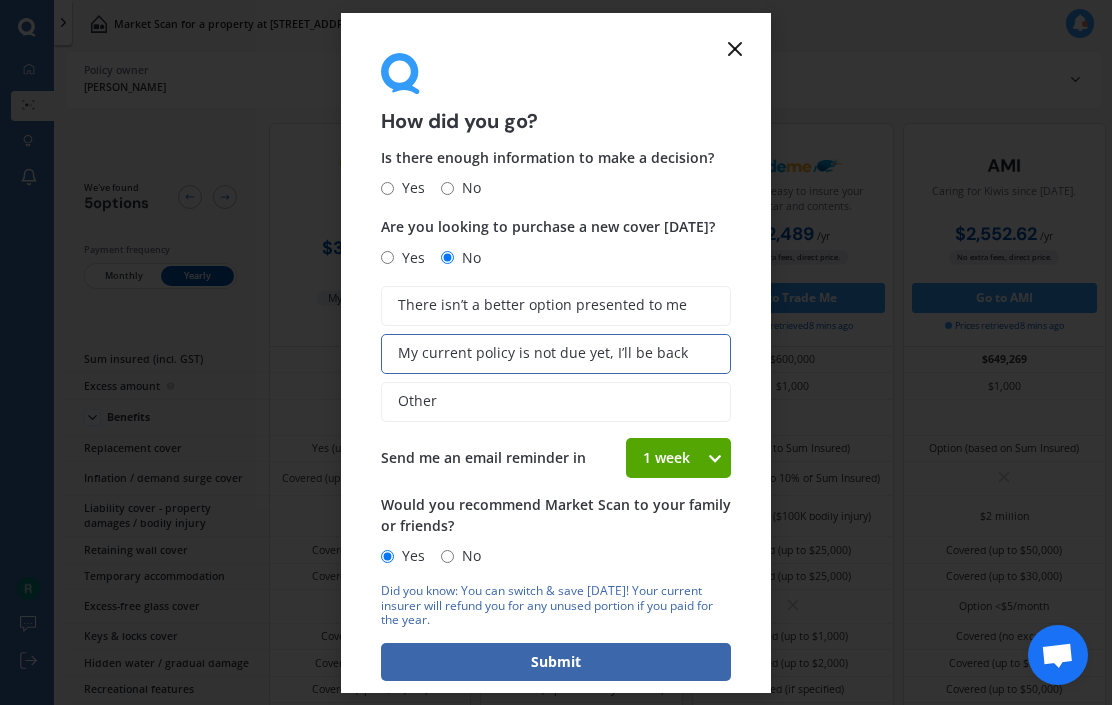 click on "No" at bounding box center (447, 188) 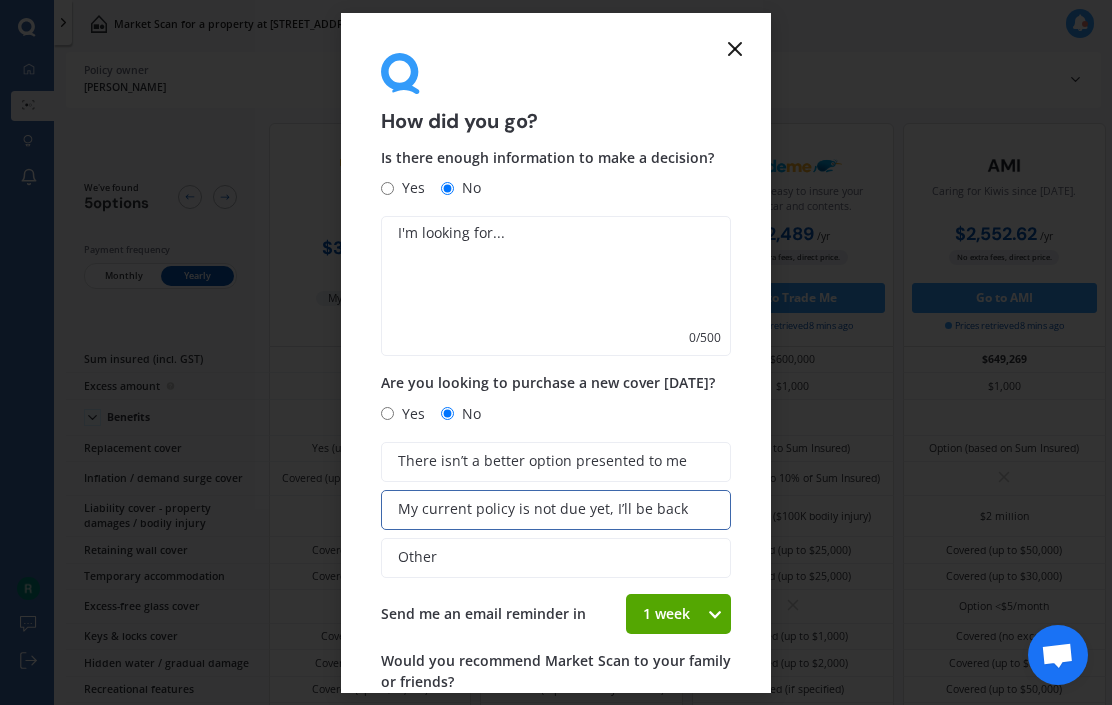 click at bounding box center [556, 286] 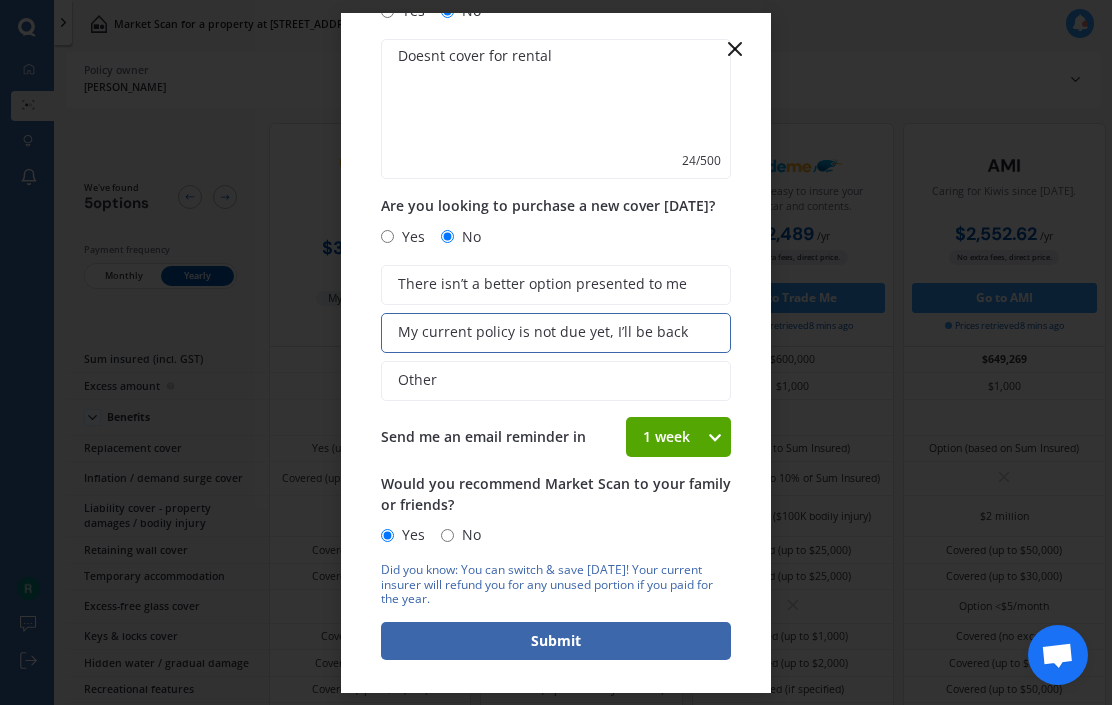 scroll, scrollTop: 176, scrollLeft: 0, axis: vertical 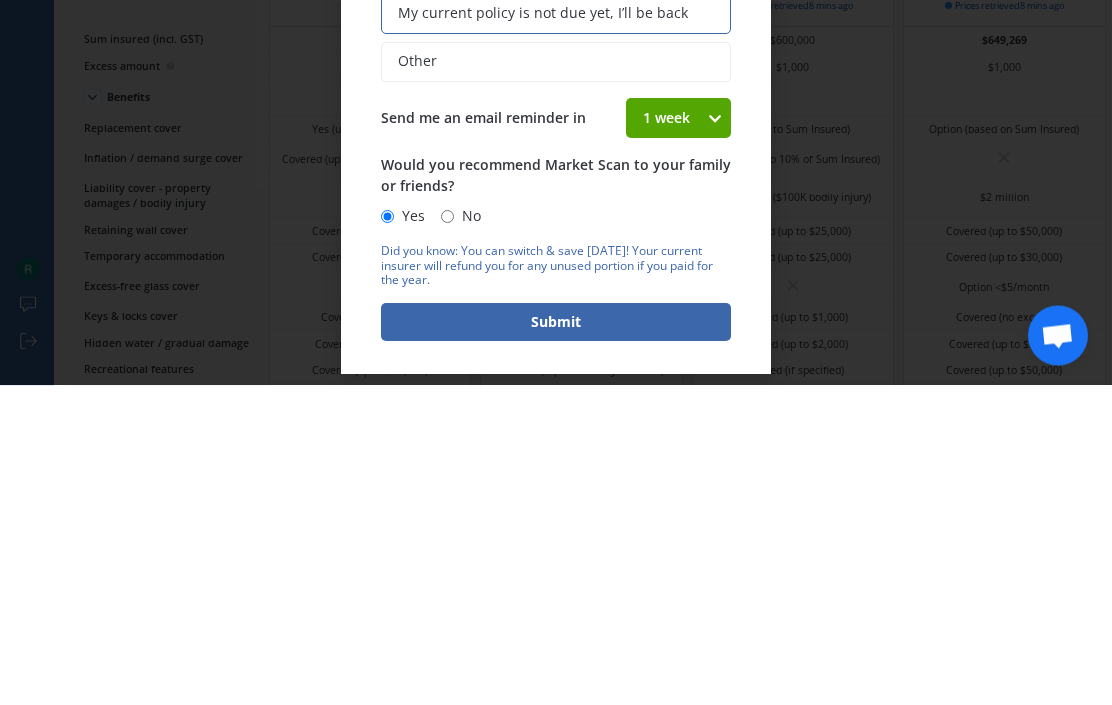 type on "Doesnt cover for rental" 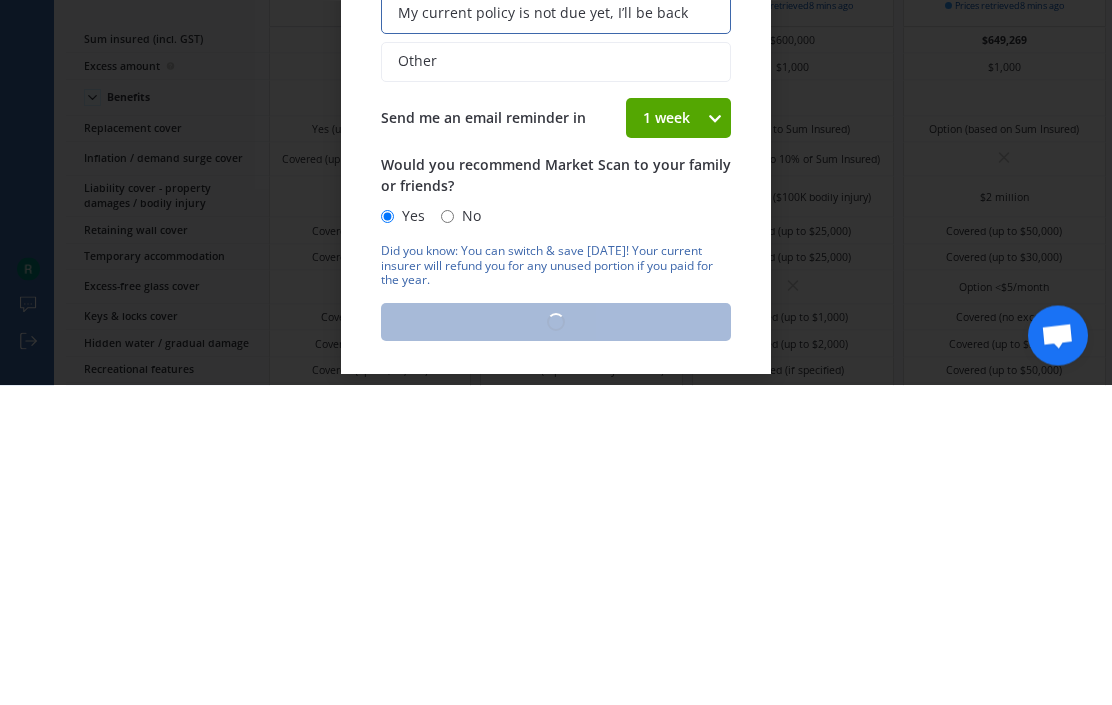 scroll, scrollTop: 0, scrollLeft: 0, axis: both 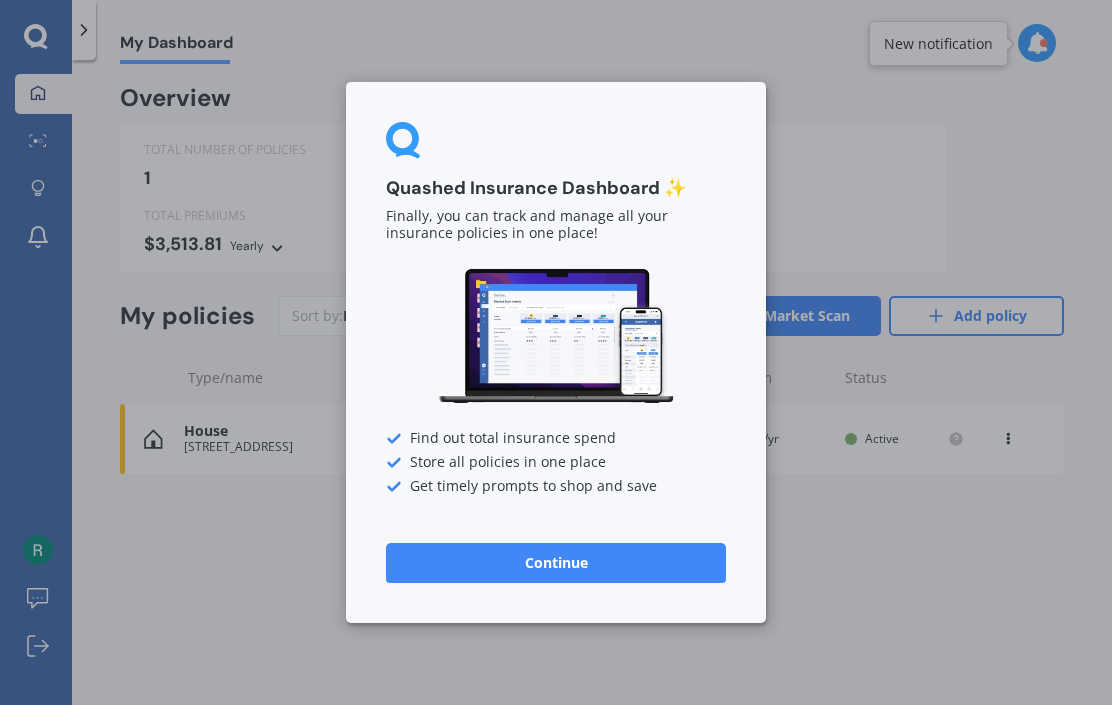 click on "Continue" at bounding box center [556, 563] 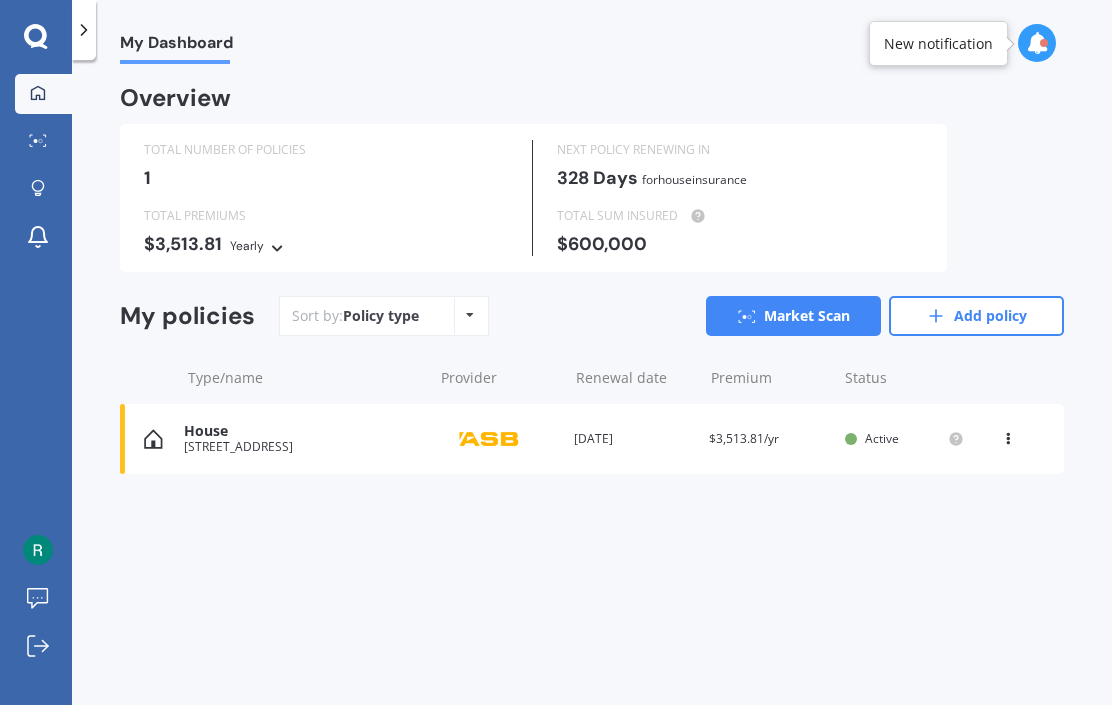 click 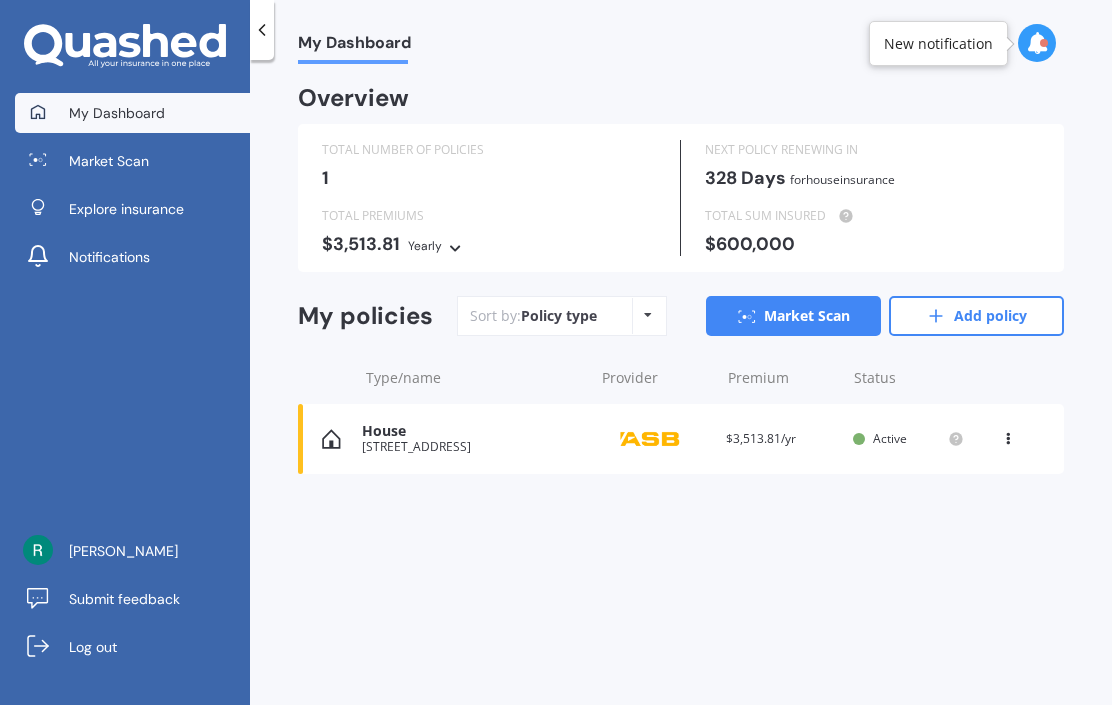 click on "Add policy" at bounding box center [976, 316] 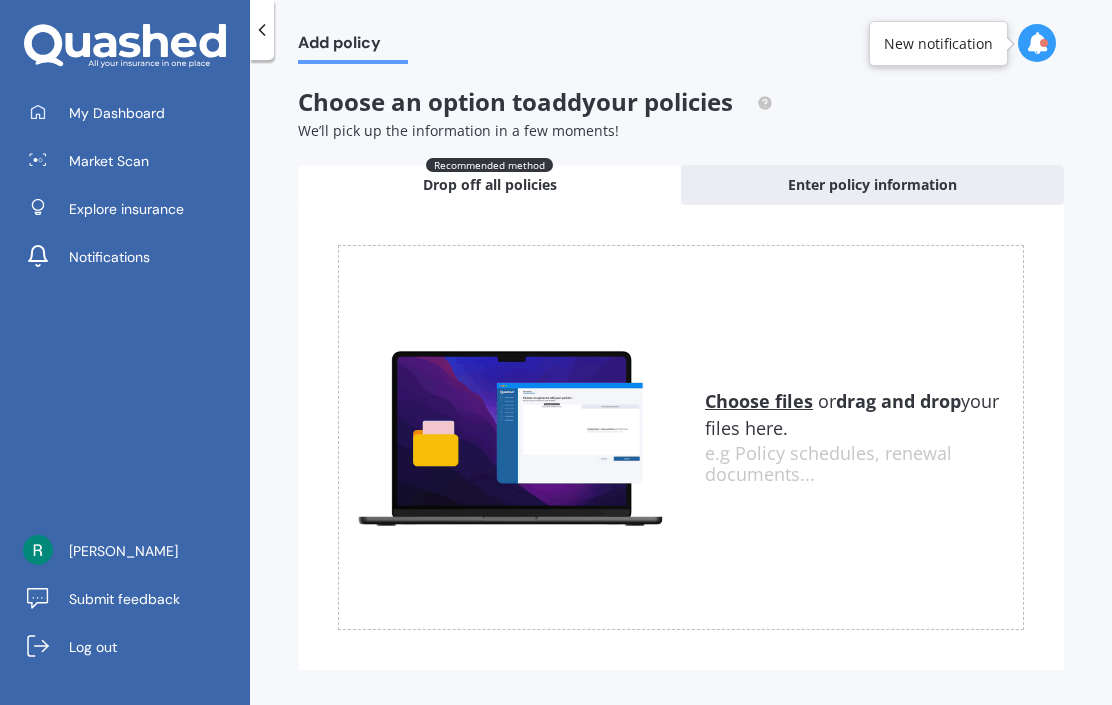 click on "Choose files" at bounding box center [759, 401] 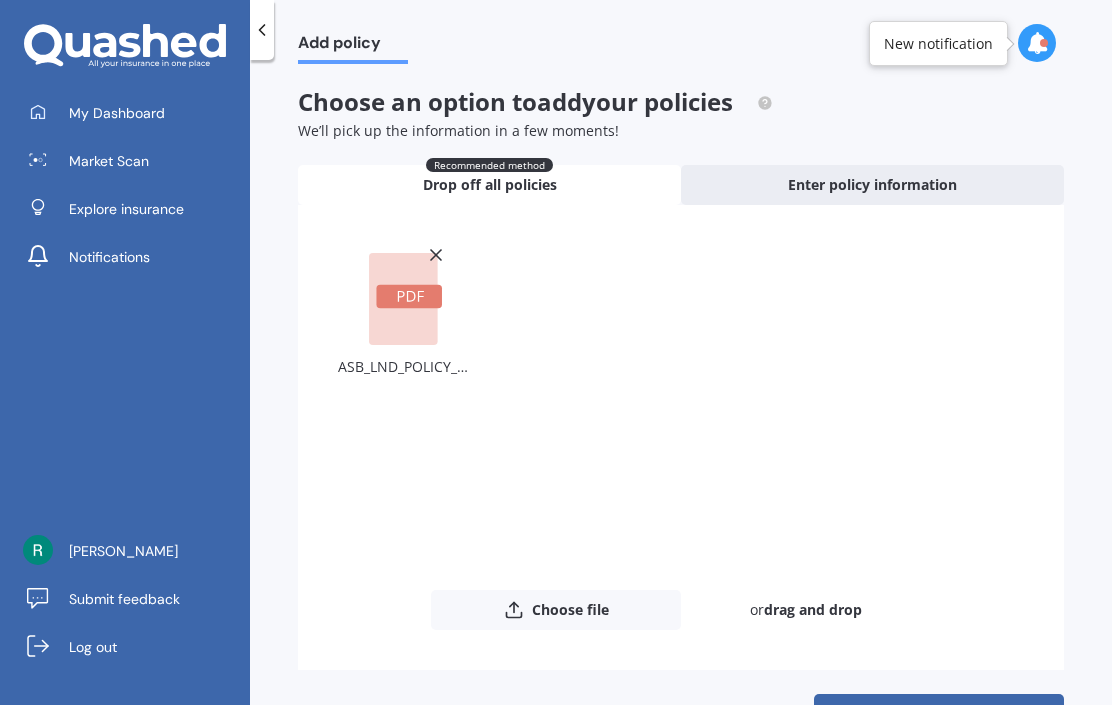 click on "Upload" at bounding box center [939, 713] 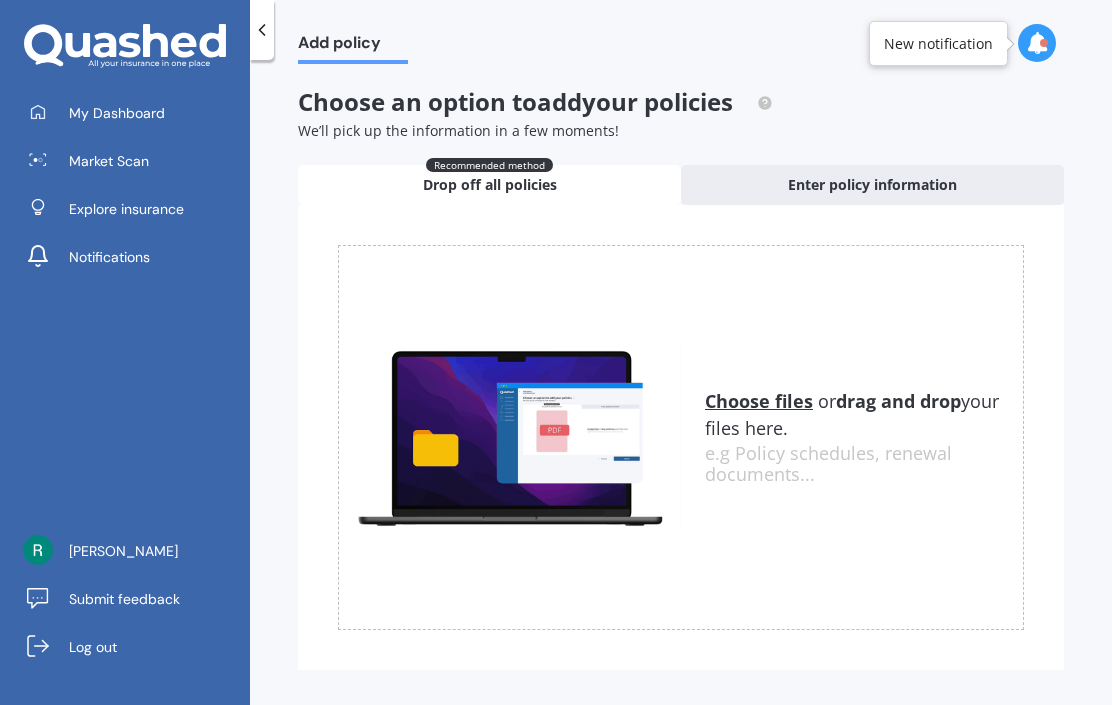 scroll, scrollTop: 0, scrollLeft: 0, axis: both 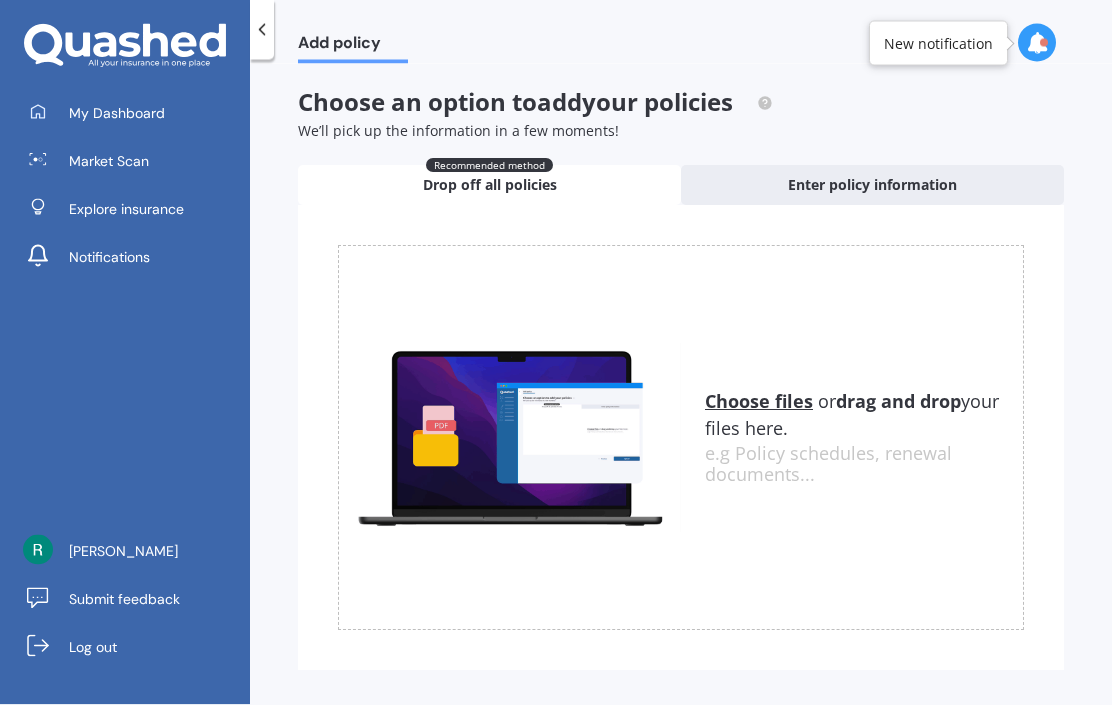 click on "Choose files" at bounding box center [759, 401] 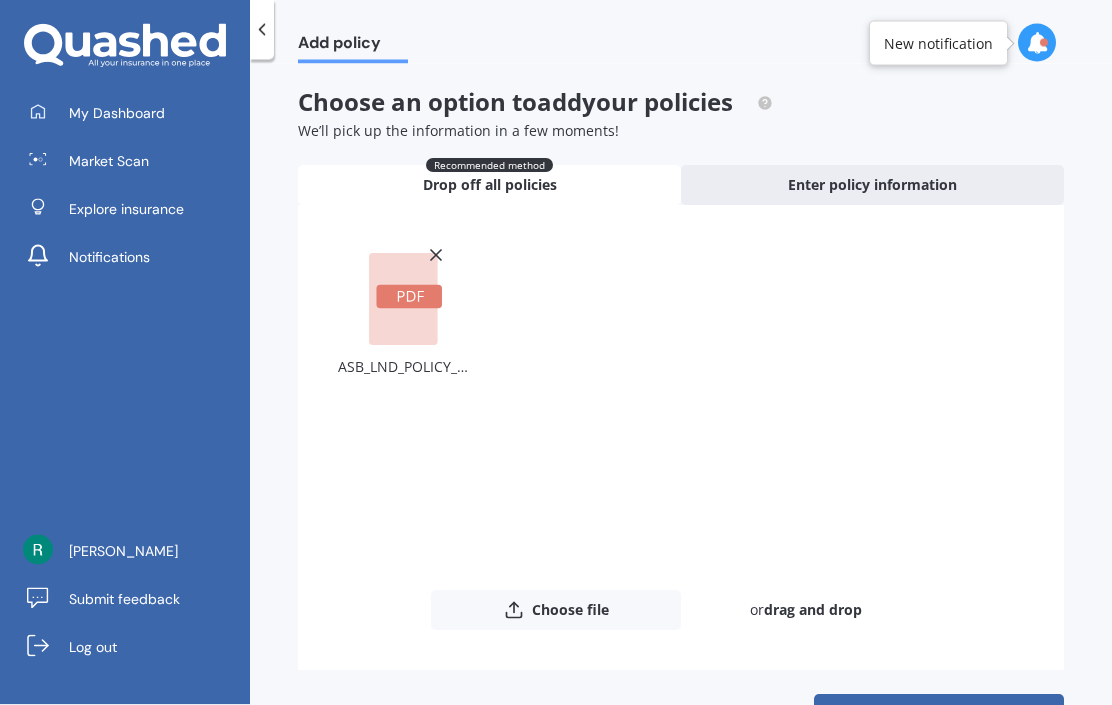 scroll, scrollTop: 0, scrollLeft: 0, axis: both 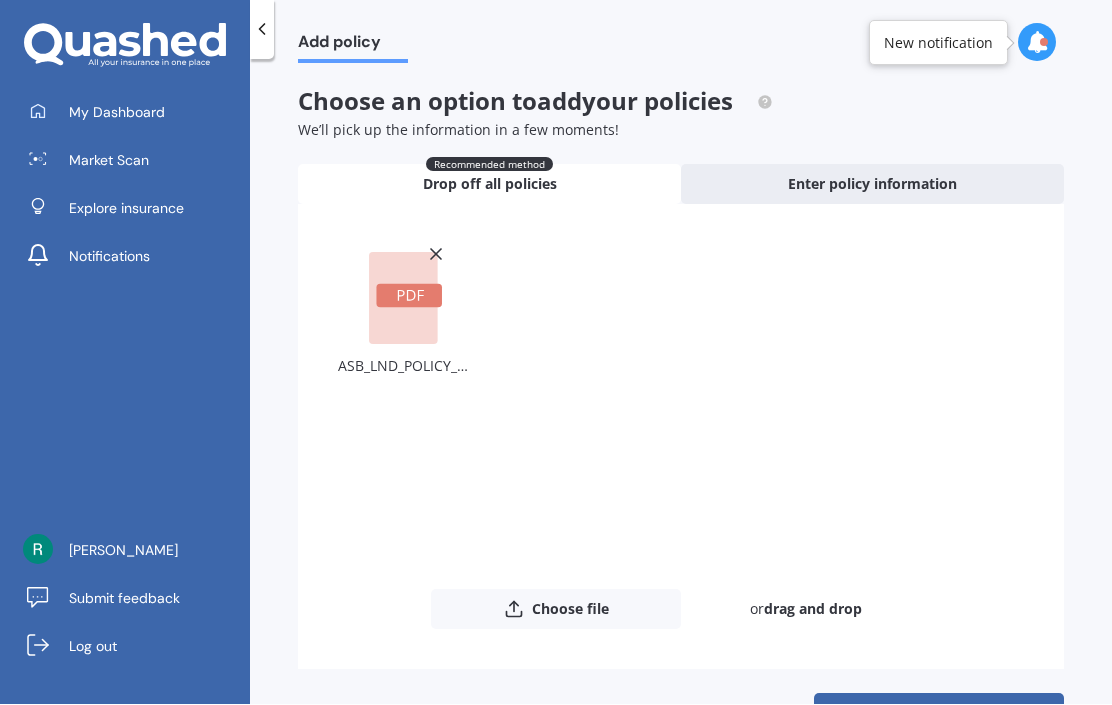 click on "ASB_LND_POLICY_SCHEDULE_LANP01287401_20250623133746082.pdf" at bounding box center (405, 417) 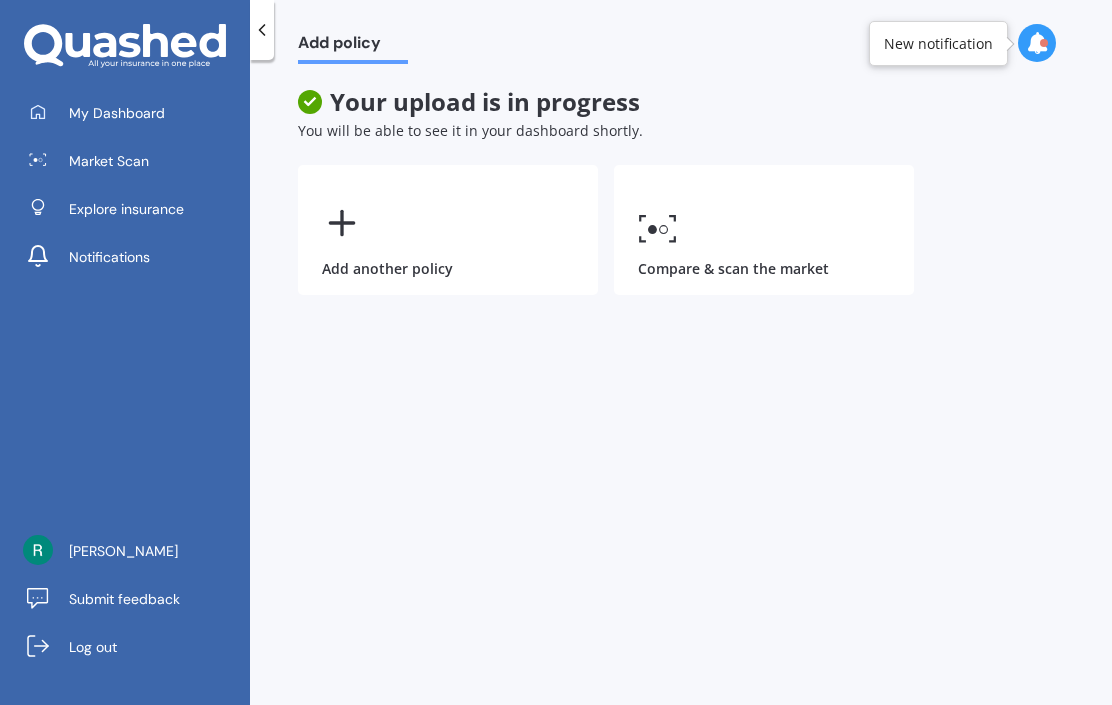 click on "Add another policy" at bounding box center [448, 230] 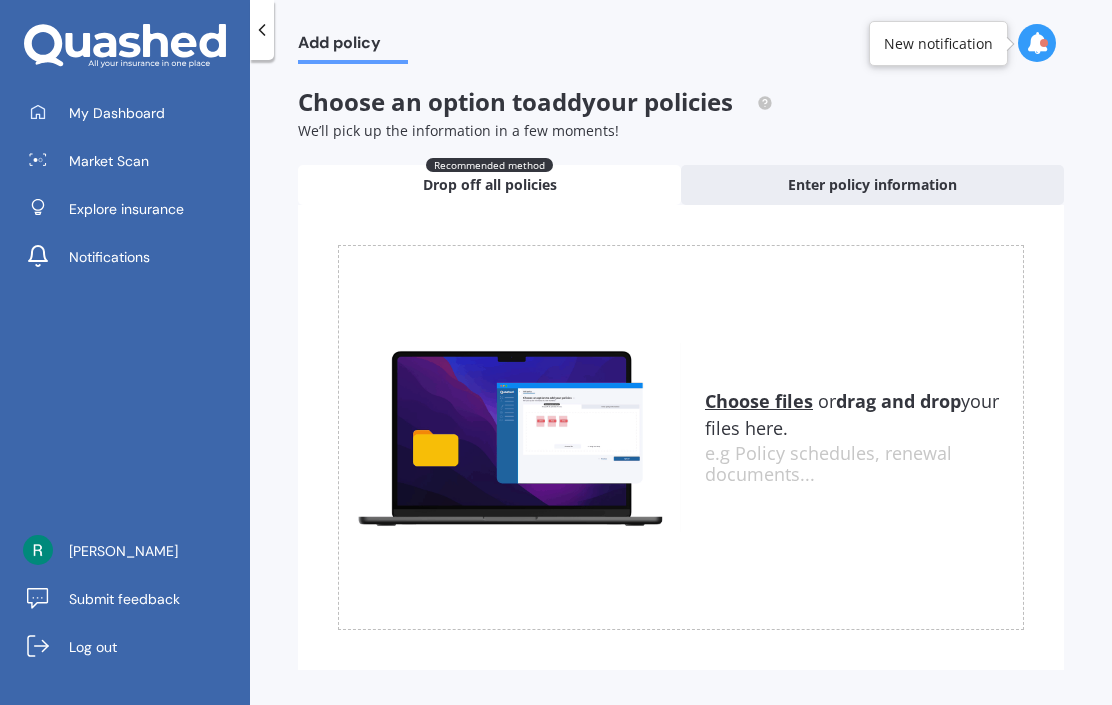click on "Choose files" at bounding box center [759, 401] 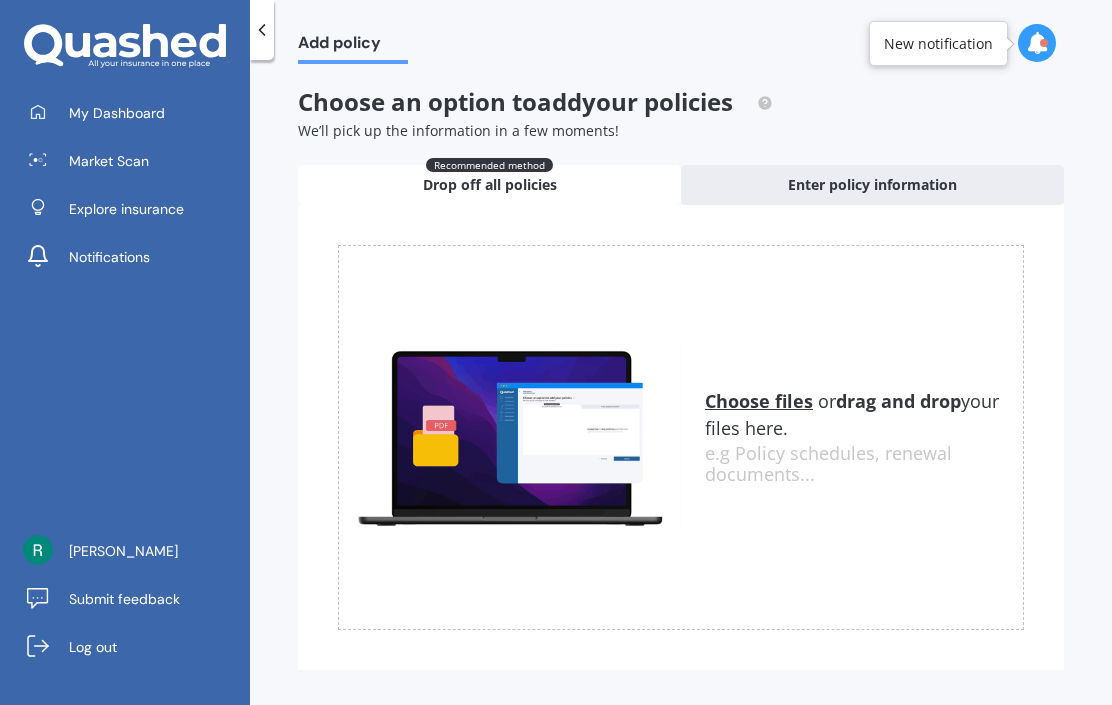 click on "Choose files" at bounding box center [759, 401] 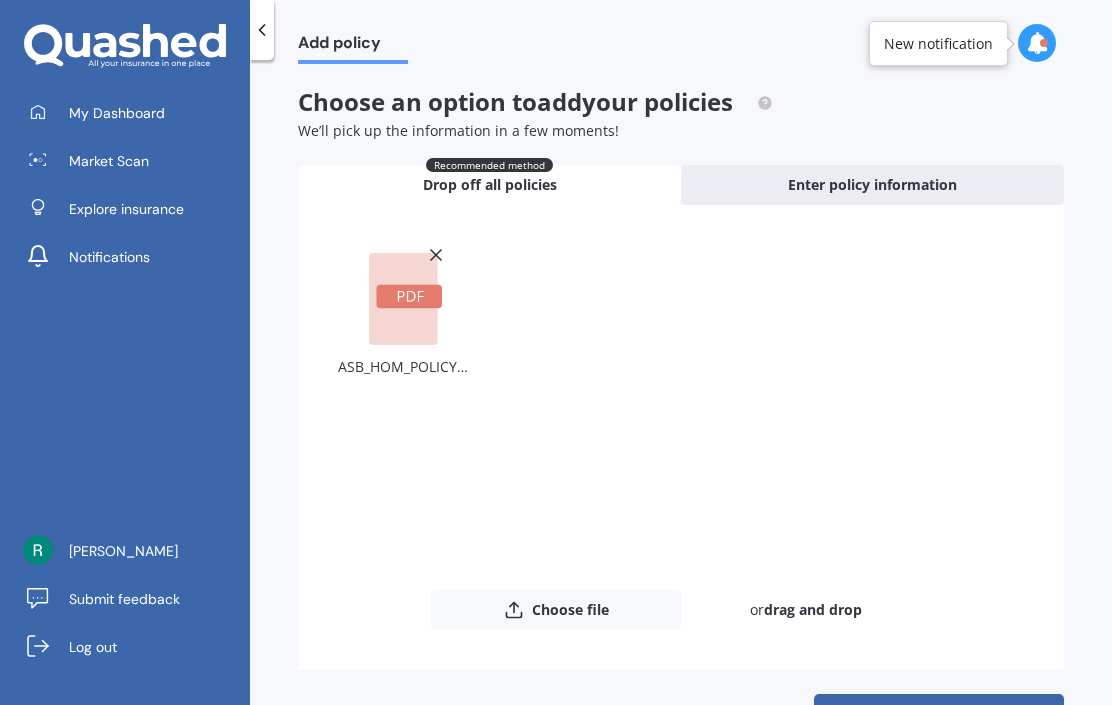click on "Upload" at bounding box center [939, 713] 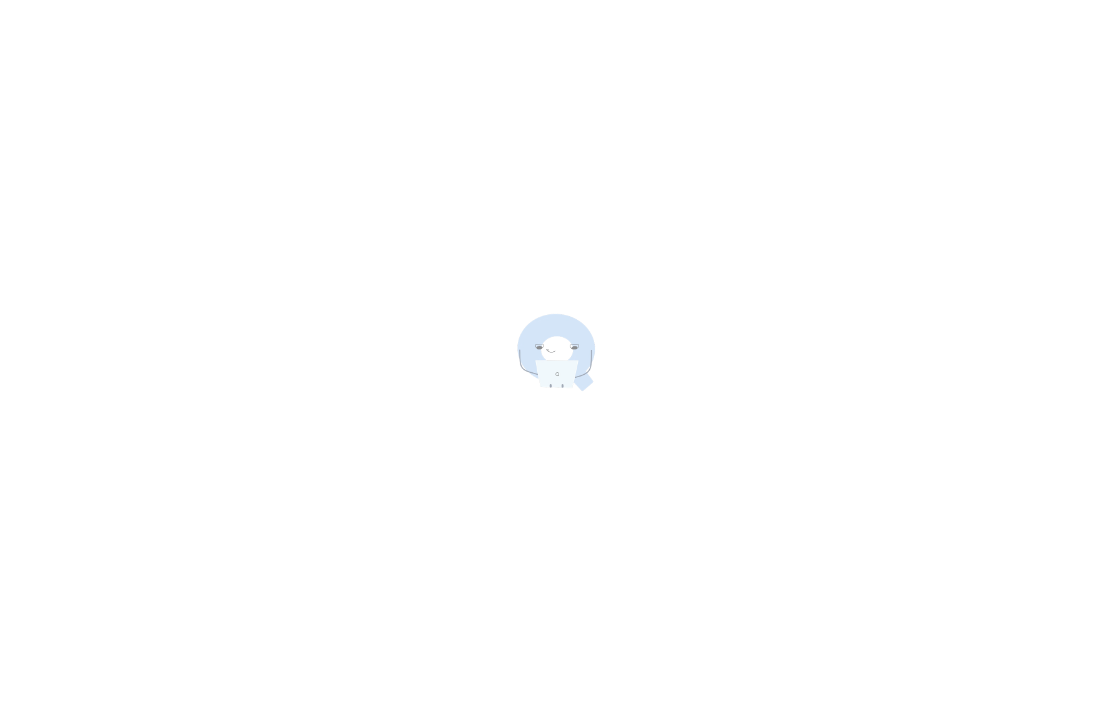 scroll, scrollTop: 1, scrollLeft: 0, axis: vertical 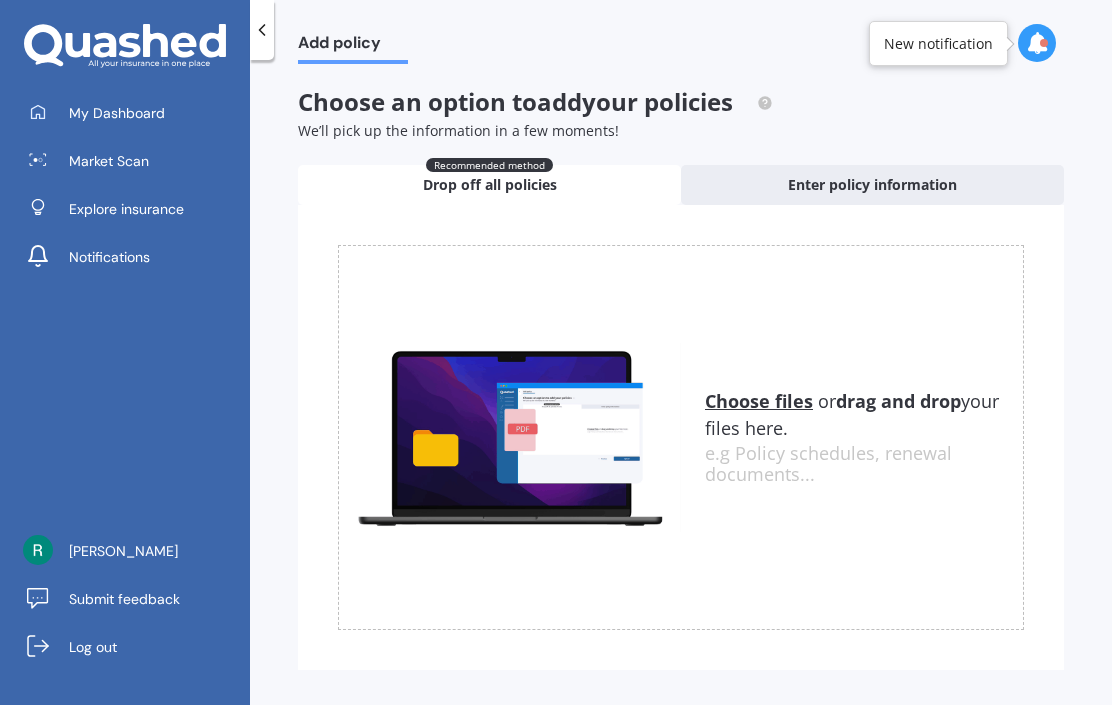 click on "Choose files" at bounding box center (759, 401) 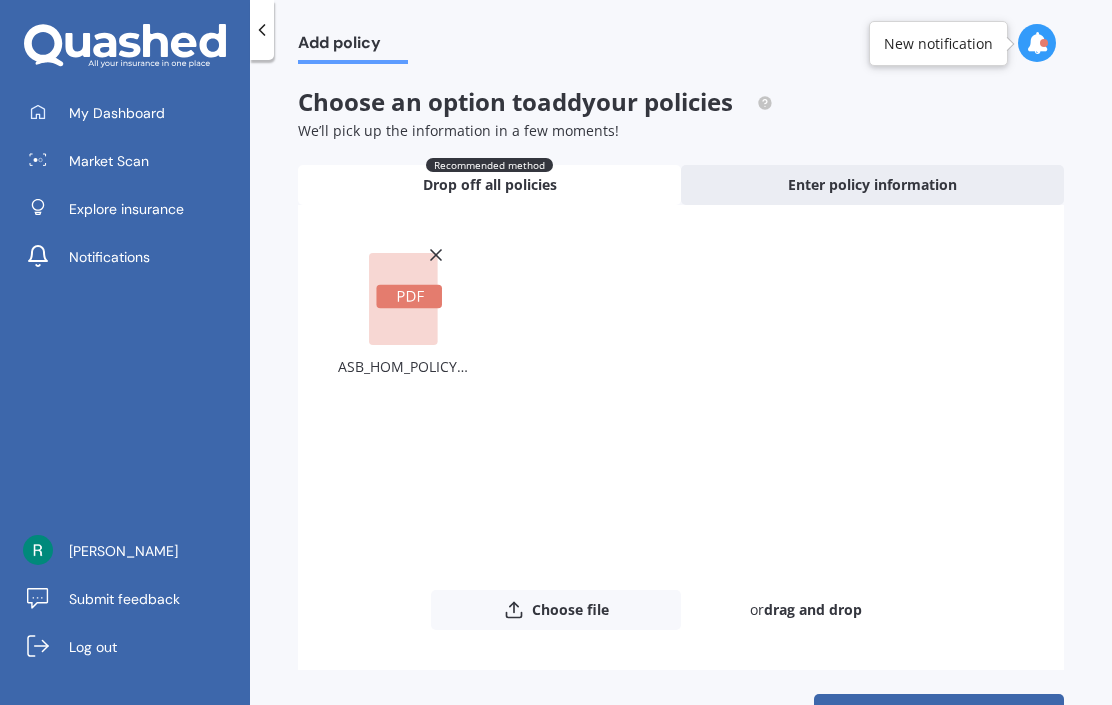 click 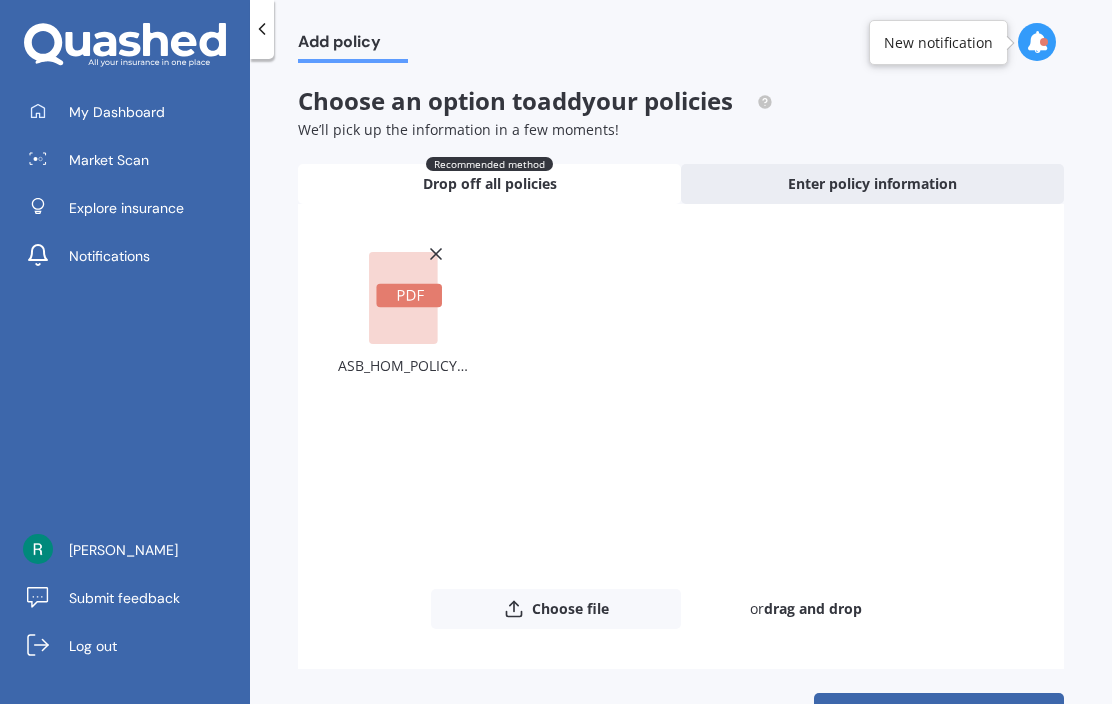 scroll, scrollTop: 89, scrollLeft: 0, axis: vertical 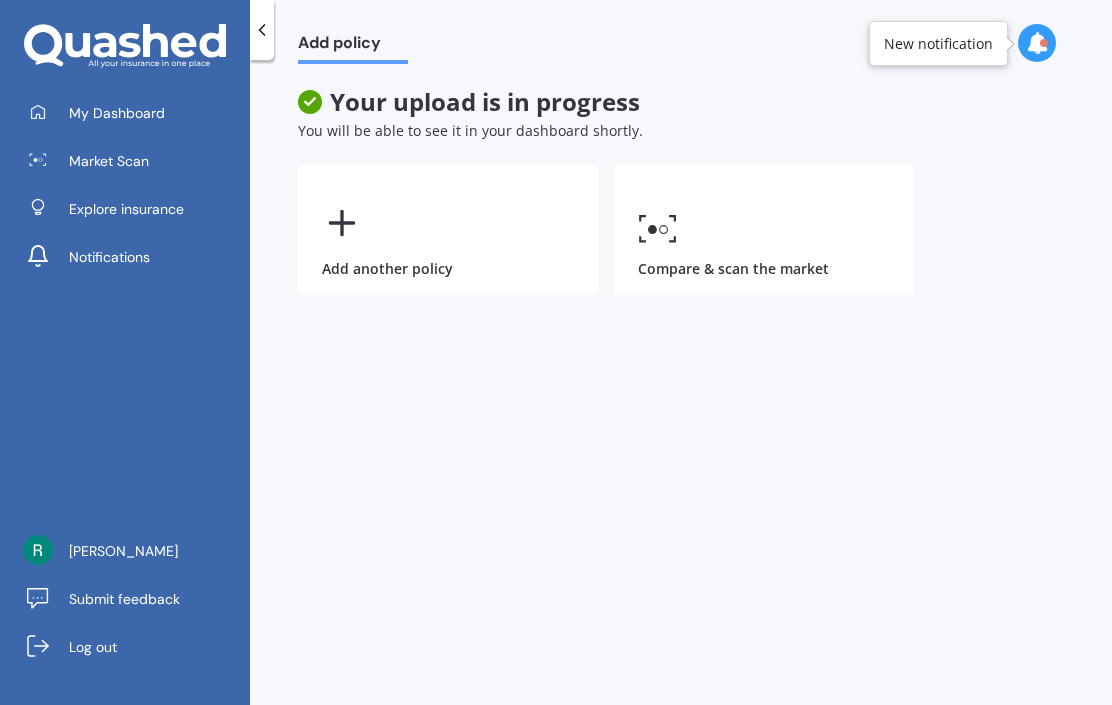 click on "New notification" at bounding box center [938, 44] 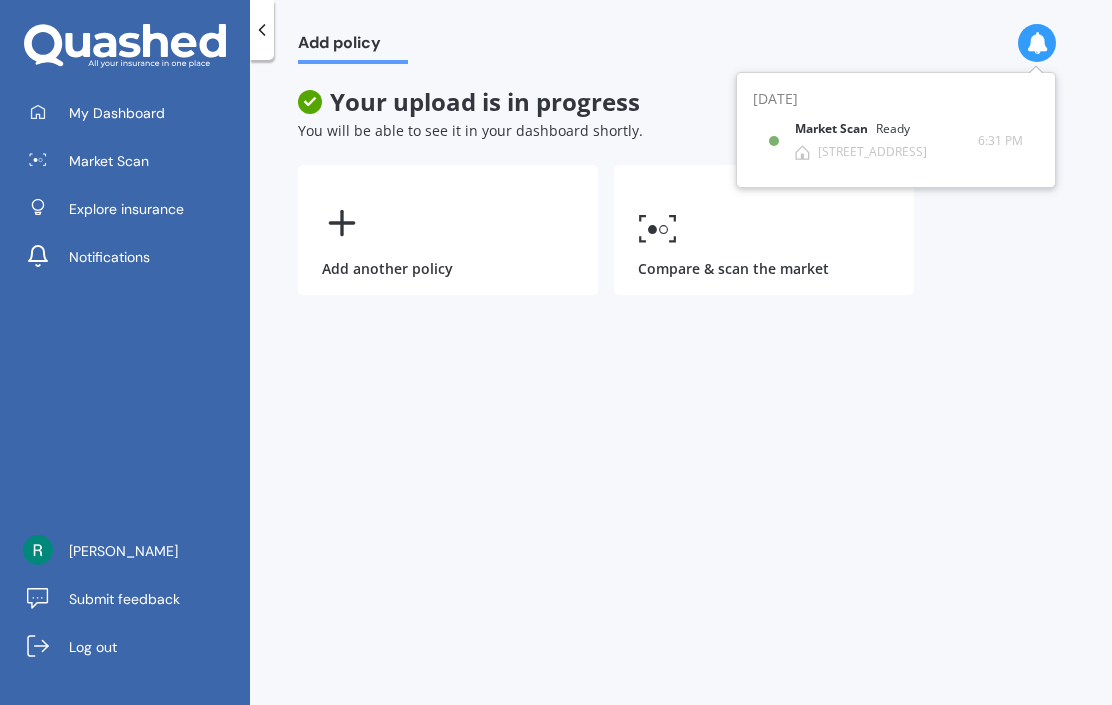 click on "Add policy Your upload is in progress You will be able to see it in your dashboard shortly. Add another policy Compare & scan the market" at bounding box center (681, 386) 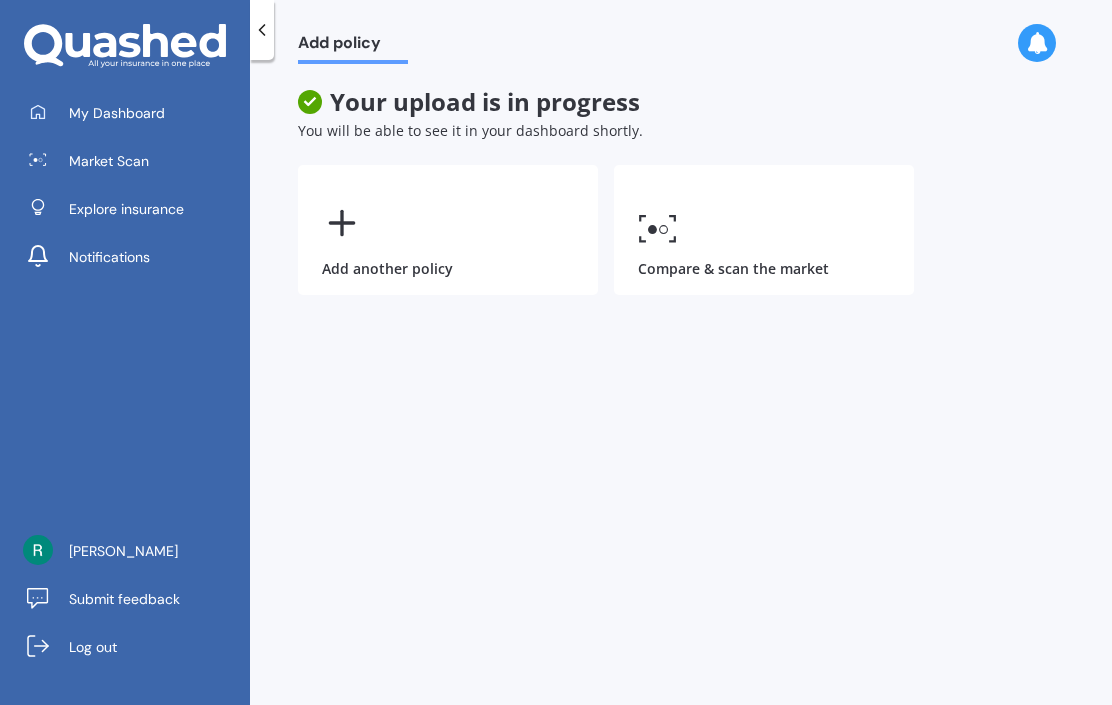 click on "Add another policy" at bounding box center [448, 230] 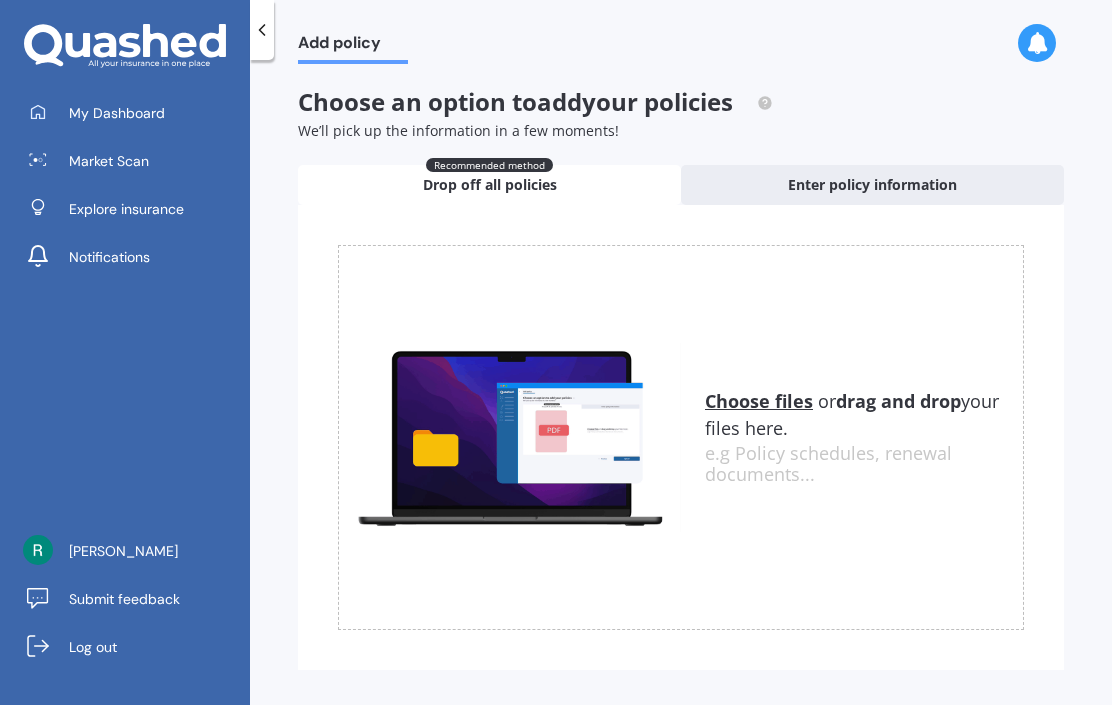 click on "Choose files" at bounding box center (759, 401) 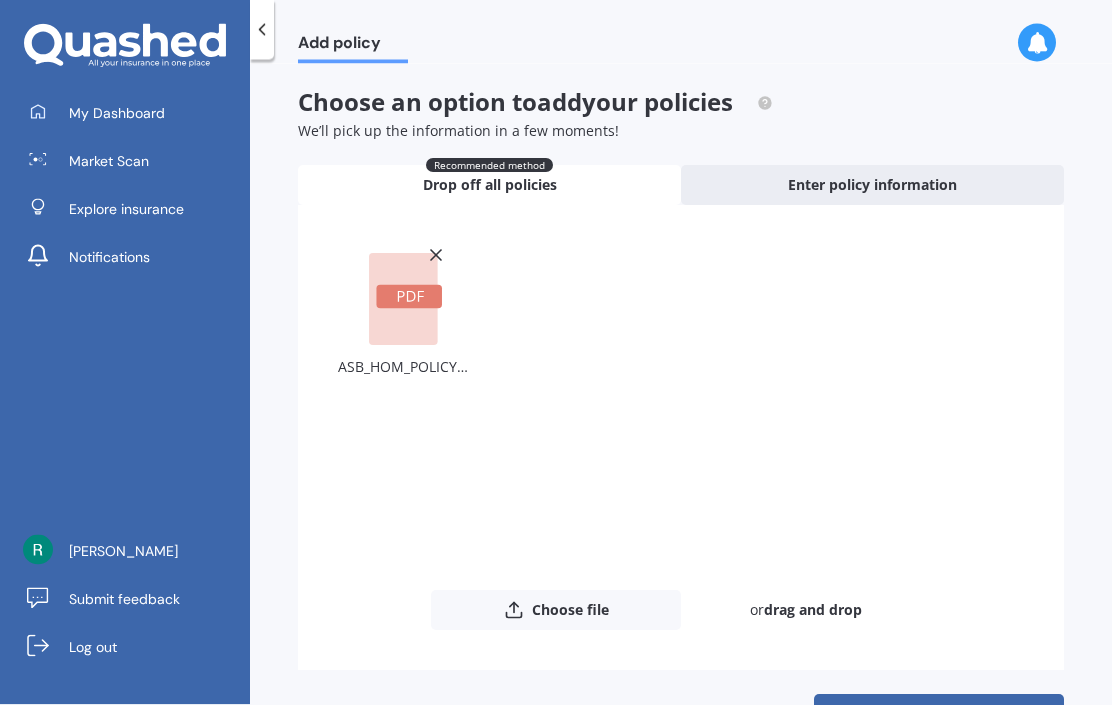 scroll, scrollTop: 0, scrollLeft: 0, axis: both 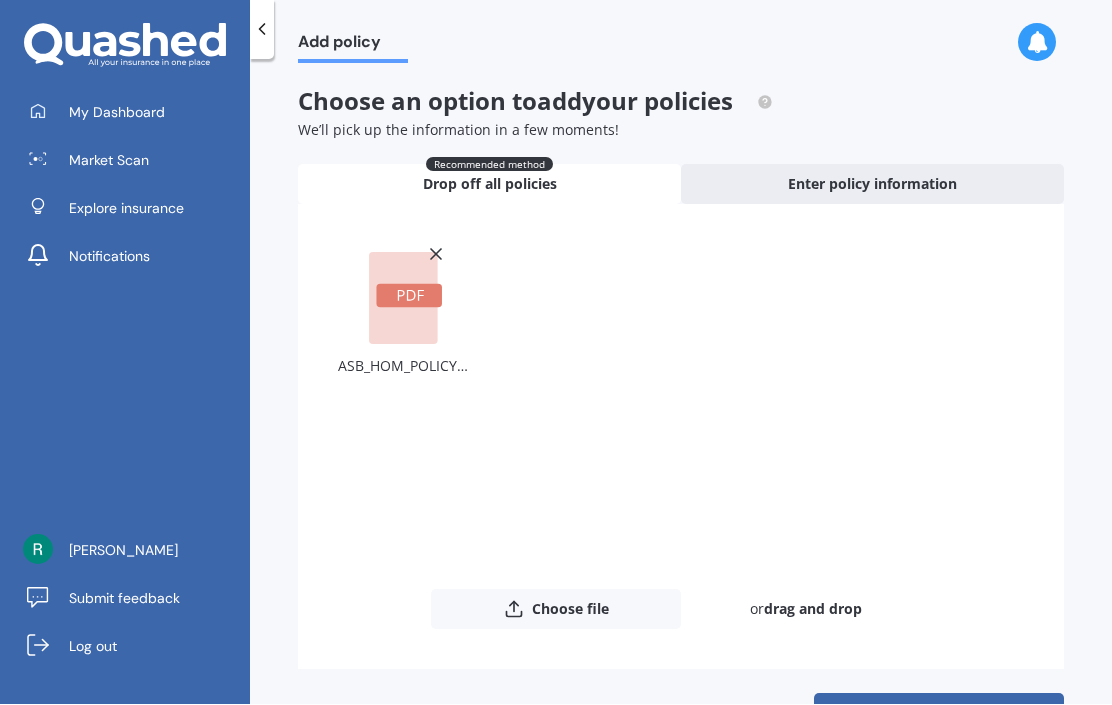 click on "Upload" at bounding box center (939, 713) 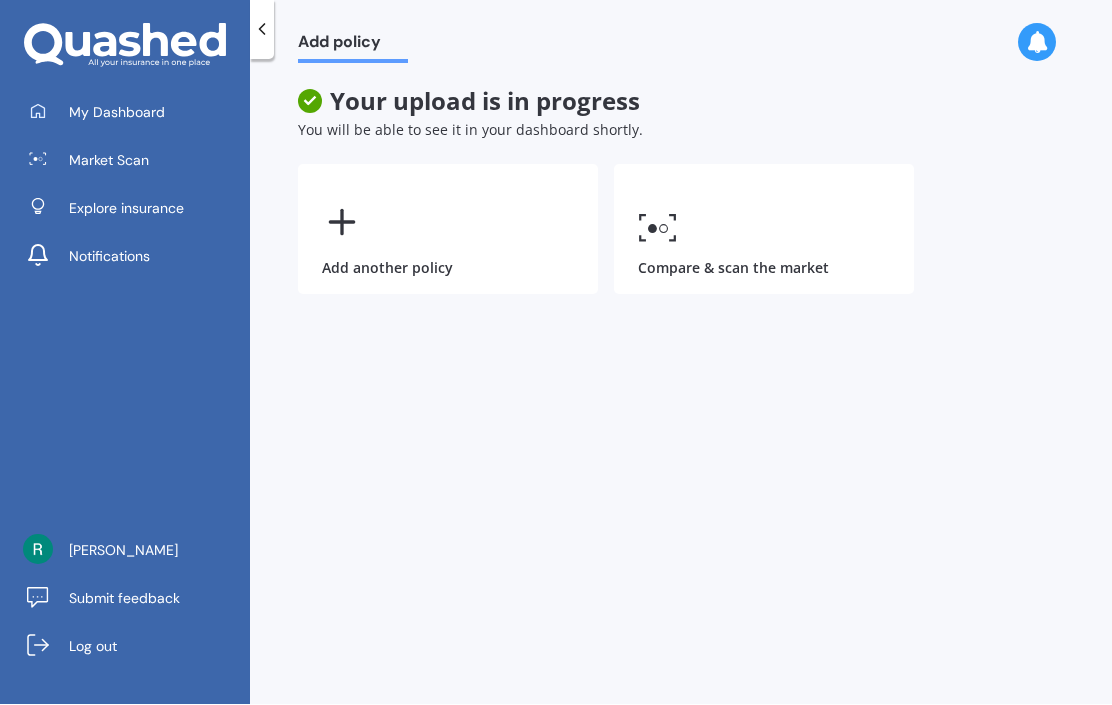 scroll, scrollTop: 0, scrollLeft: 0, axis: both 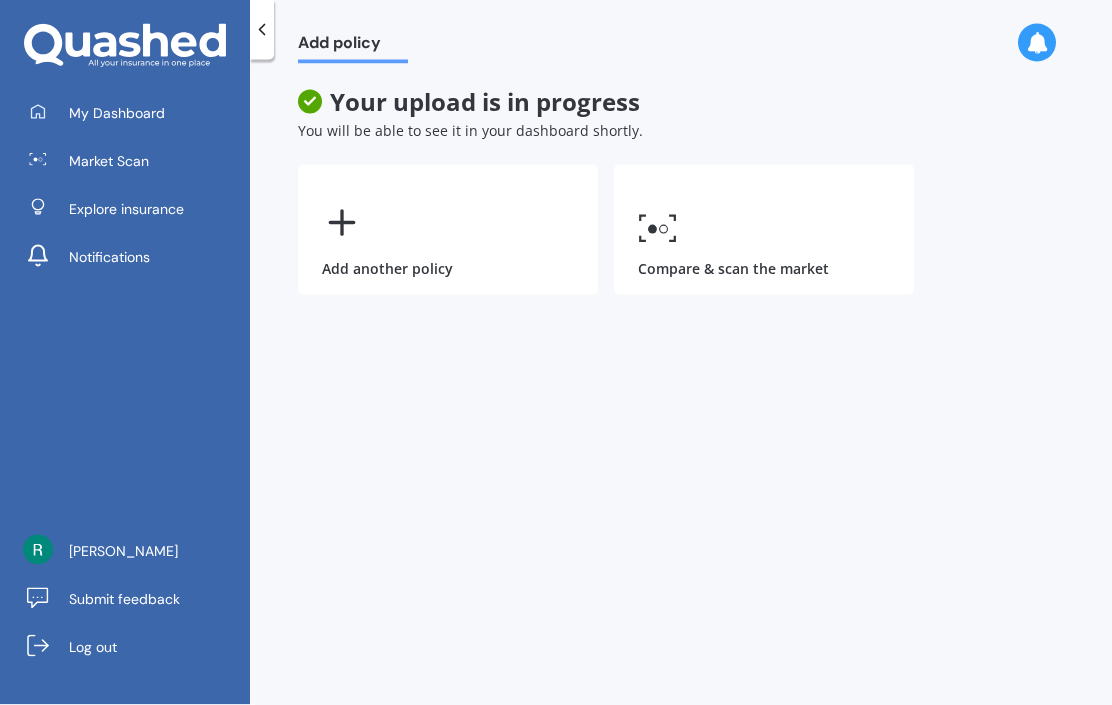 click on "My Dashboard" at bounding box center [117, 113] 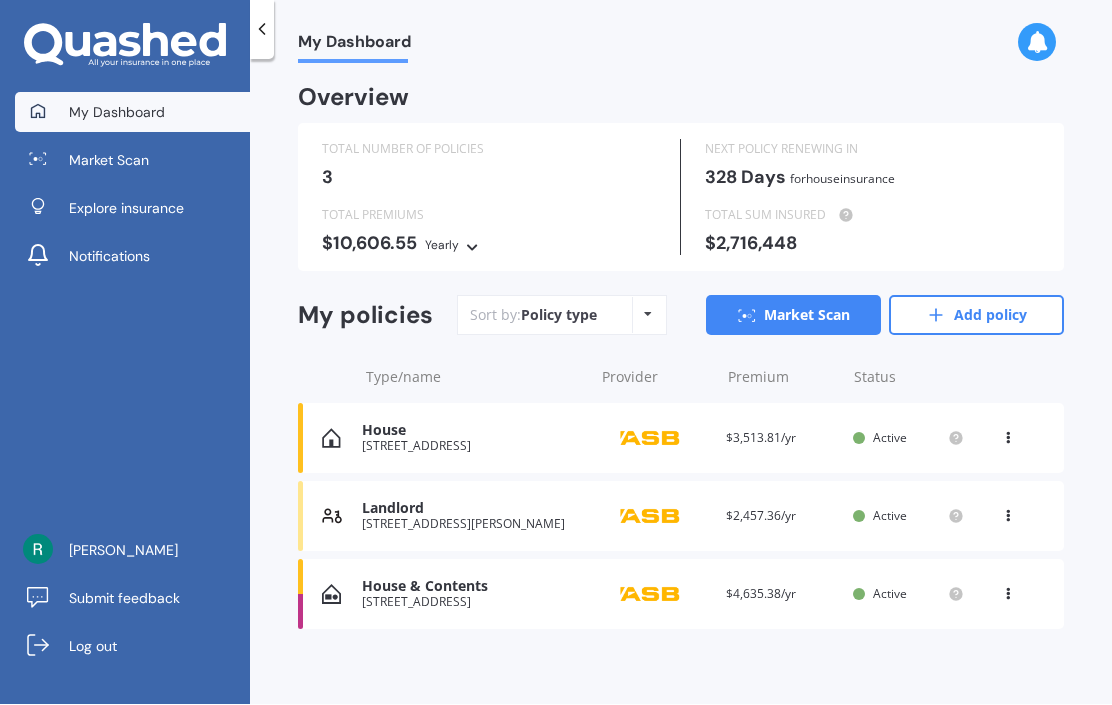 click on "House" at bounding box center [473, 431] 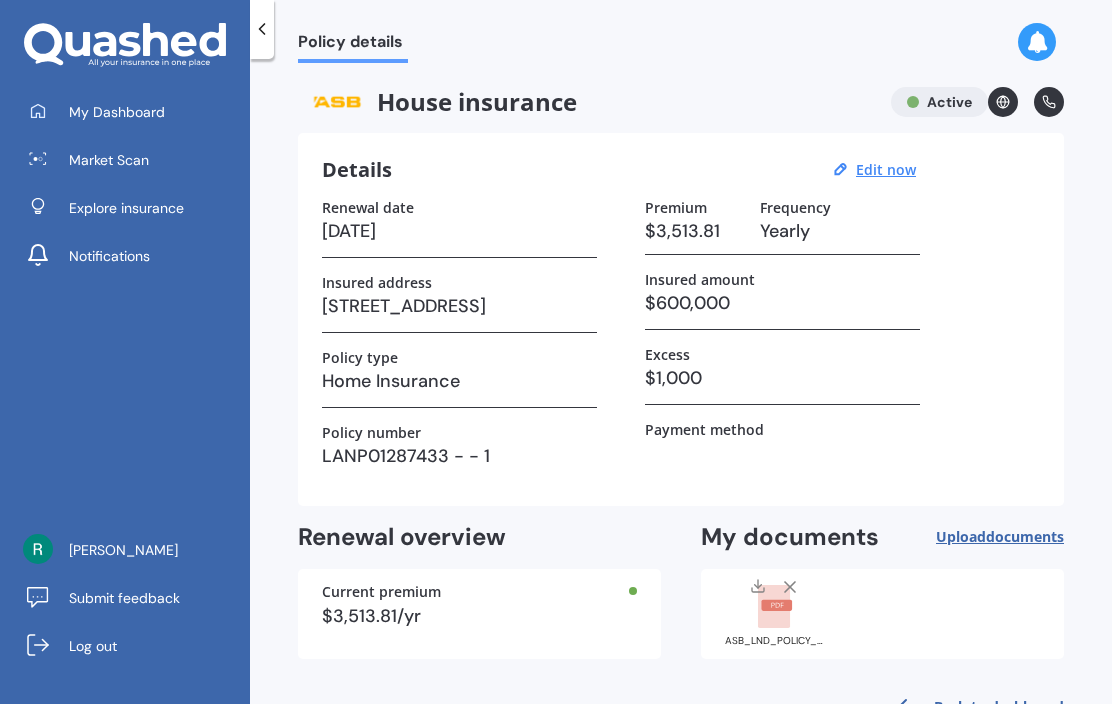 scroll, scrollTop: 89, scrollLeft: 0, axis: vertical 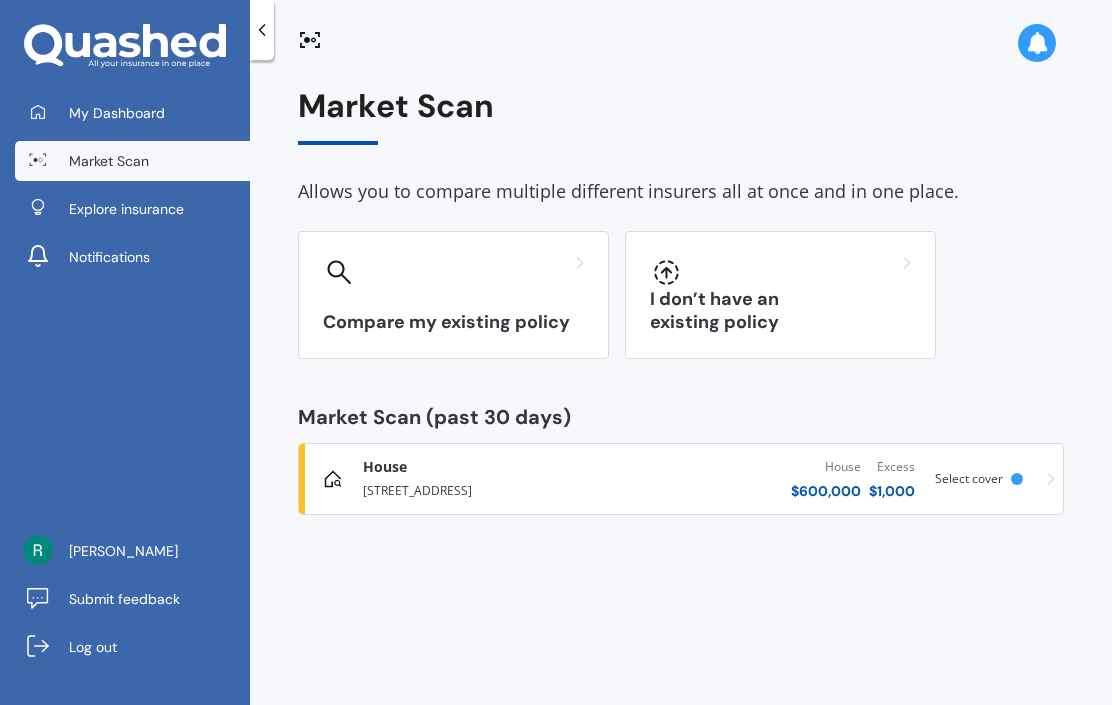 click on "Compare my existing policy" at bounding box center (453, 295) 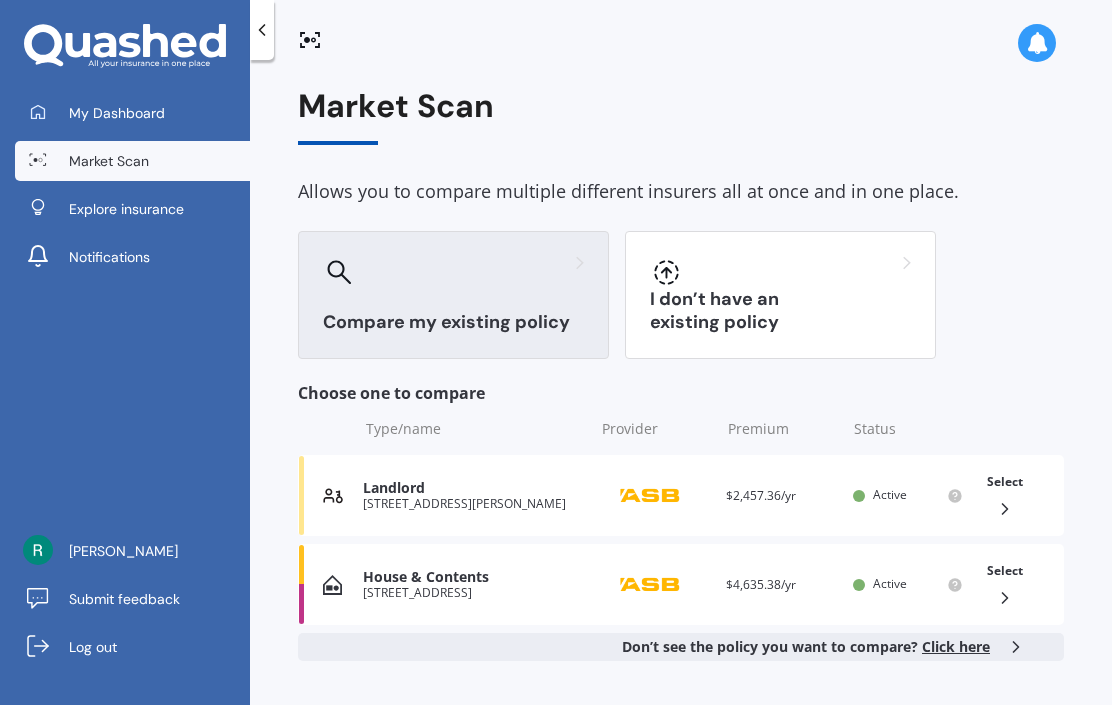 click on "[STREET_ADDRESS][PERSON_NAME]" at bounding box center (473, 504) 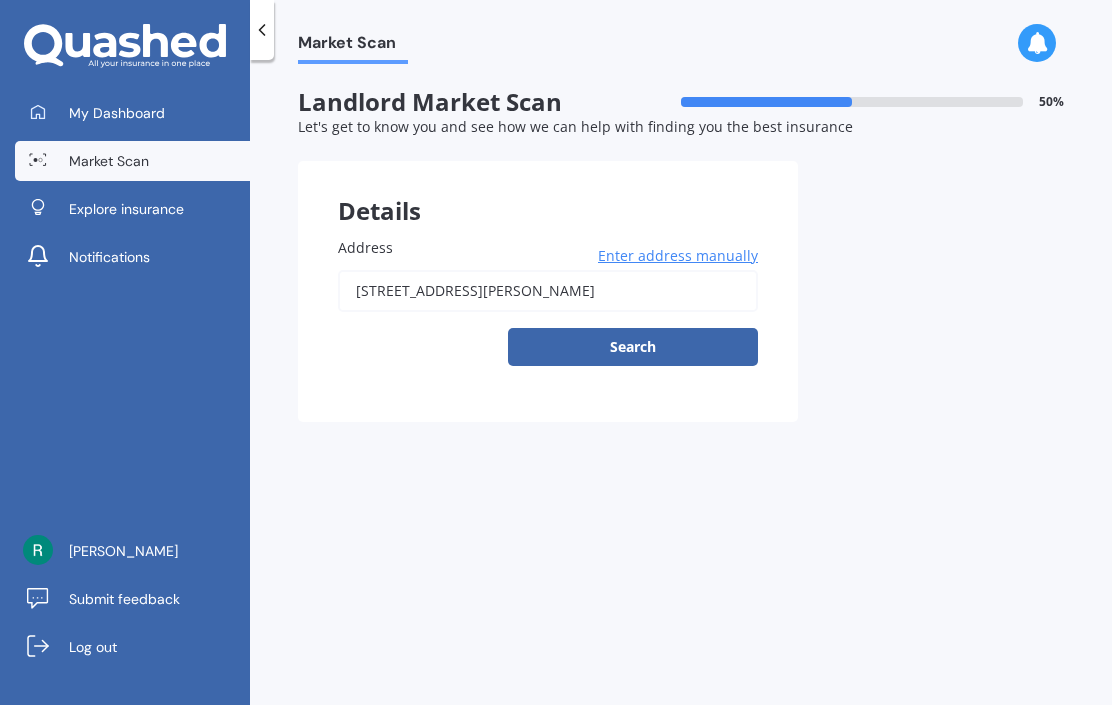 click on "Search" at bounding box center [633, 347] 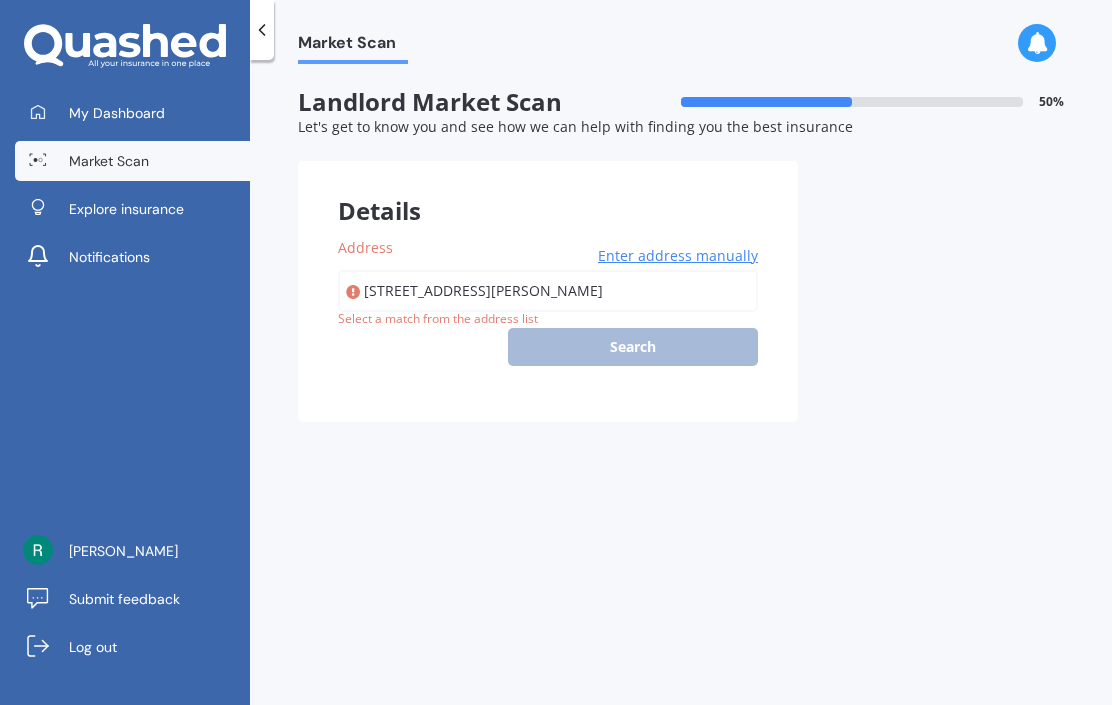 type on "18 McDonnell Street, Ōmokoroa 3114" 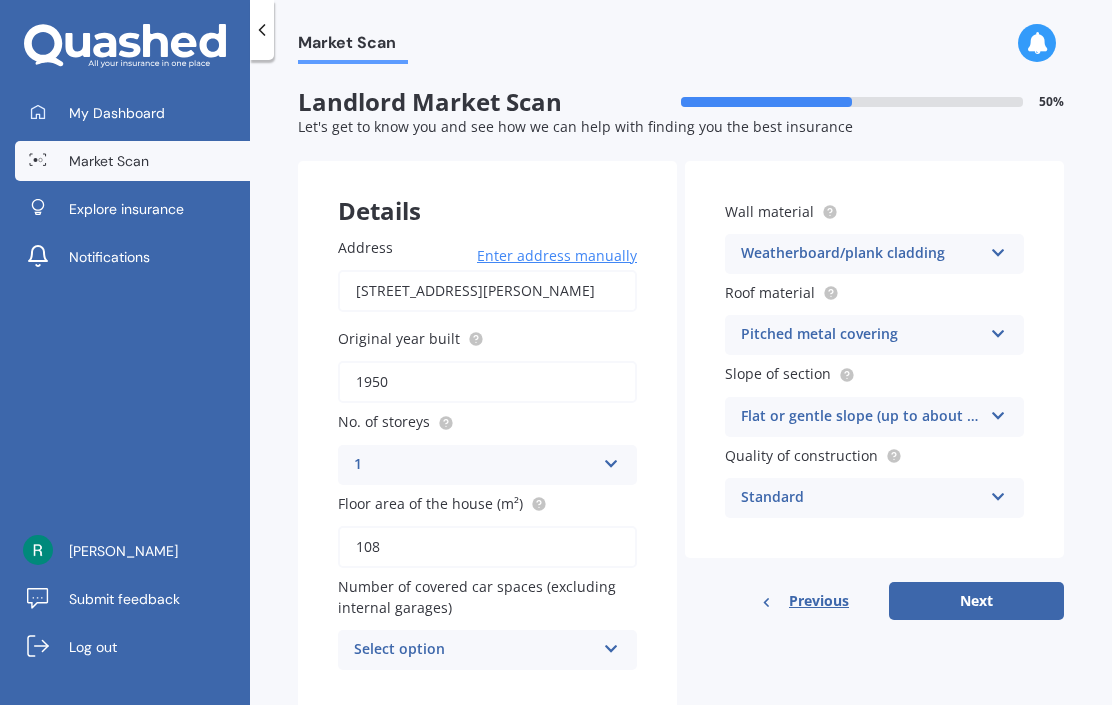 click at bounding box center [611, 645] 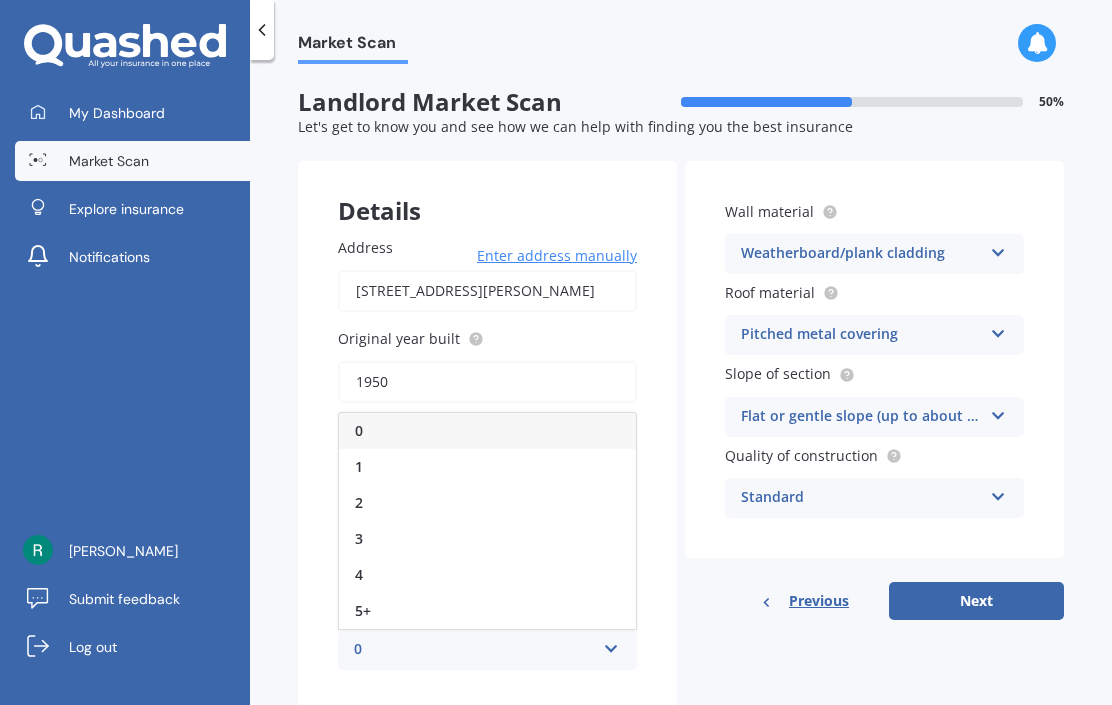 click on "2" at bounding box center (487, 503) 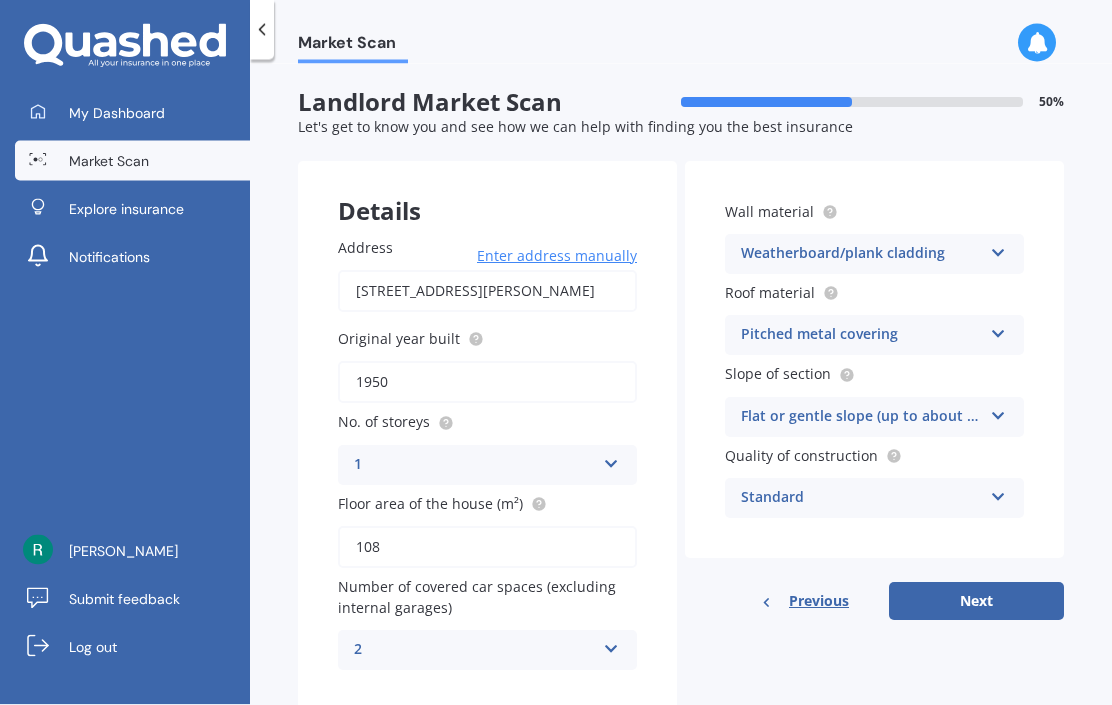 scroll, scrollTop: 30, scrollLeft: 0, axis: vertical 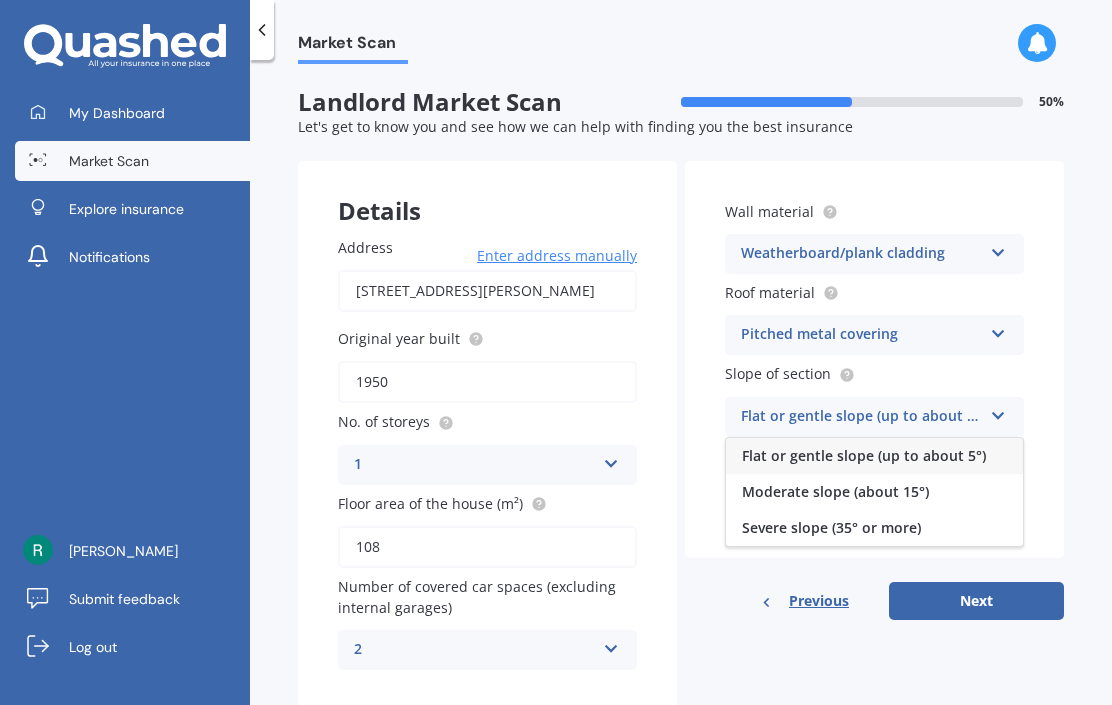 click on "Moderate slope (about 15°)" at bounding box center (835, 491) 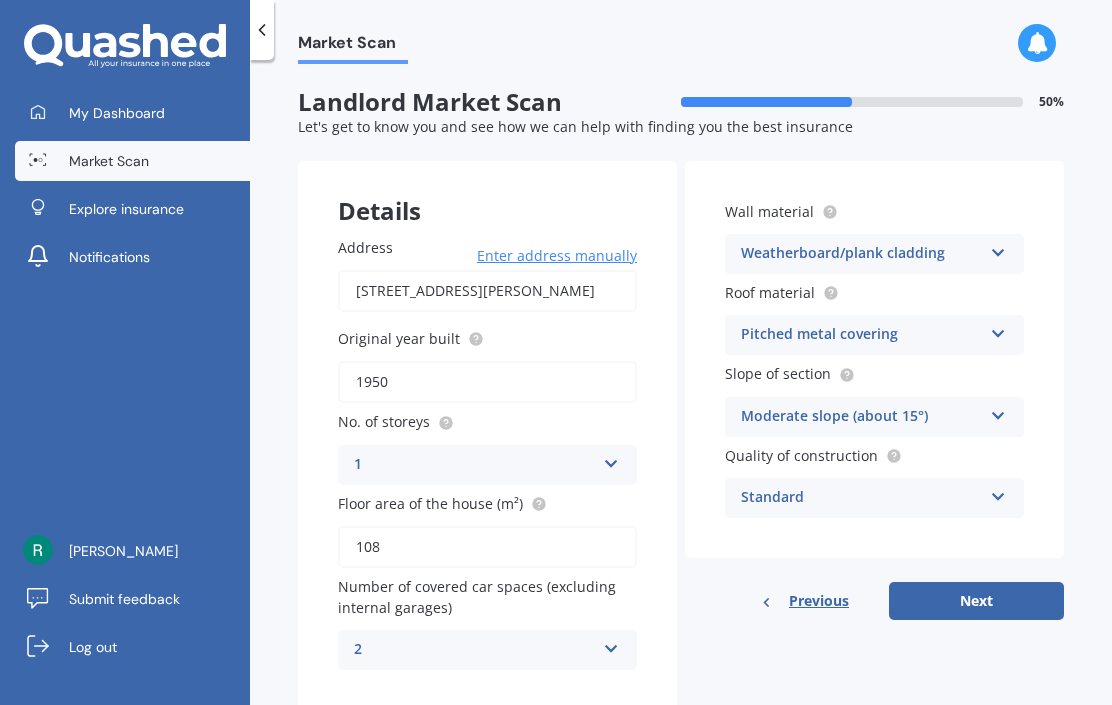 click at bounding box center [998, 493] 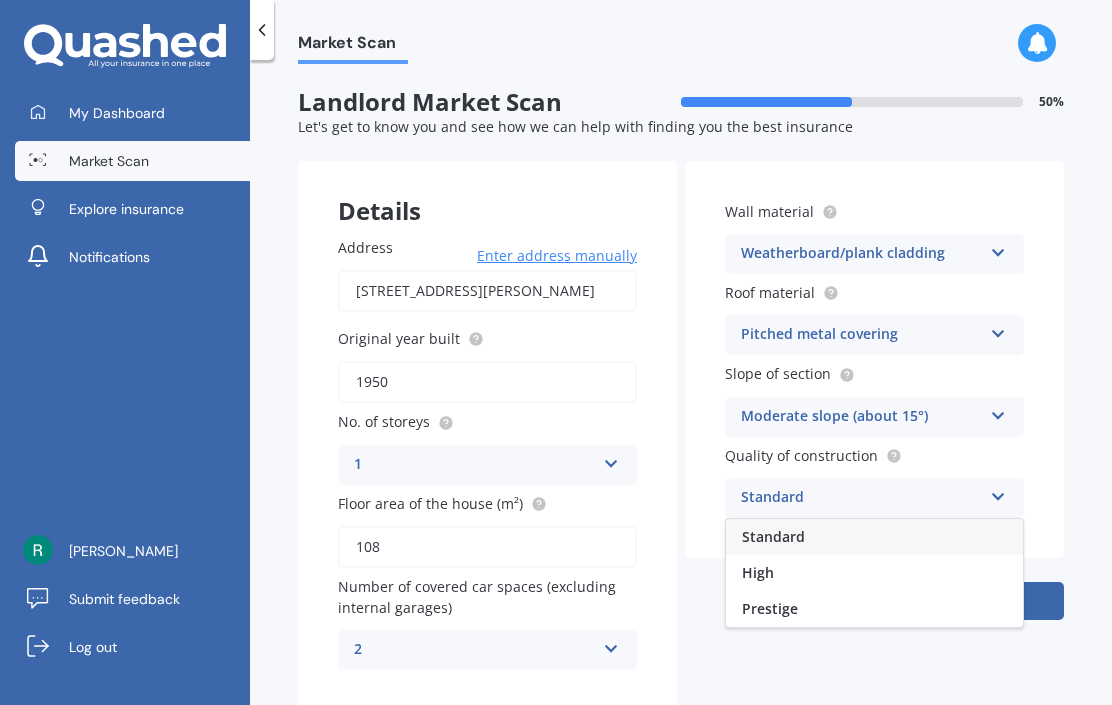 click on "High" at bounding box center [758, 572] 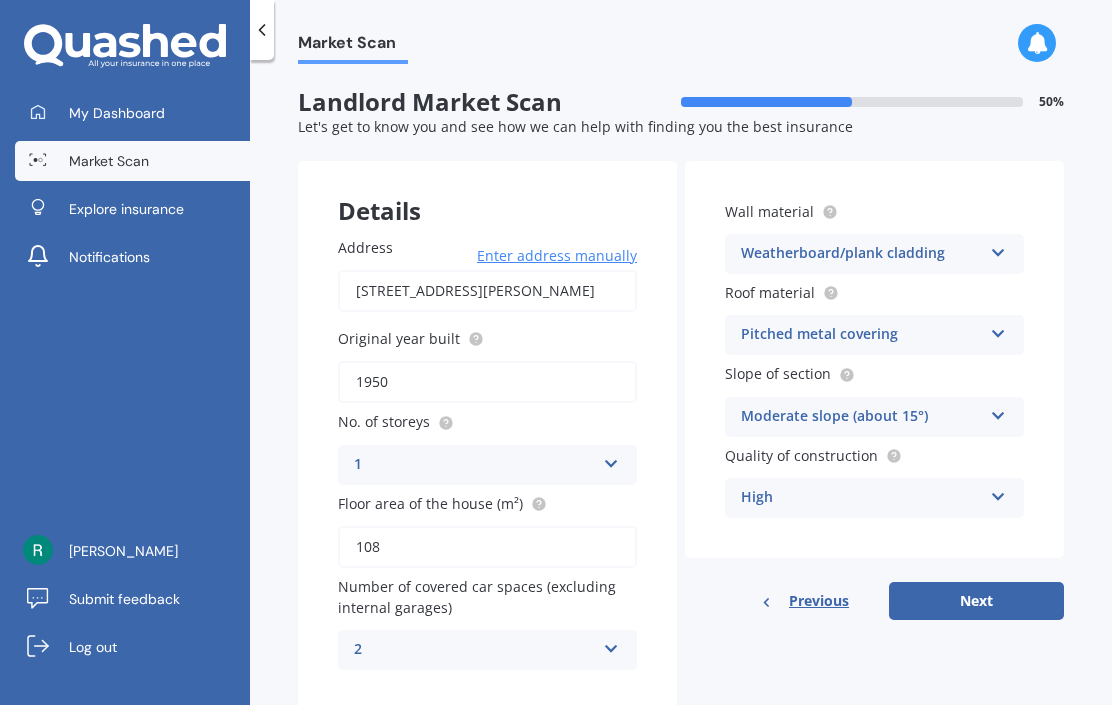 click on "Next" at bounding box center (976, 601) 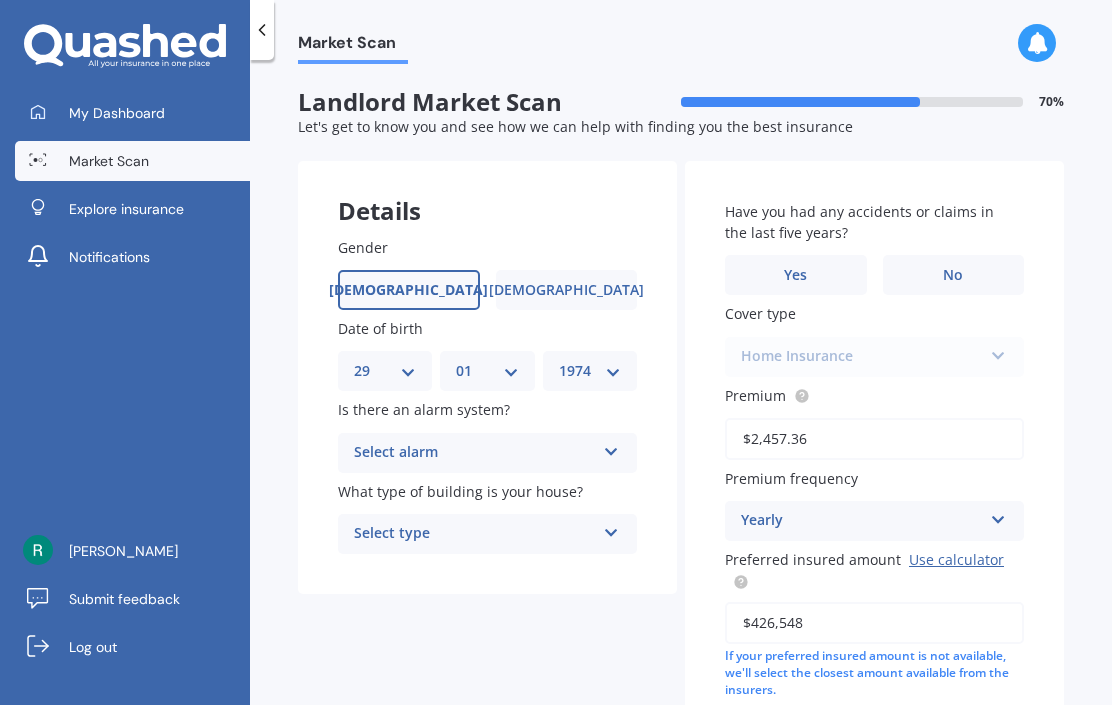 click at bounding box center [611, 529] 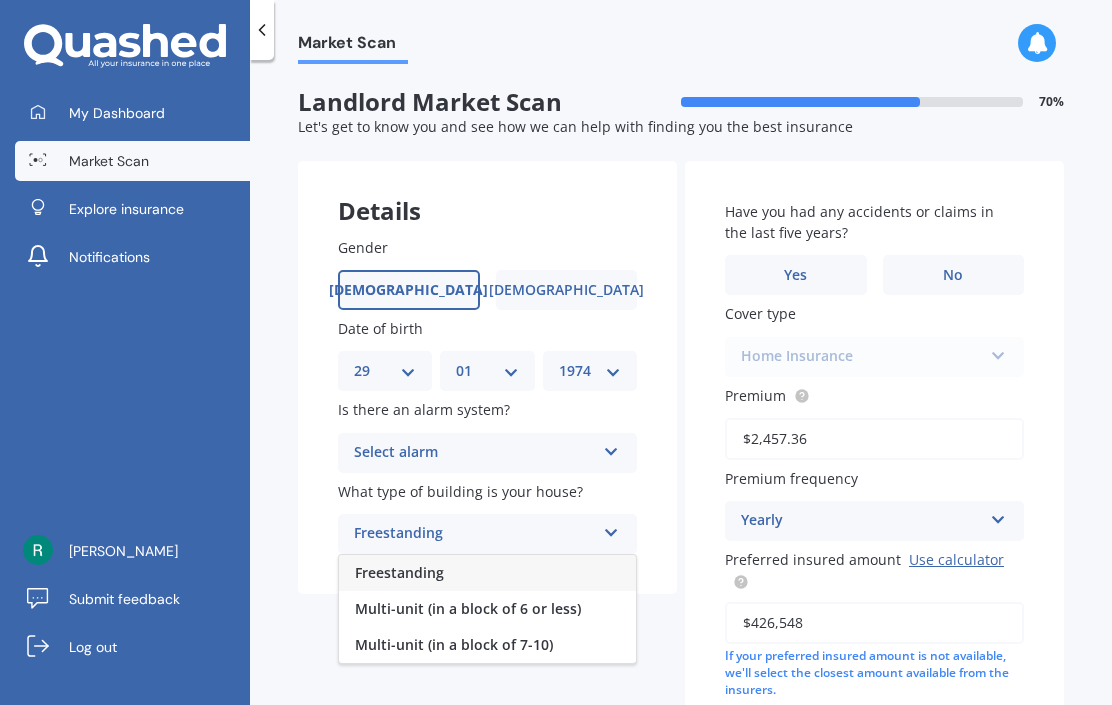click on "Freestanding" at bounding box center [399, 572] 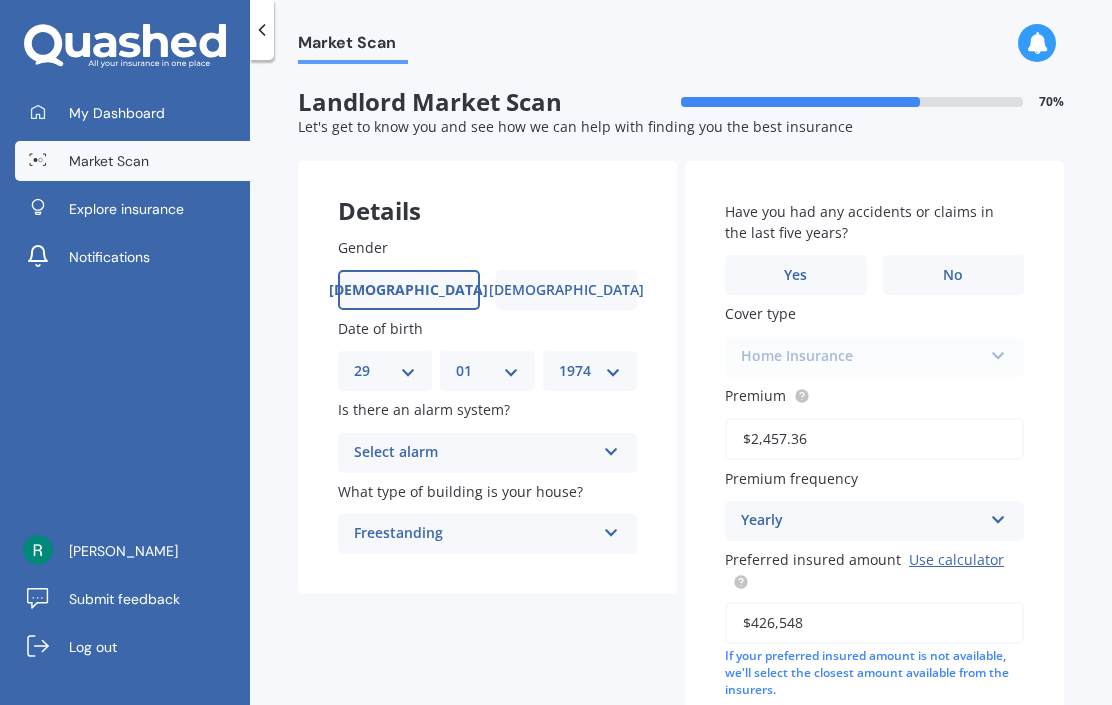 click on "No" at bounding box center [953, 275] 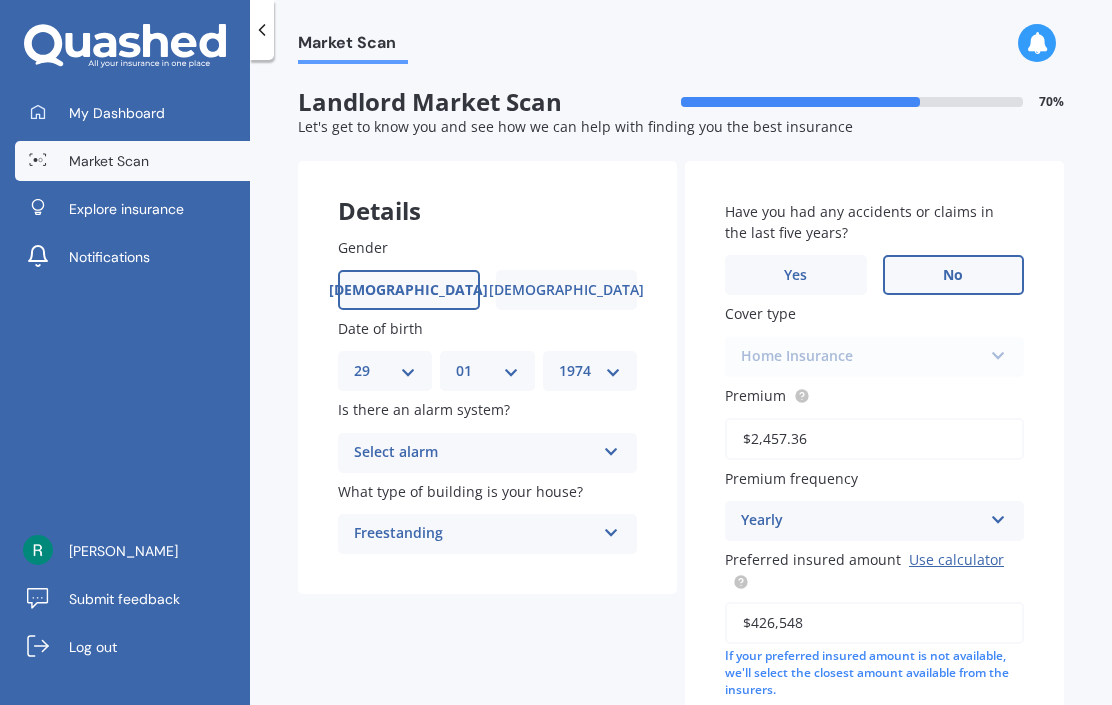 click on "Home Insurance Home Insurance + Landlord's Protection Home Insurance" at bounding box center [874, 357] 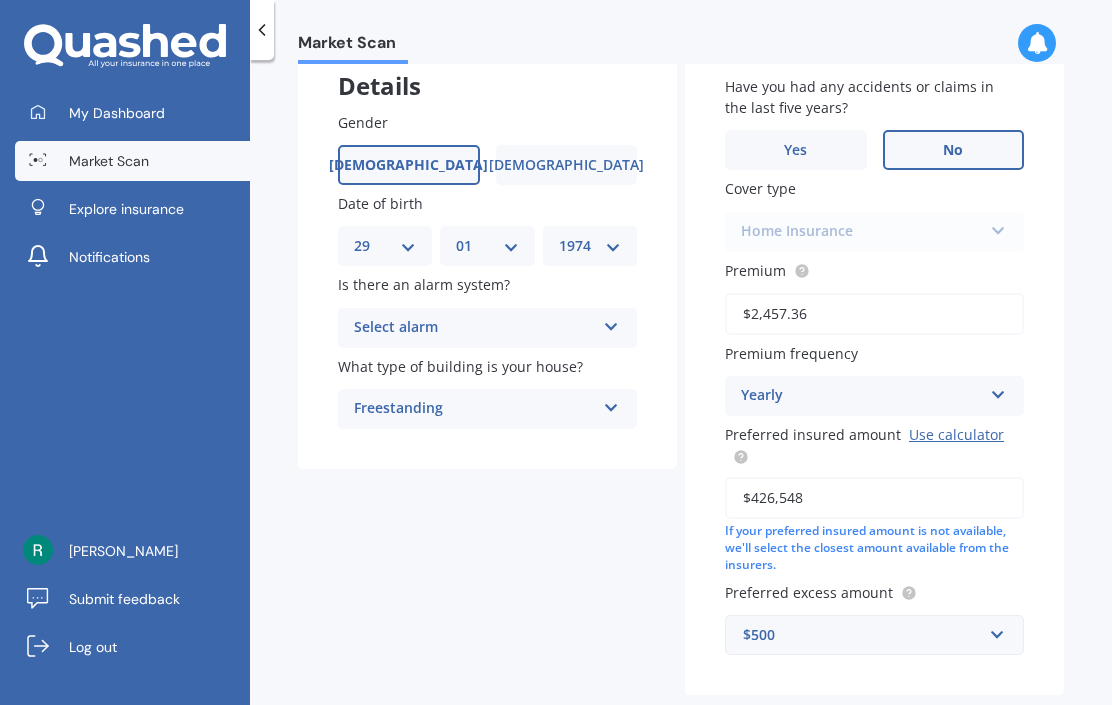 scroll, scrollTop: 124, scrollLeft: 0, axis: vertical 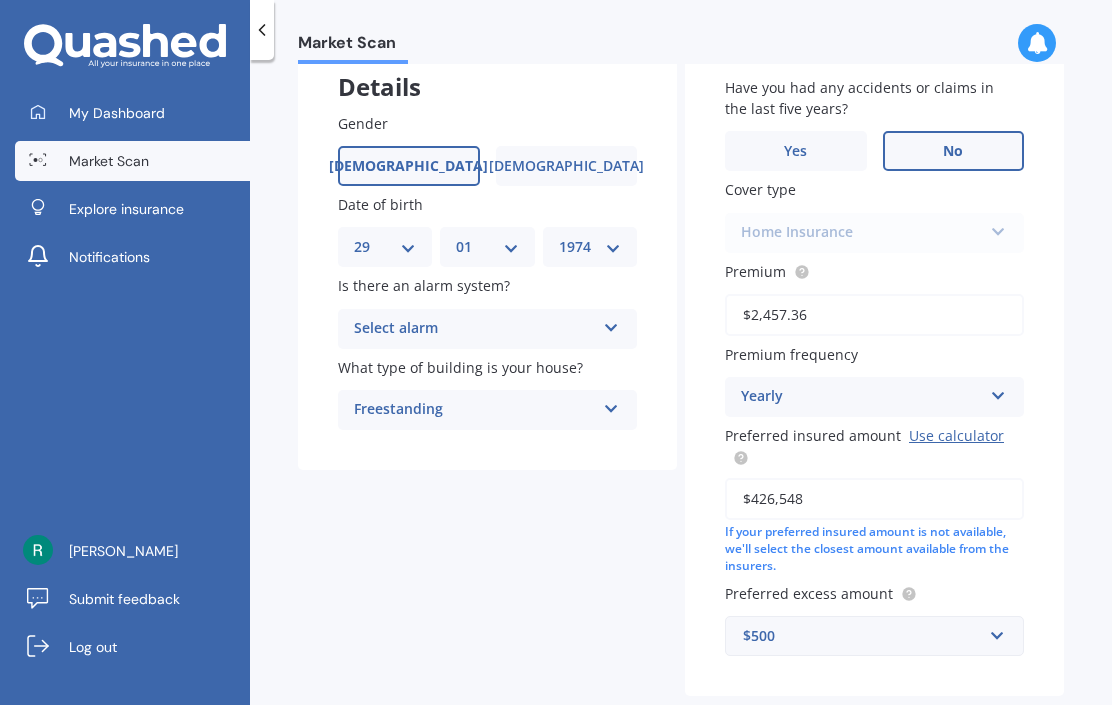 click on "Next" at bounding box center [976, 739] 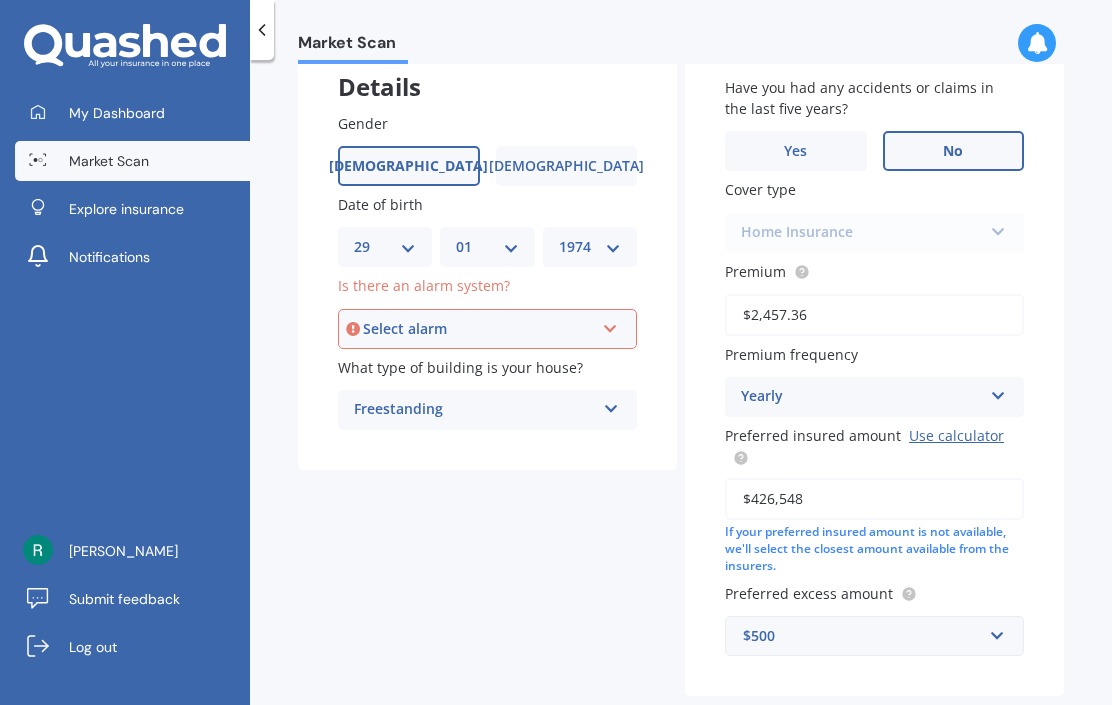 click on "Select alarm Yes, monitored Yes, not monitored No" at bounding box center [487, 329] 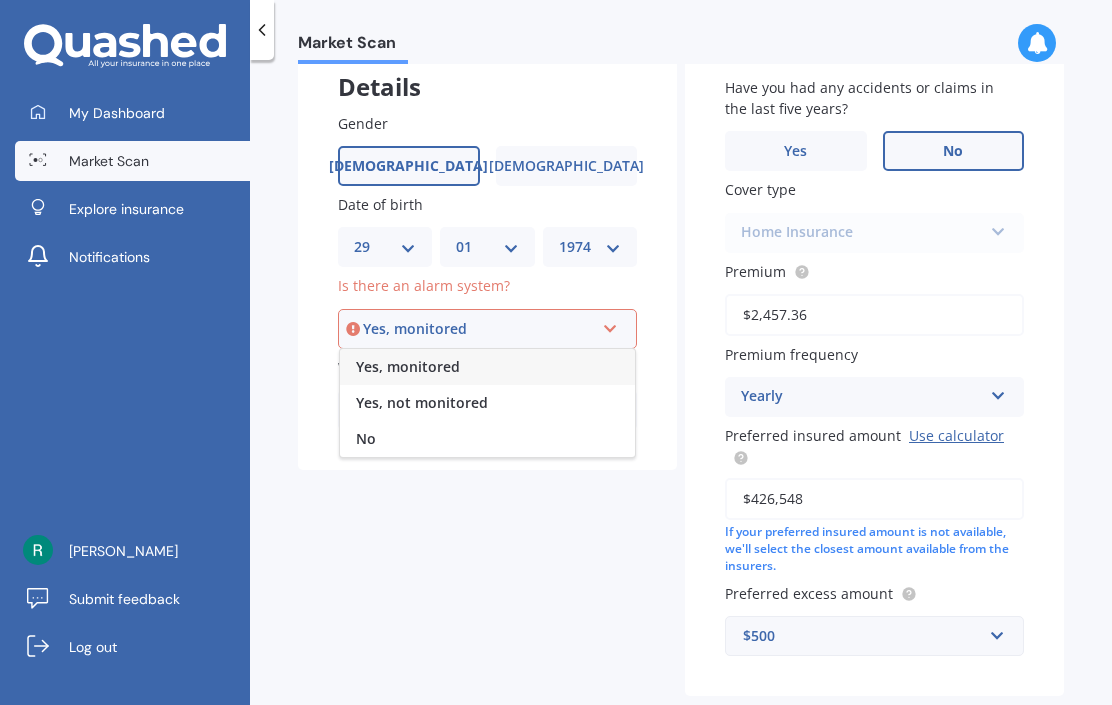 click on "No" at bounding box center (366, 438) 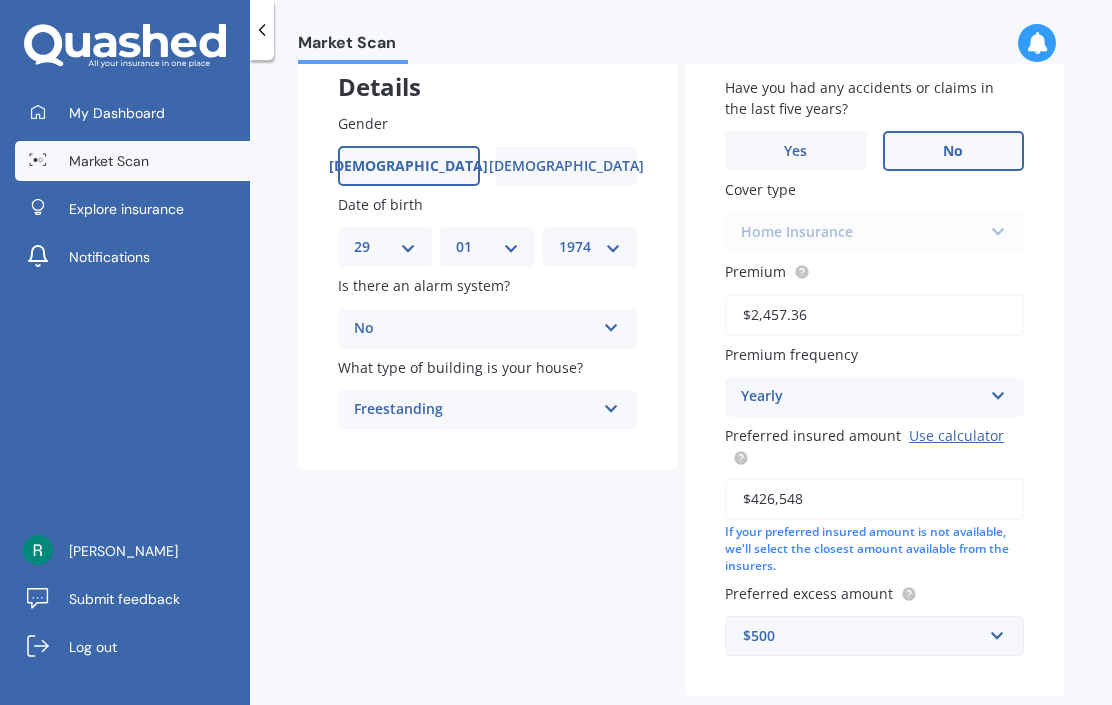 click on "Next" at bounding box center [976, 739] 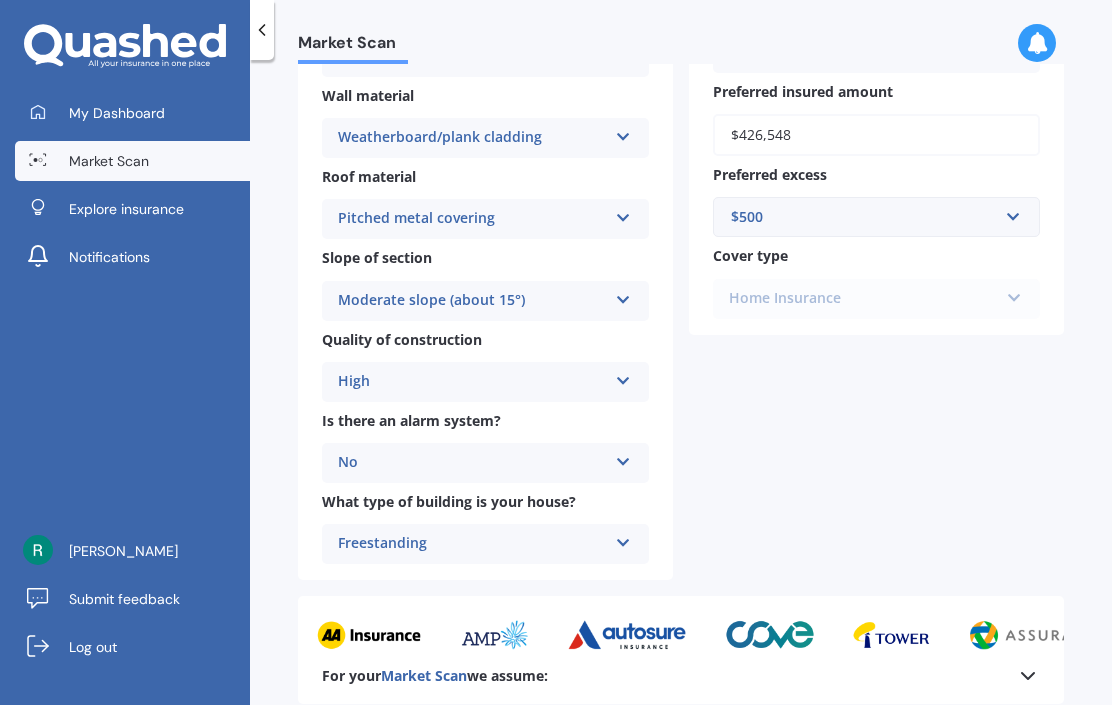scroll, scrollTop: 535, scrollLeft: 0, axis: vertical 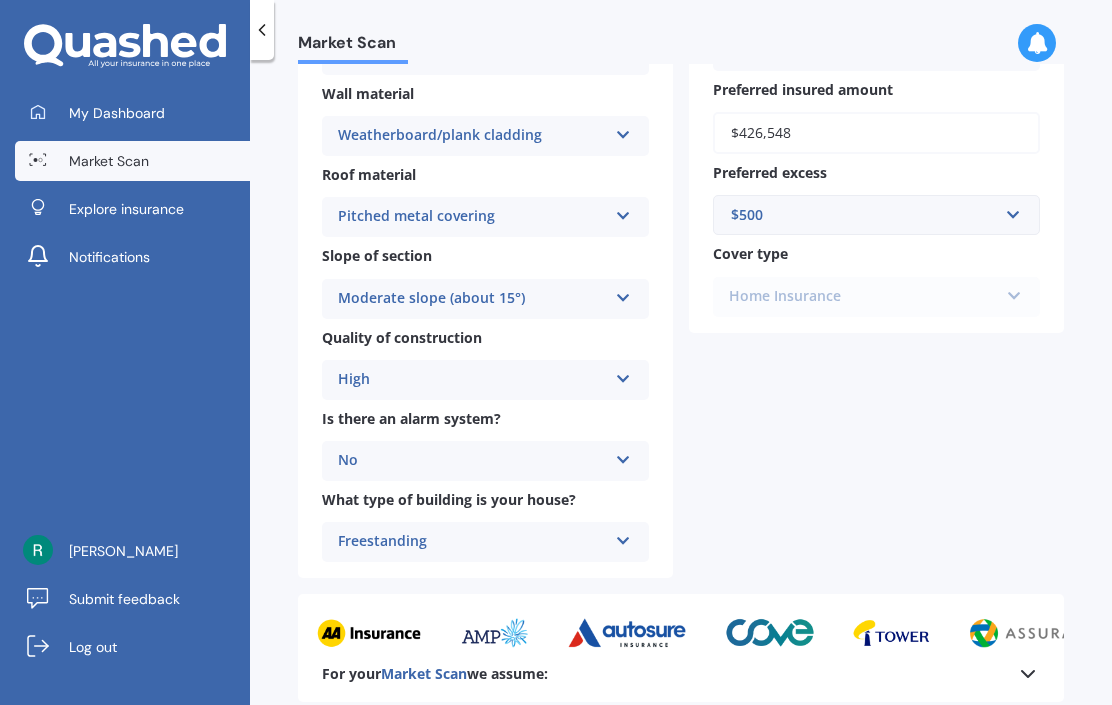 click on "Home Insurance Home Insurance + Landlord's Protection Home Insurance" at bounding box center (876, 297) 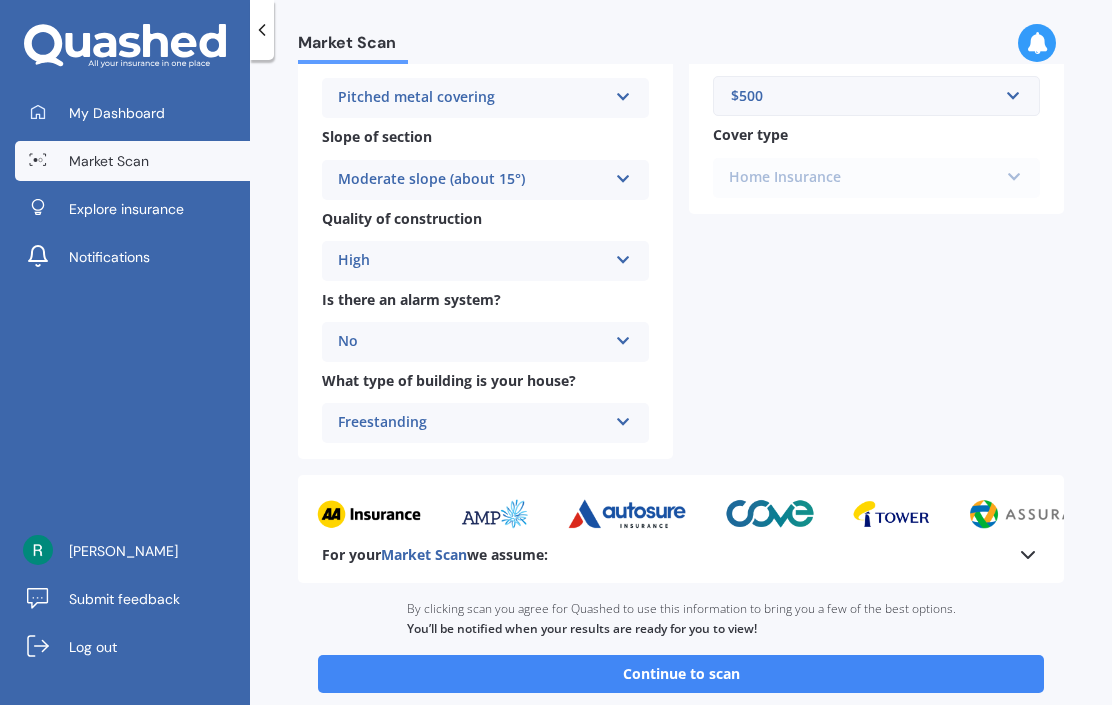 scroll, scrollTop: 653, scrollLeft: 0, axis: vertical 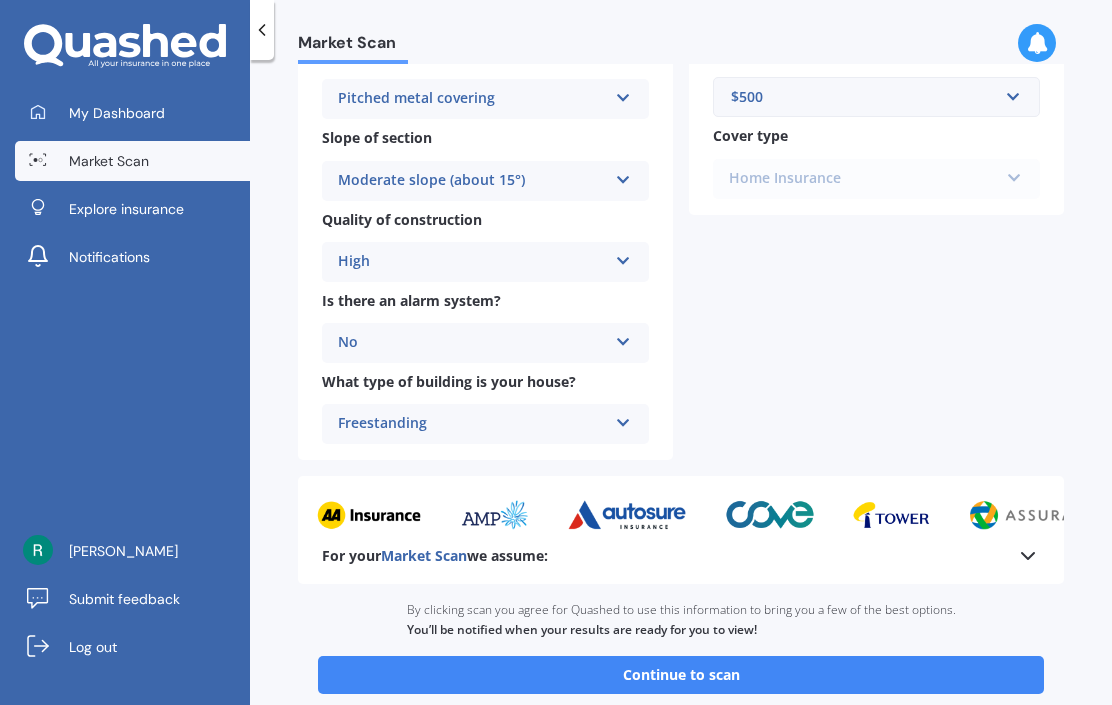 click on "Continue to scan" at bounding box center (681, 675) 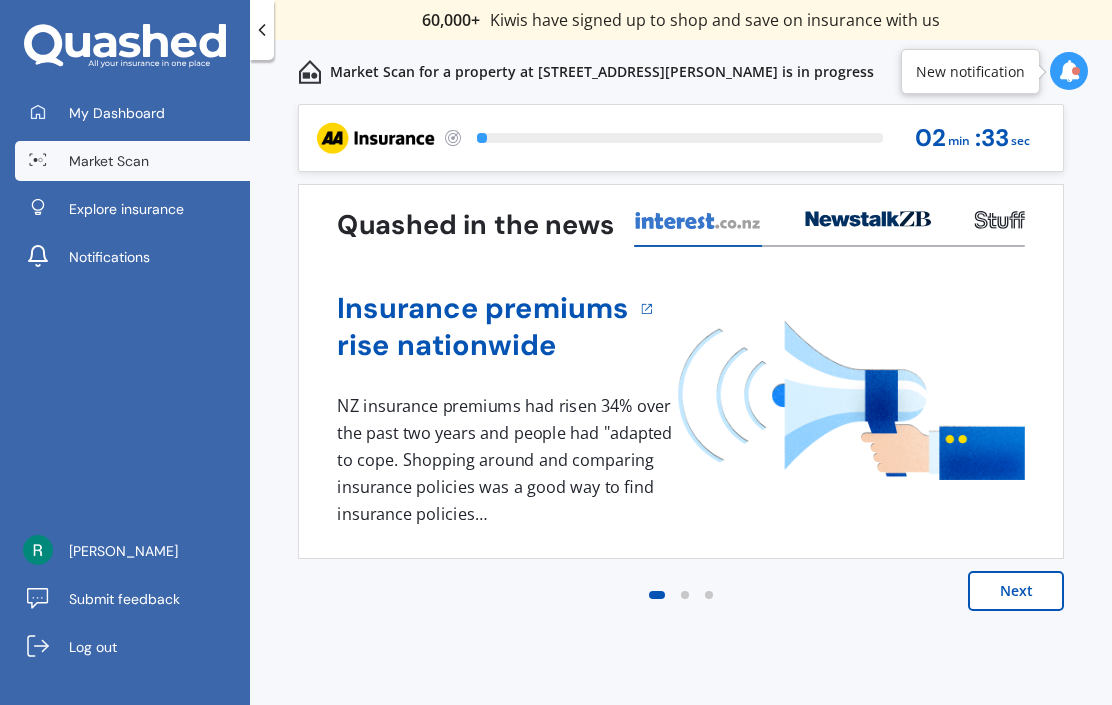 scroll, scrollTop: 0, scrollLeft: 0, axis: both 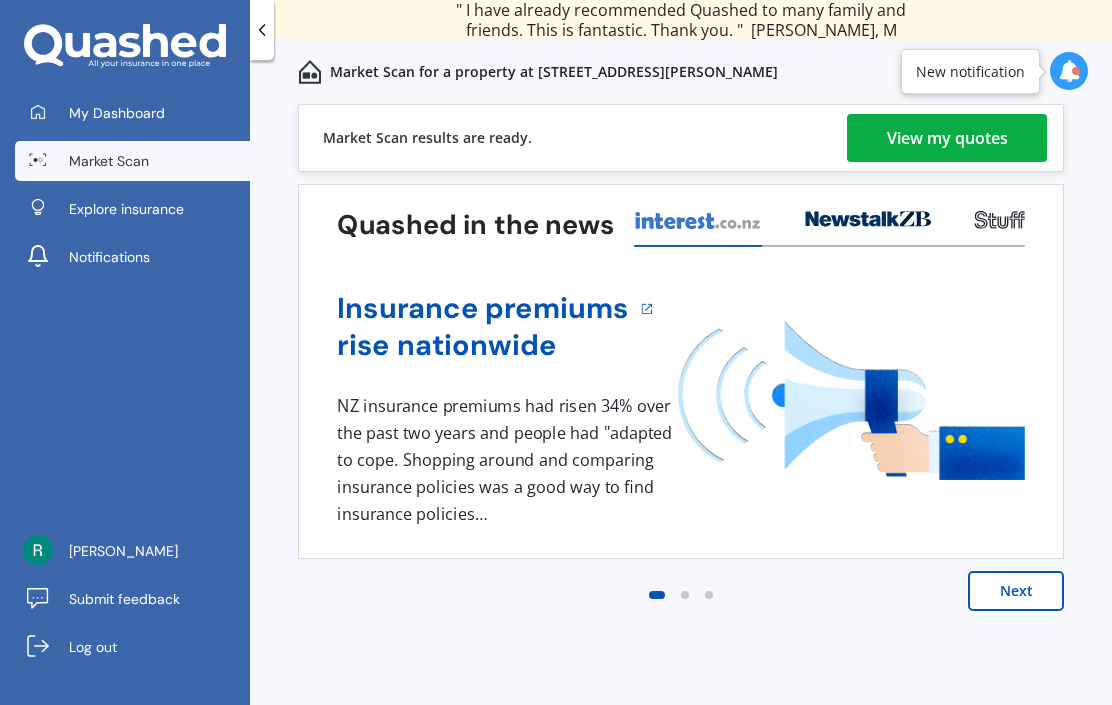 click on "View my quotes" at bounding box center (947, 138) 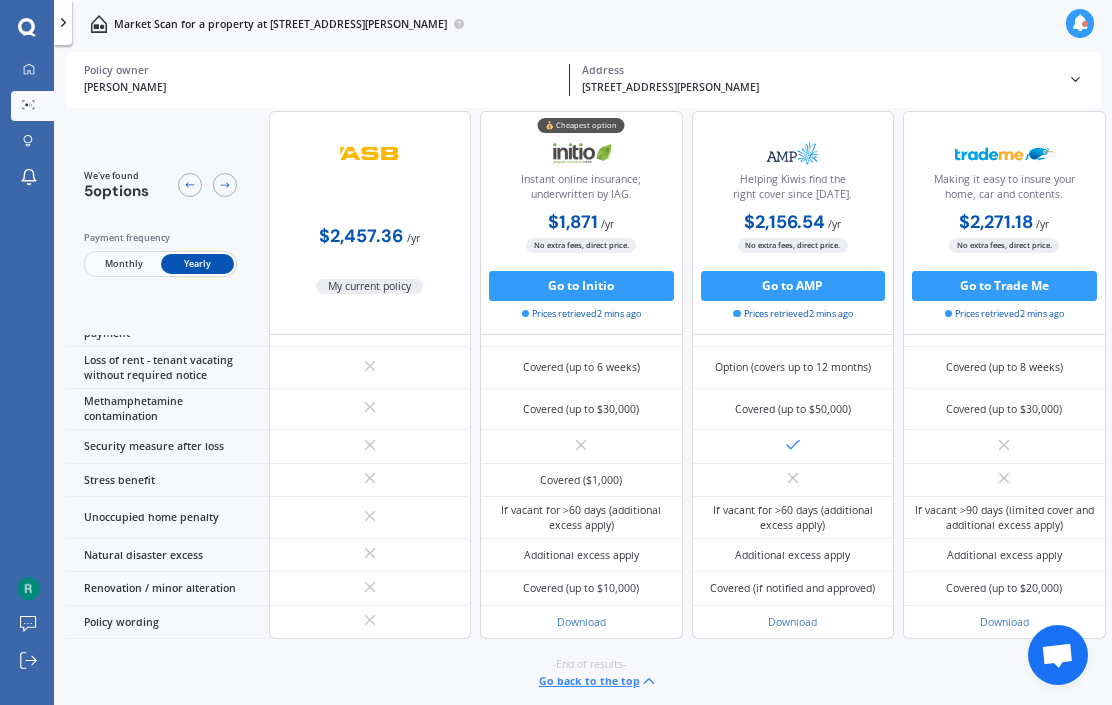 scroll, scrollTop: 1486, scrollLeft: 0, axis: vertical 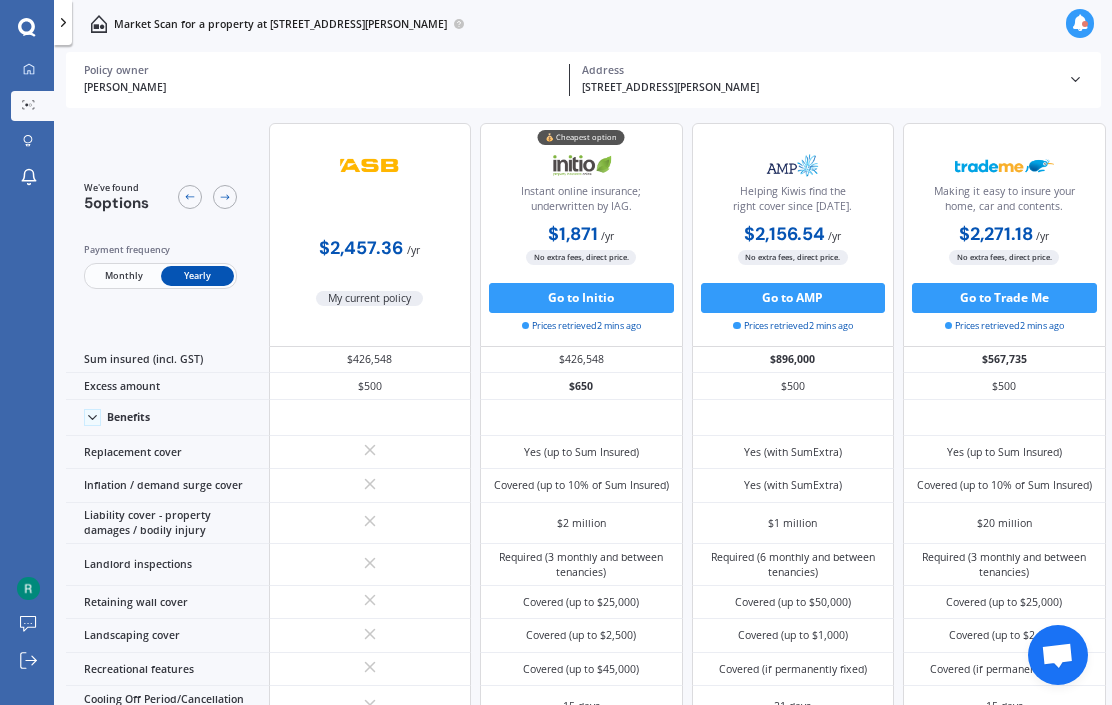click 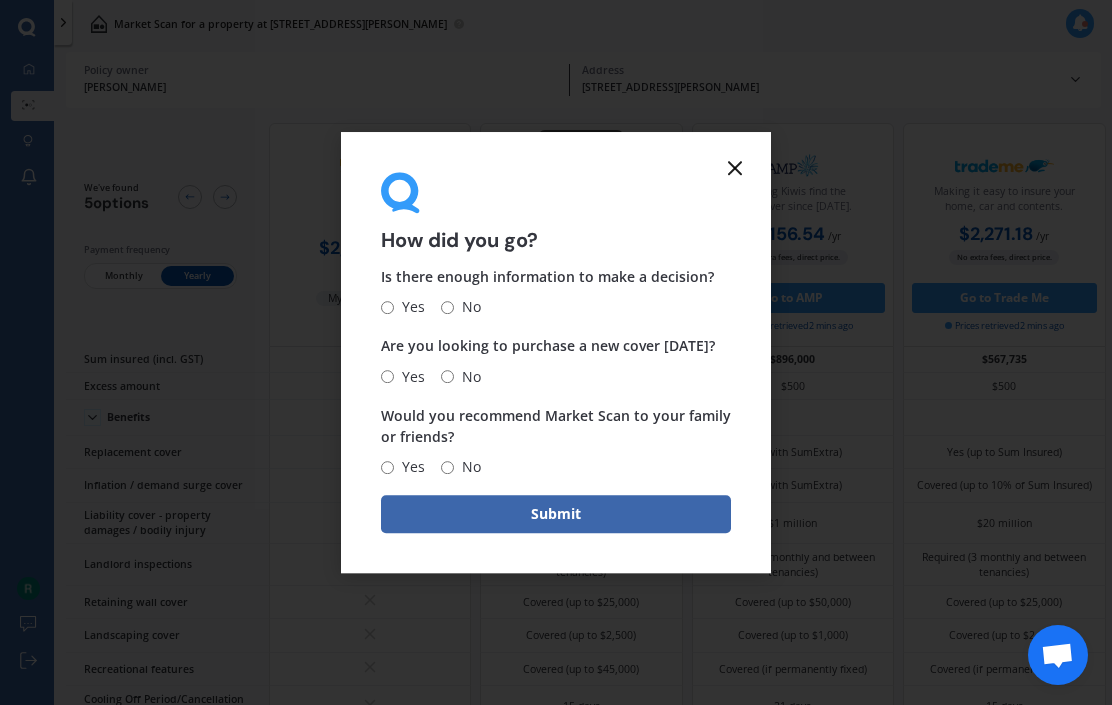 click on "Yes" at bounding box center [387, 307] 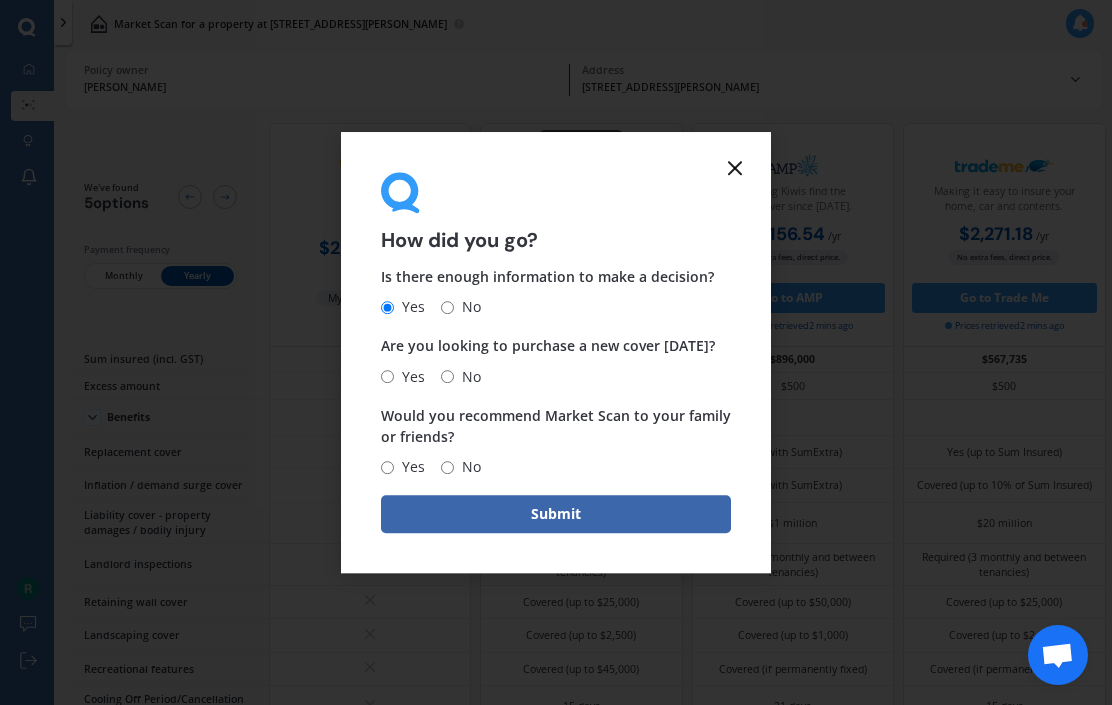 click on "No" at bounding box center (447, 376) 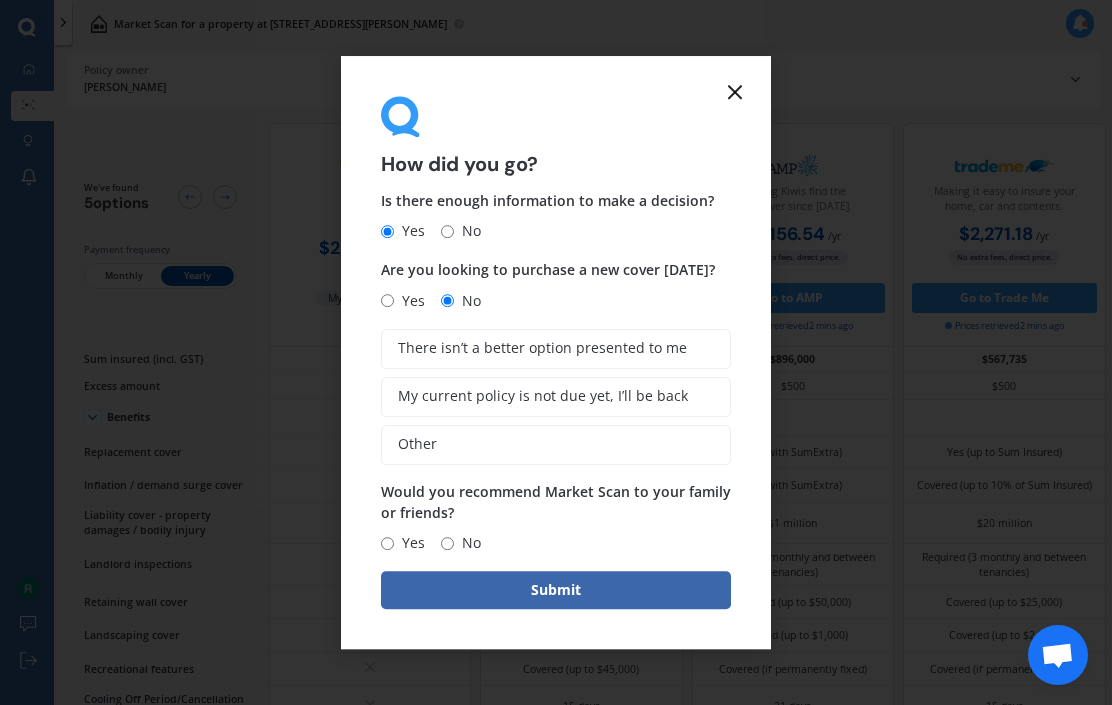 click on "My current policy is not due yet, I’ll be back" at bounding box center [543, 396] 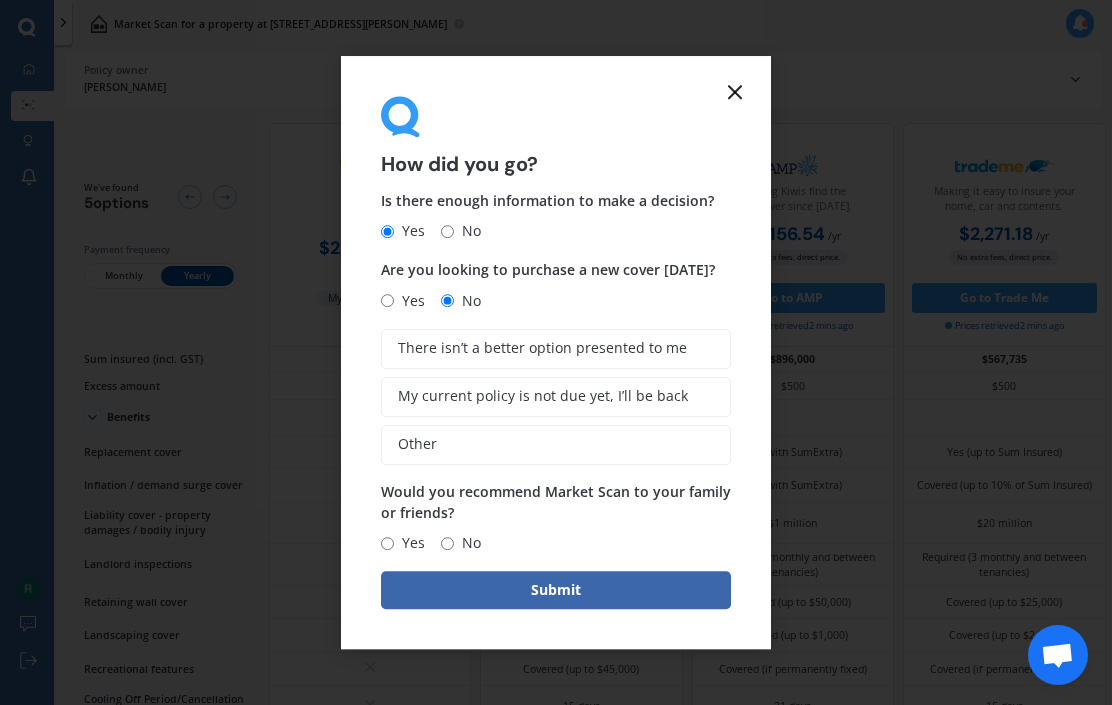 click on "My current policy is not due yet, I’ll be back" at bounding box center (0, 0) 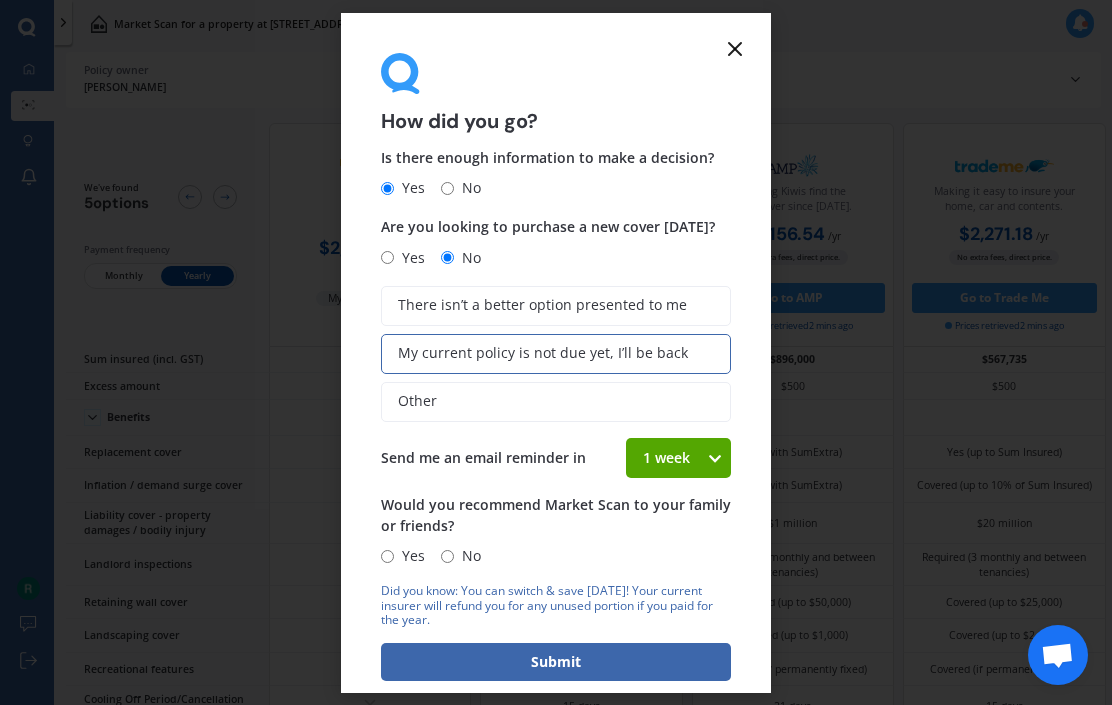 click on "Yes" at bounding box center [387, 556] 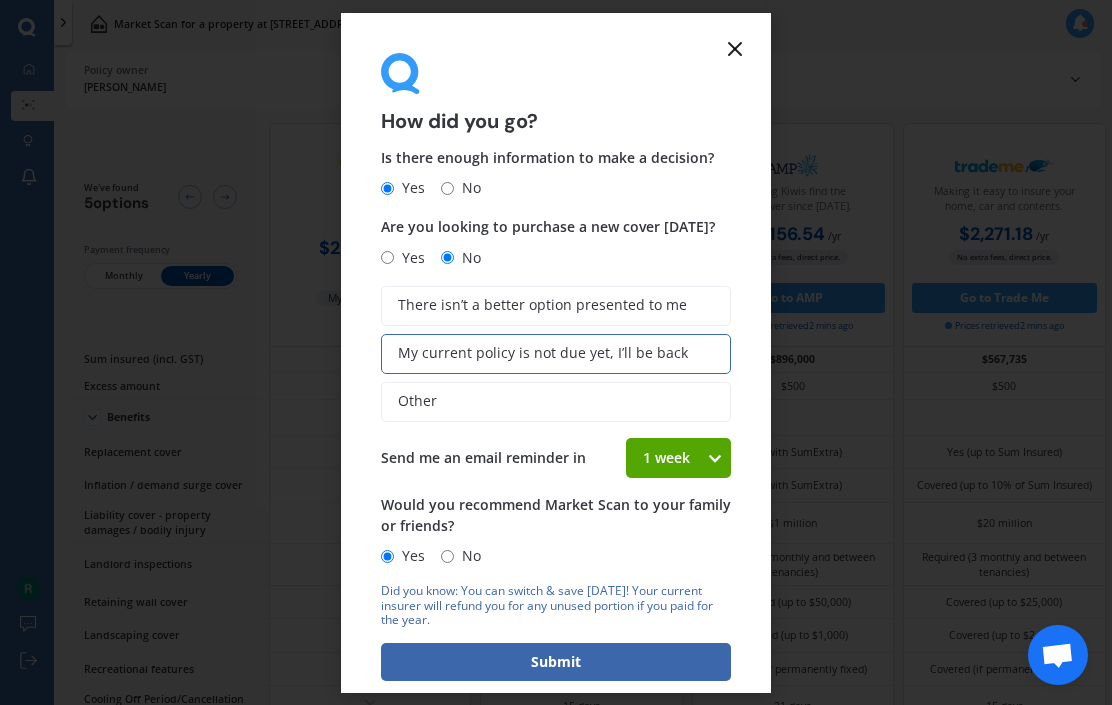 click on "1 week" at bounding box center [666, 458] 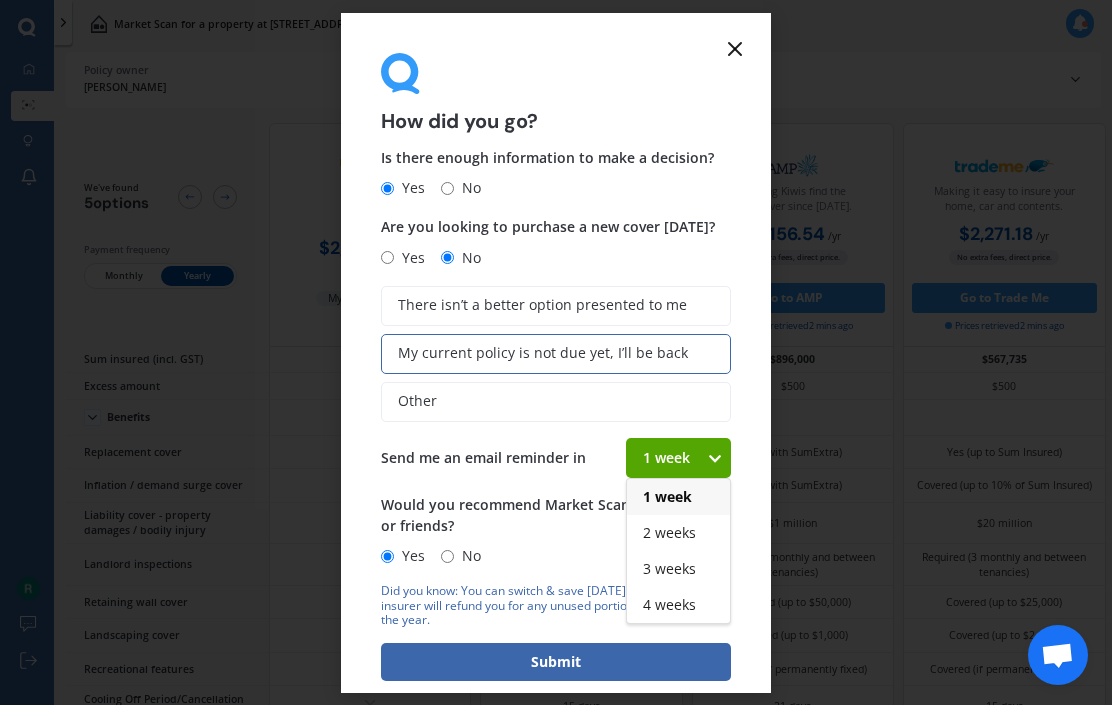 click on "Other" at bounding box center (556, 402) 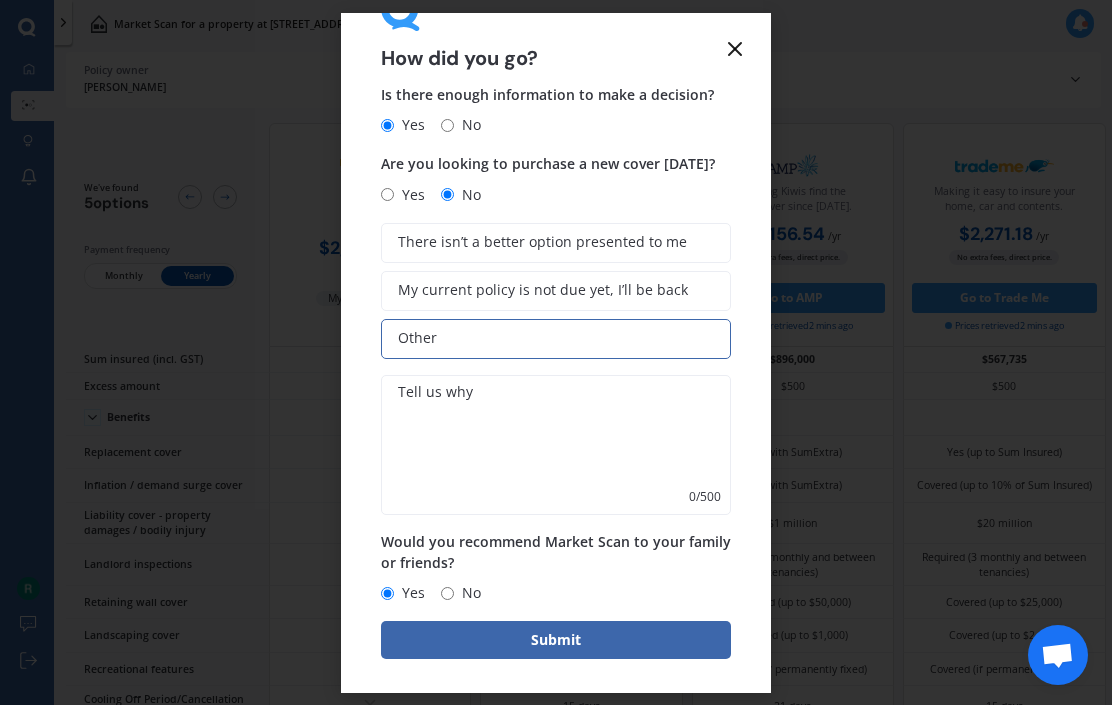 scroll, scrollTop: 62, scrollLeft: 0, axis: vertical 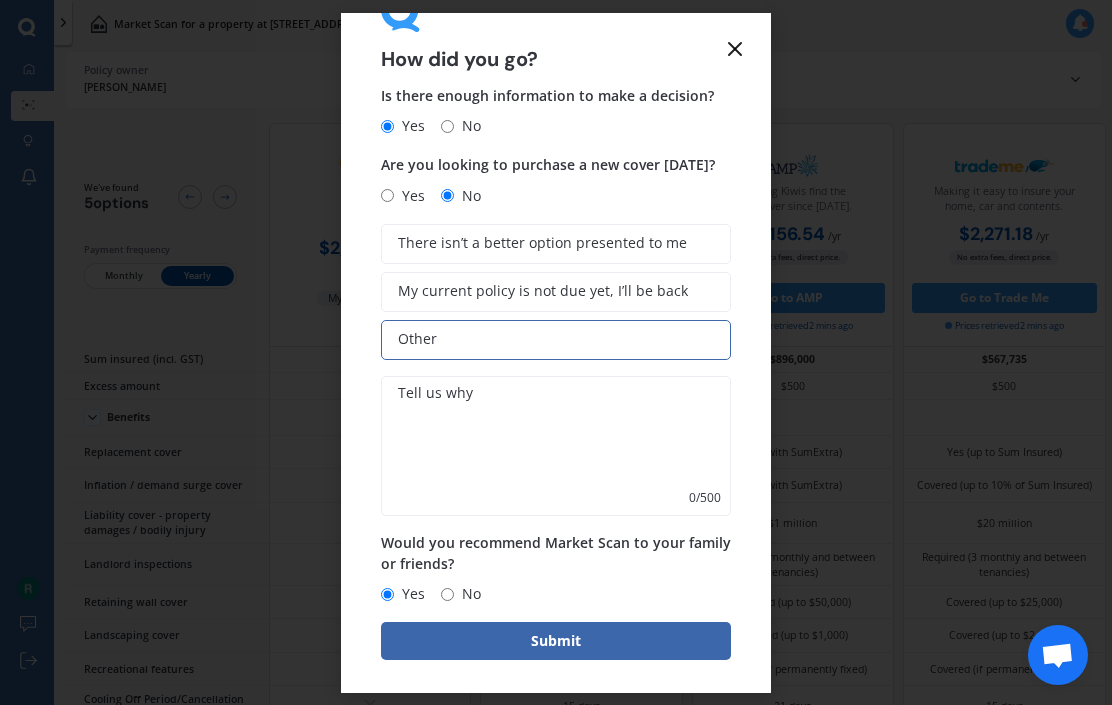 click on "Submit" at bounding box center [556, 641] 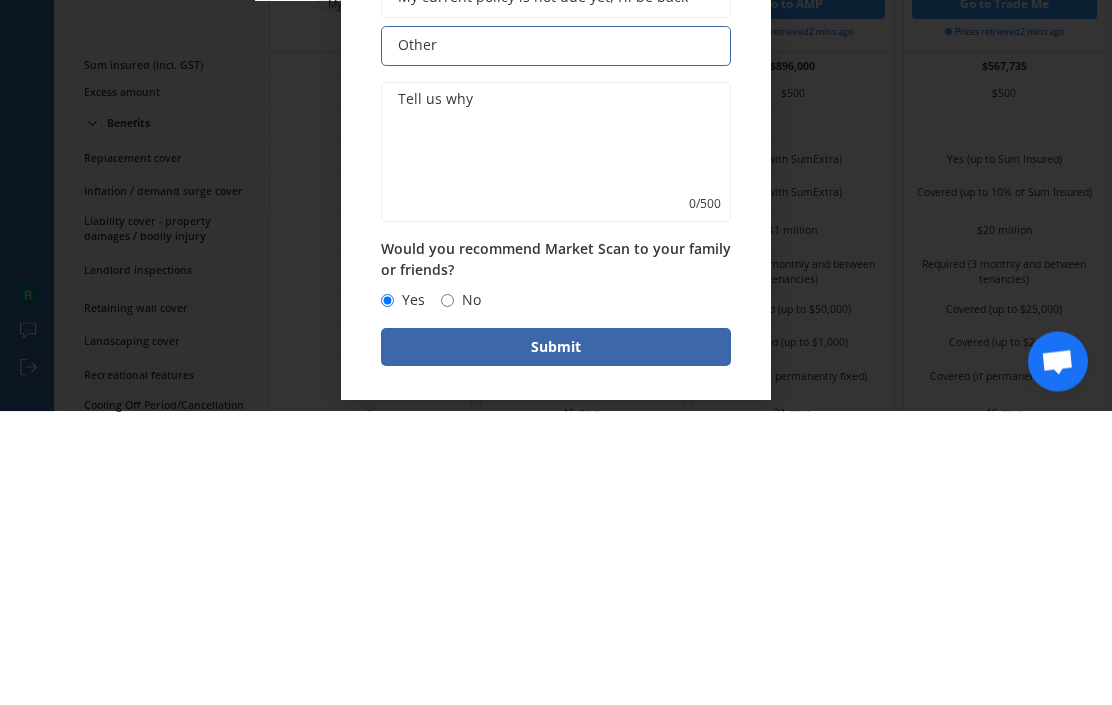 click at bounding box center (556, 446) 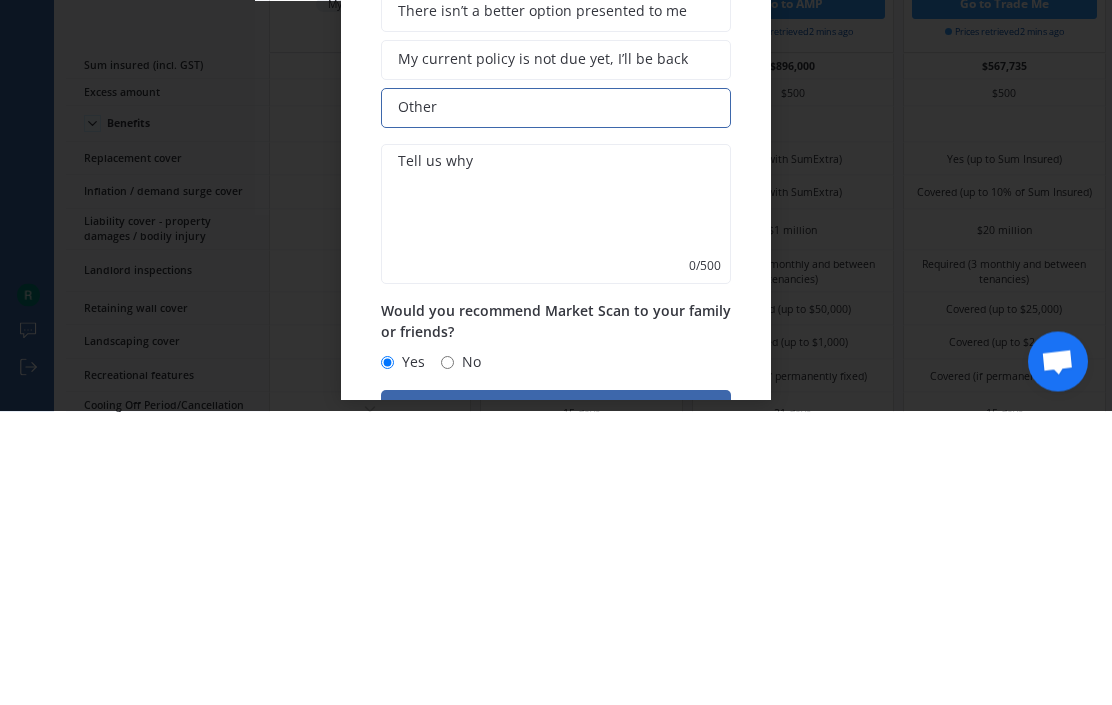 scroll, scrollTop: 0, scrollLeft: 0, axis: both 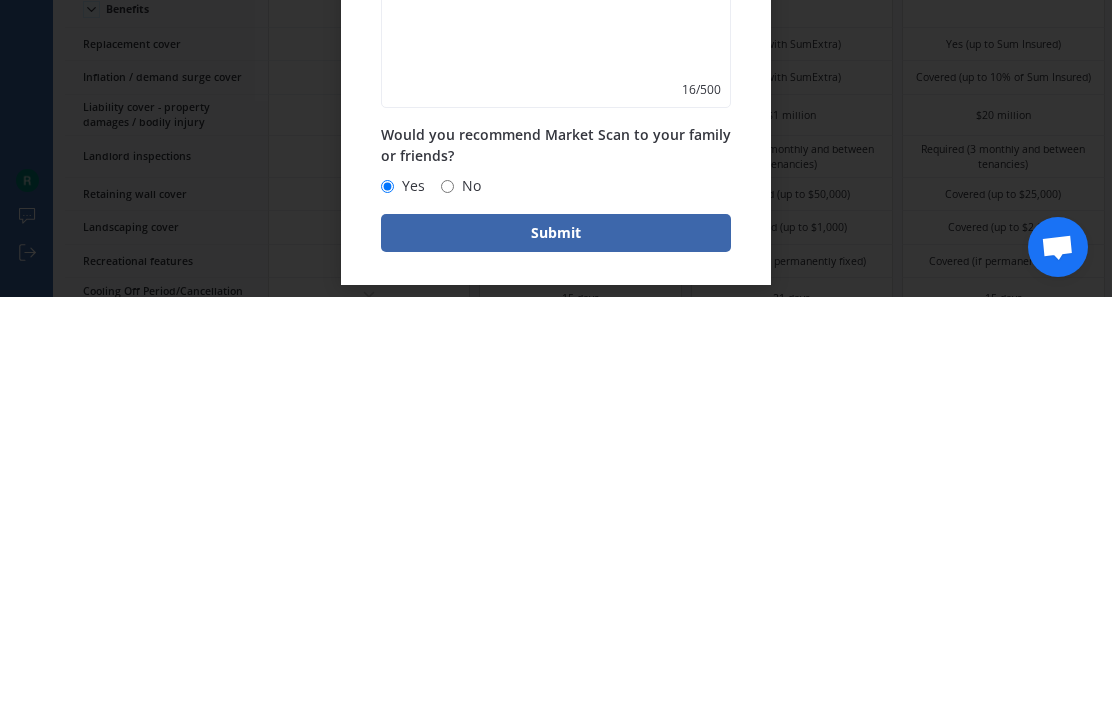 type on "Collate quotes" 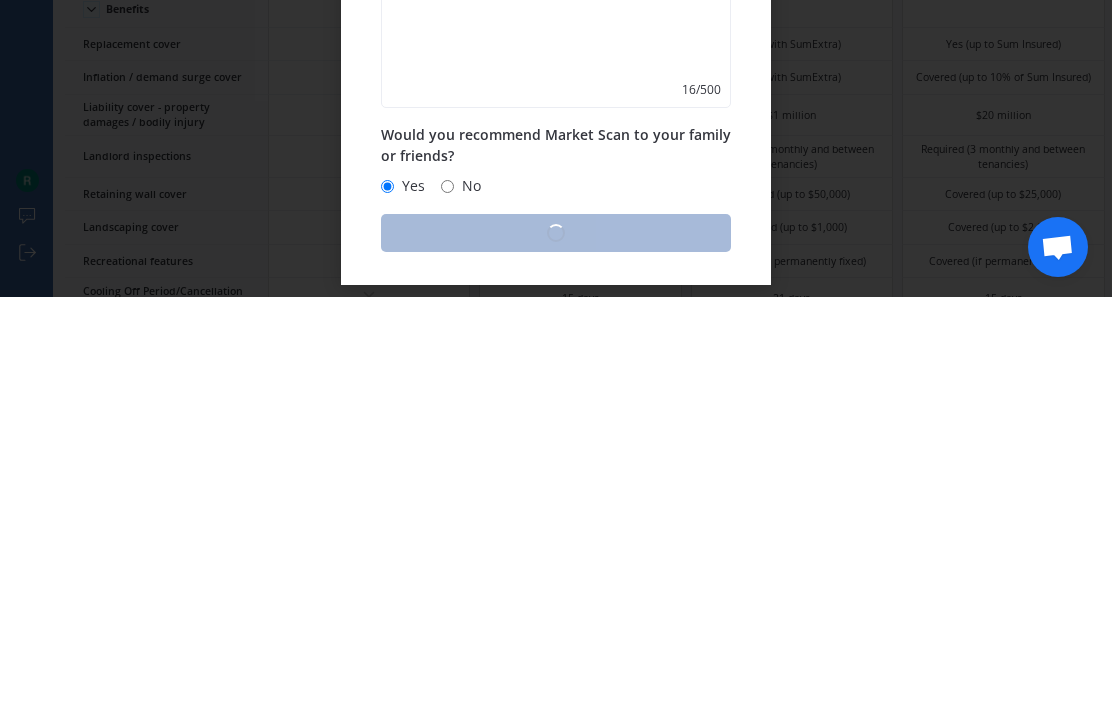 scroll, scrollTop: 89, scrollLeft: 1, axis: both 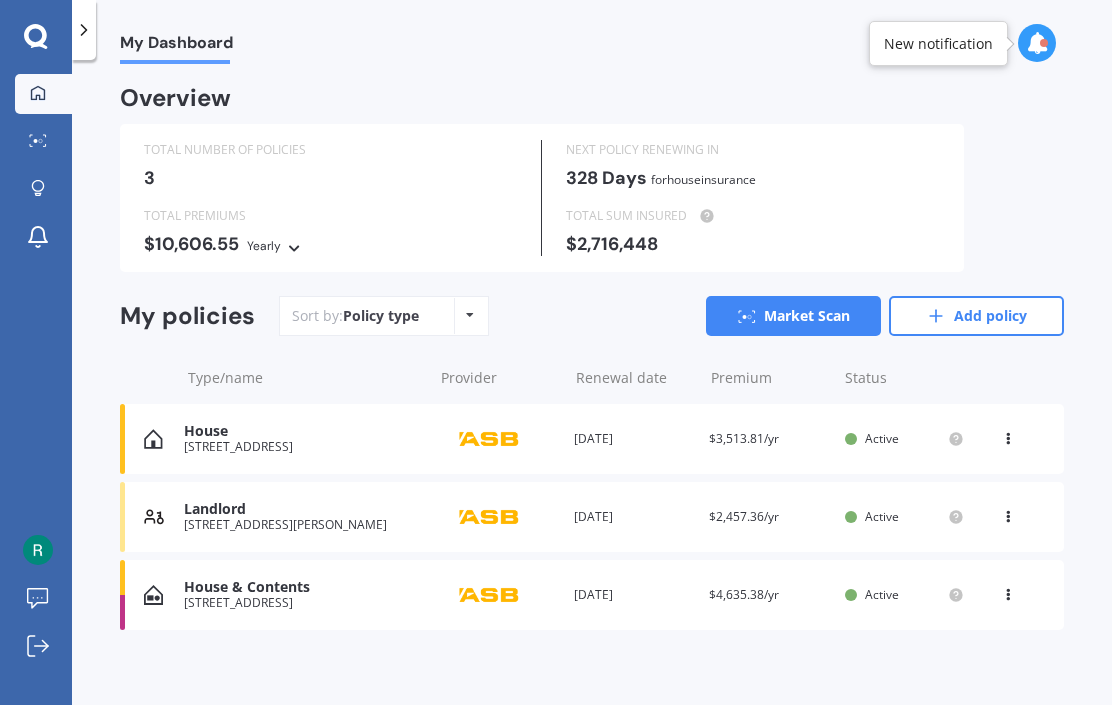 click on "554 PYES PA ROAD PYES PA TAURANGA 3173" at bounding box center [303, 603] 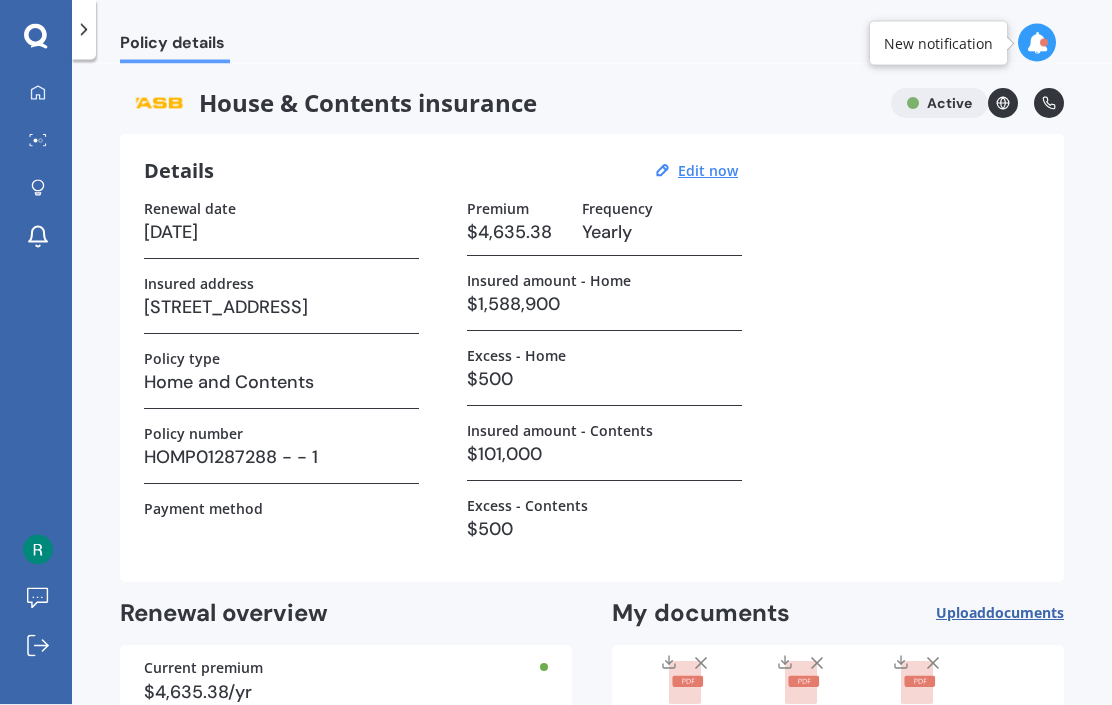 scroll, scrollTop: 0, scrollLeft: 0, axis: both 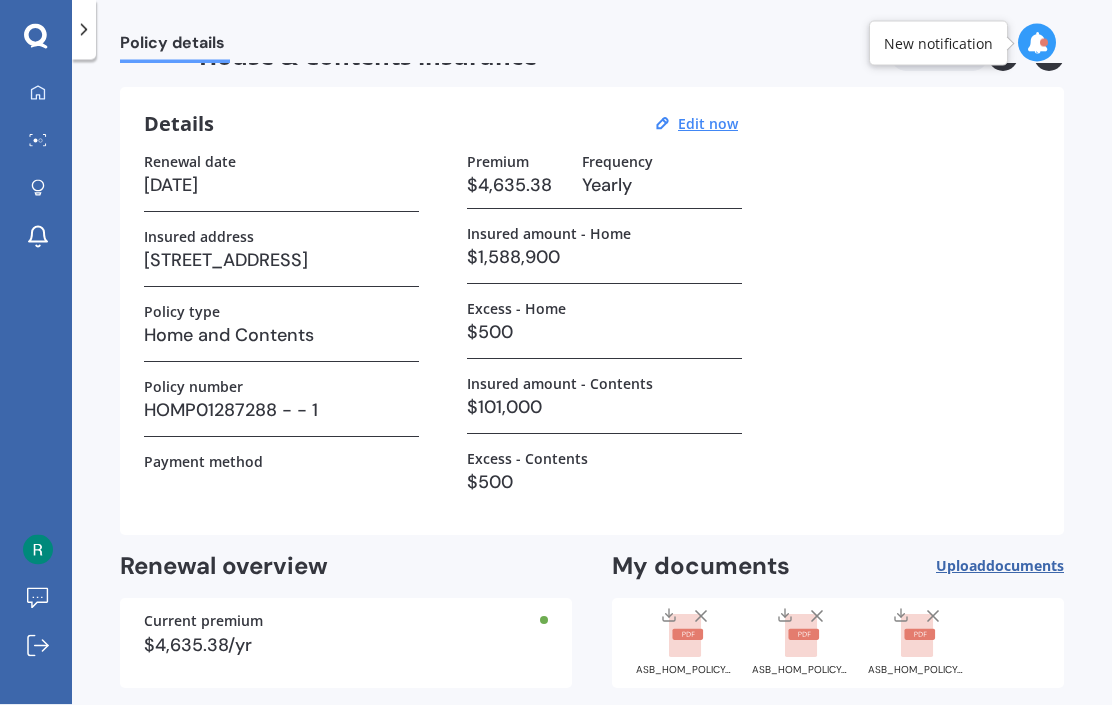 click on "Find better deals" at bounding box center [939, 736] 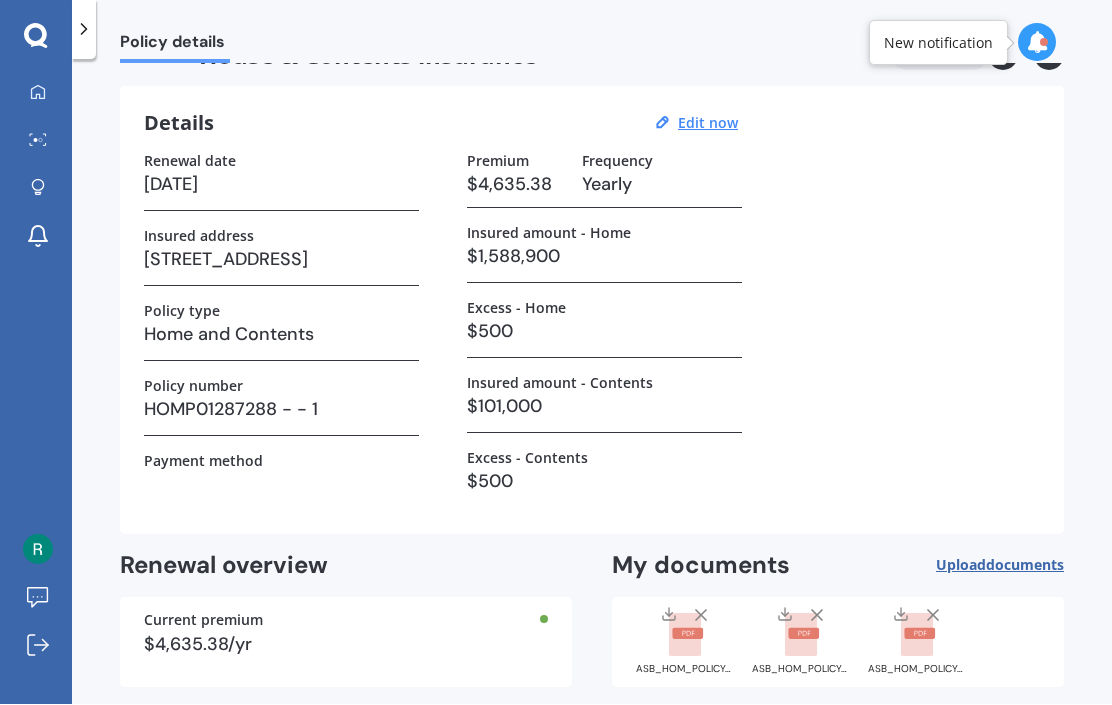 scroll, scrollTop: 0, scrollLeft: 0, axis: both 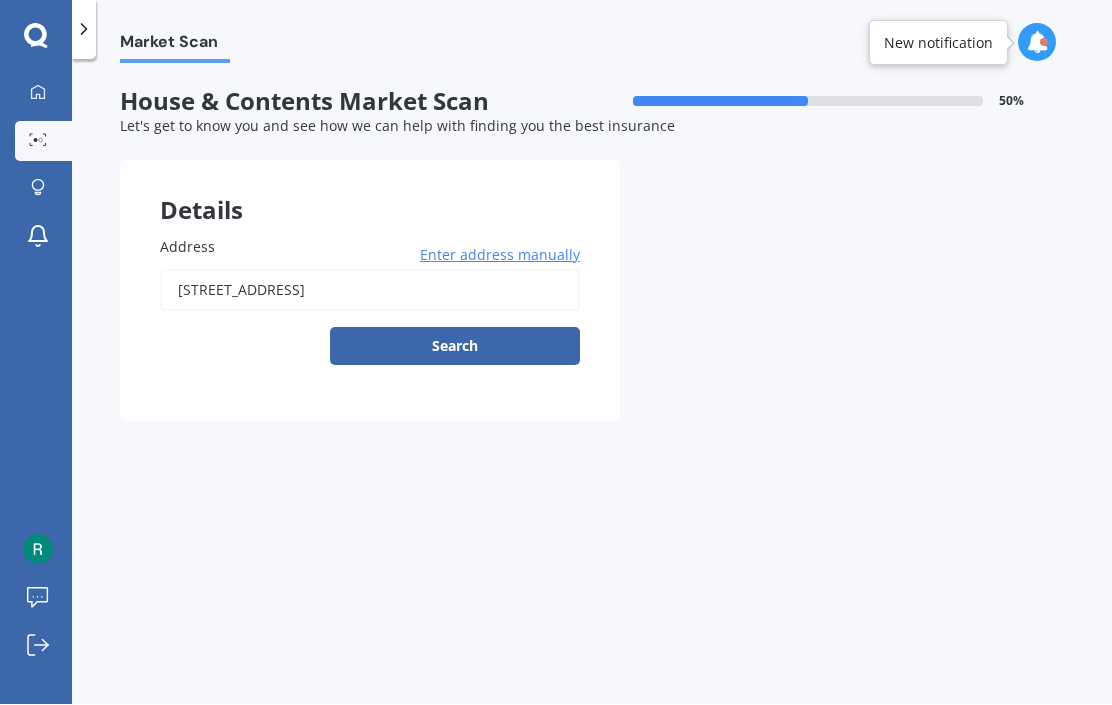 click on "Search" at bounding box center (455, 347) 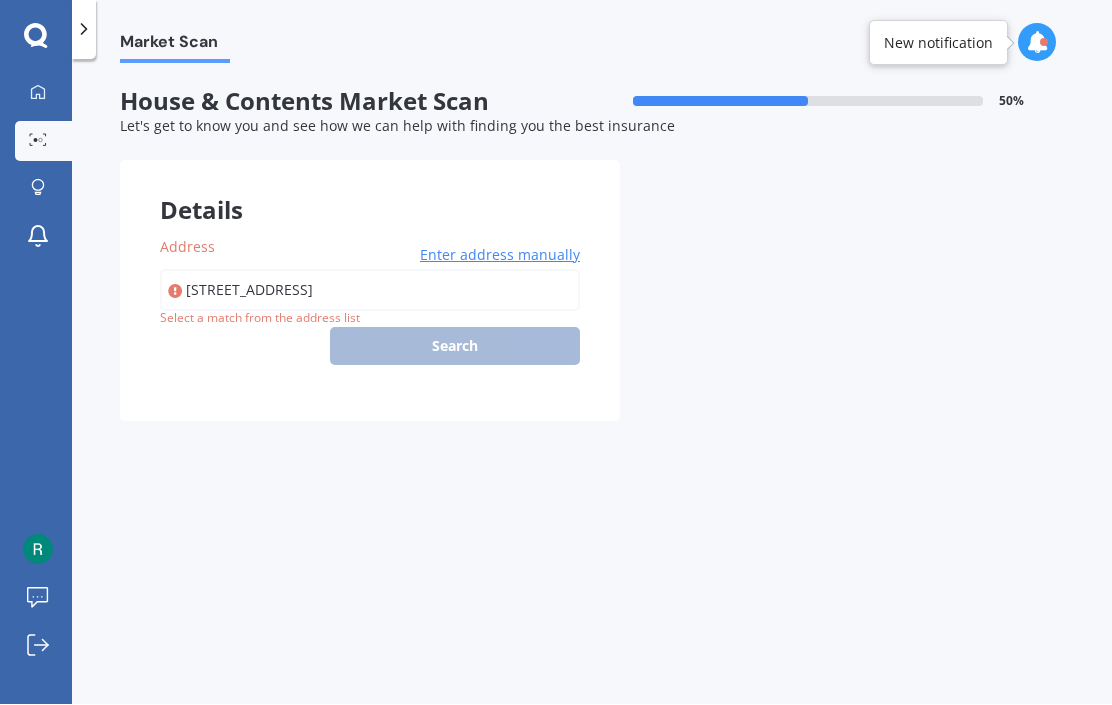 type on "[STREET_ADDRESS]" 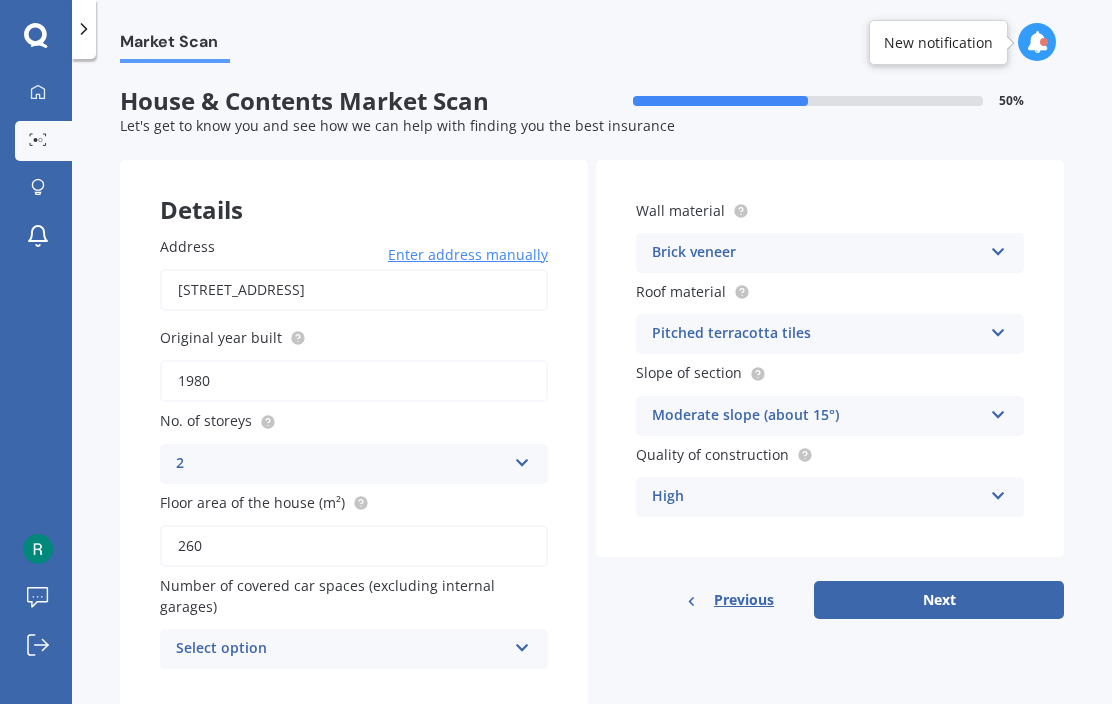 click at bounding box center [522, 645] 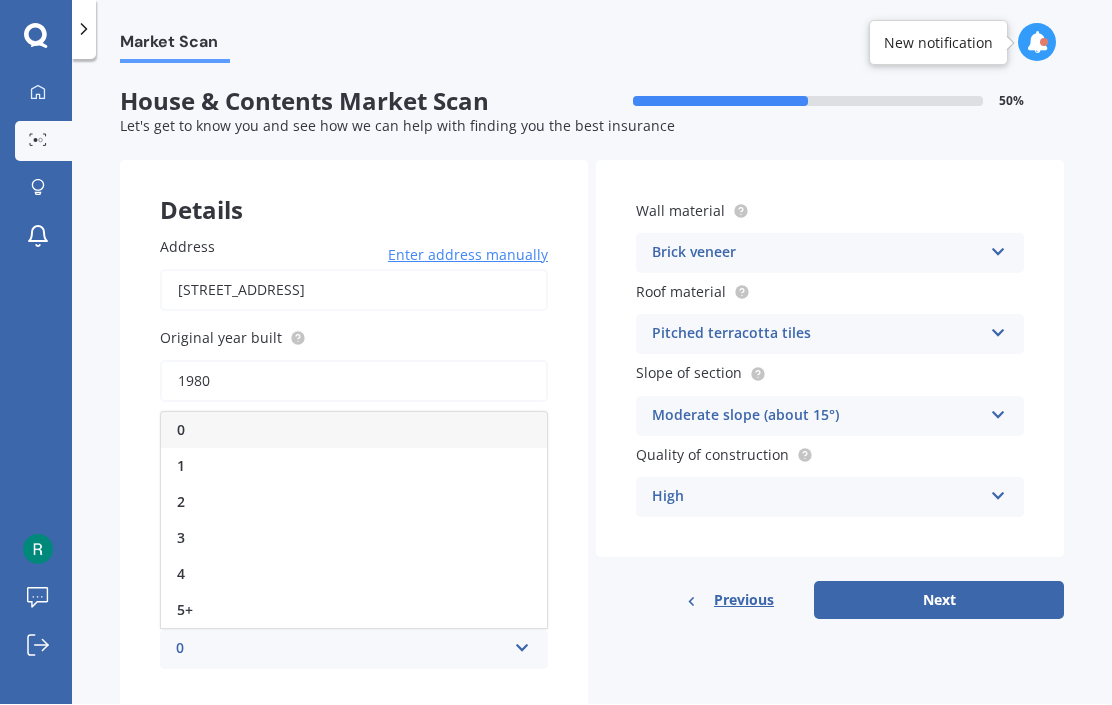 click on "2" at bounding box center (181, 502) 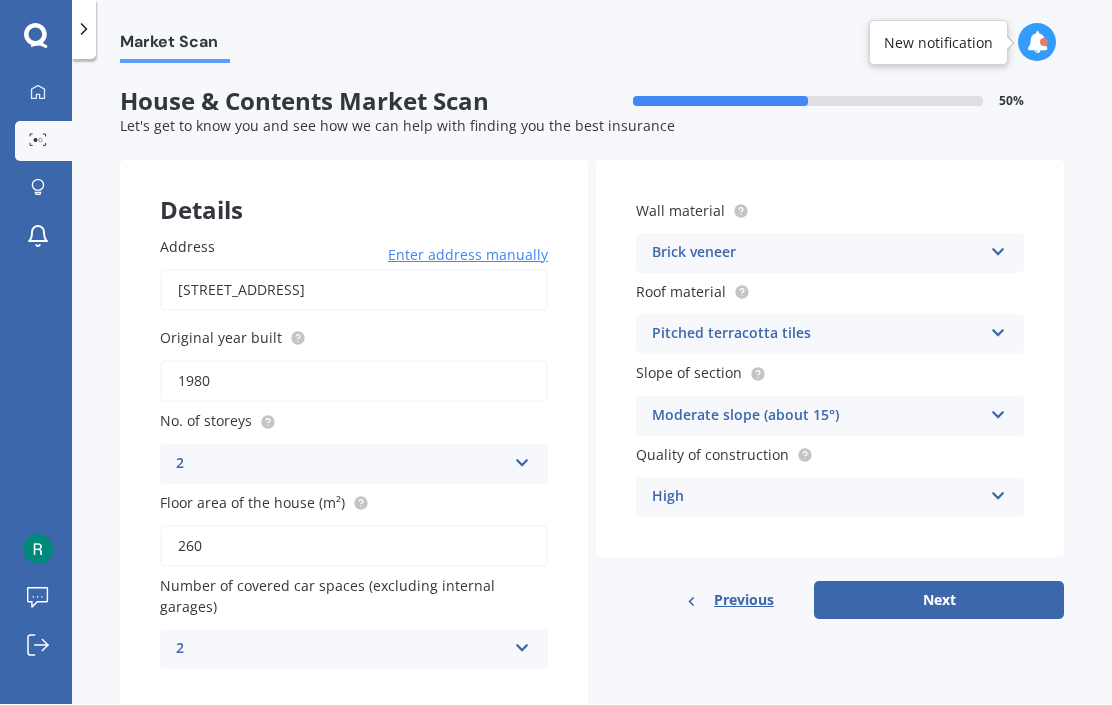 click at bounding box center (998, 412) 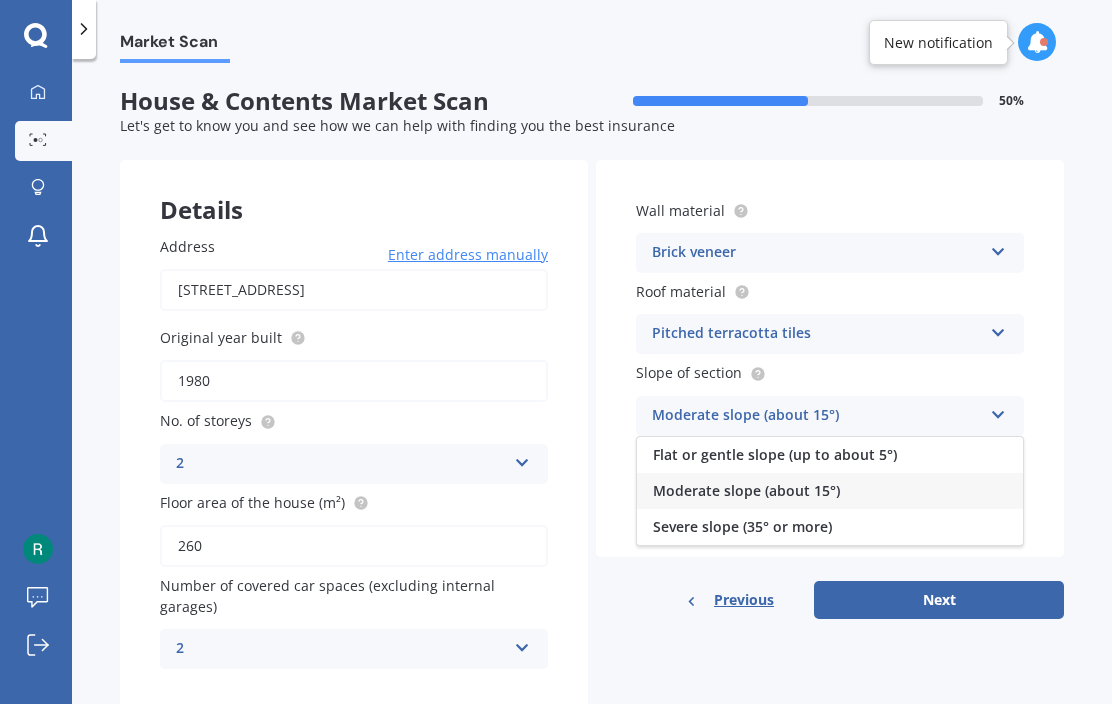 click on "Severe slope (35° or more)" at bounding box center [742, 527] 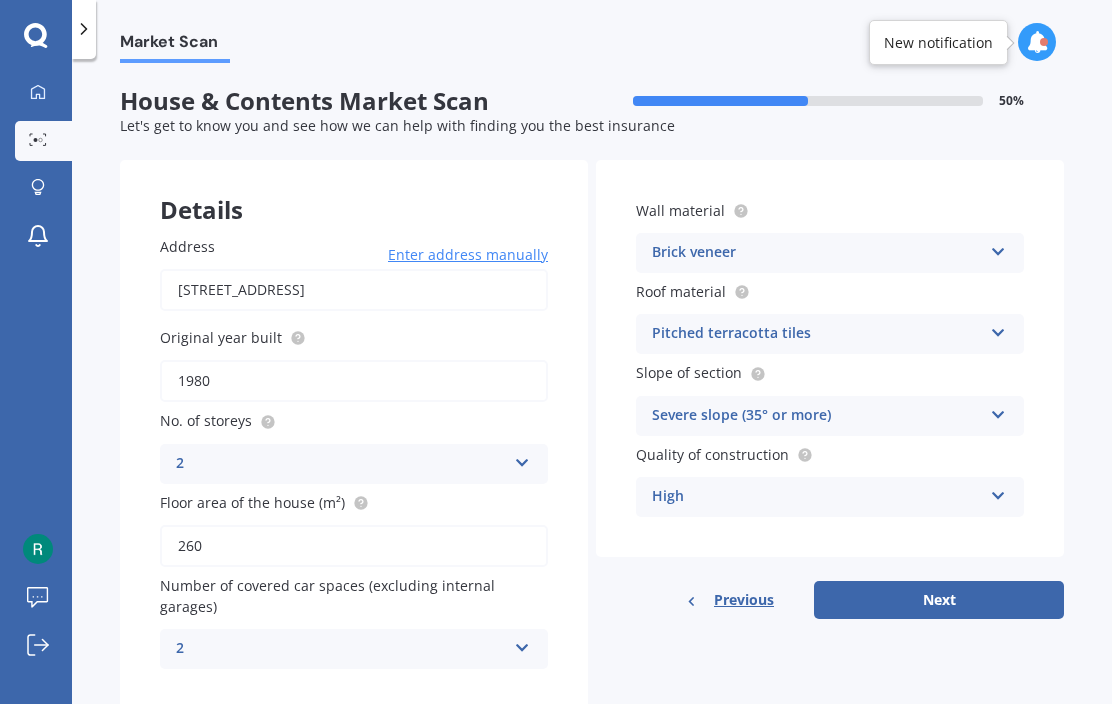 click on "Next" at bounding box center [939, 601] 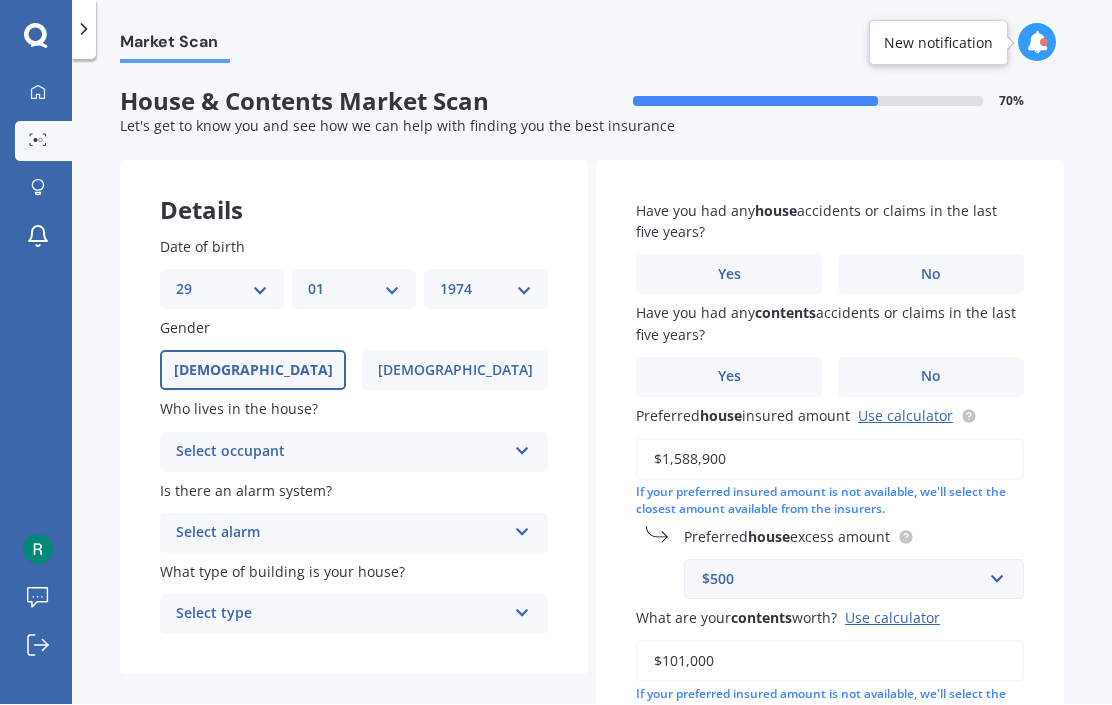click at bounding box center (522, 448) 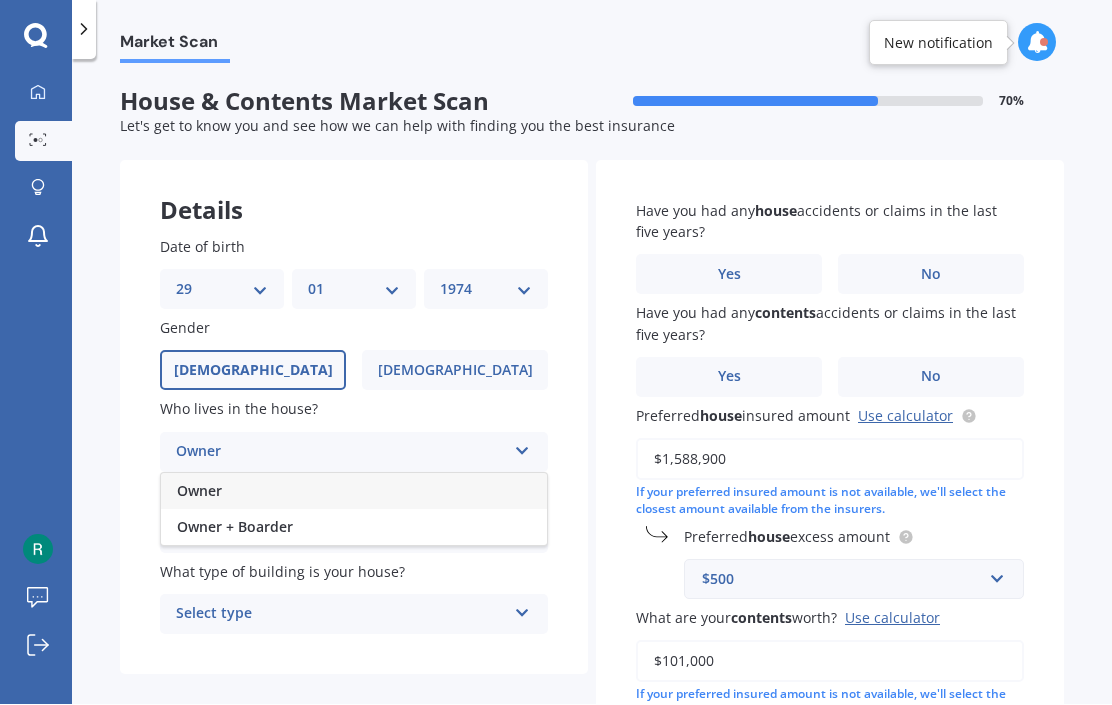 click on "Owner" at bounding box center (354, 492) 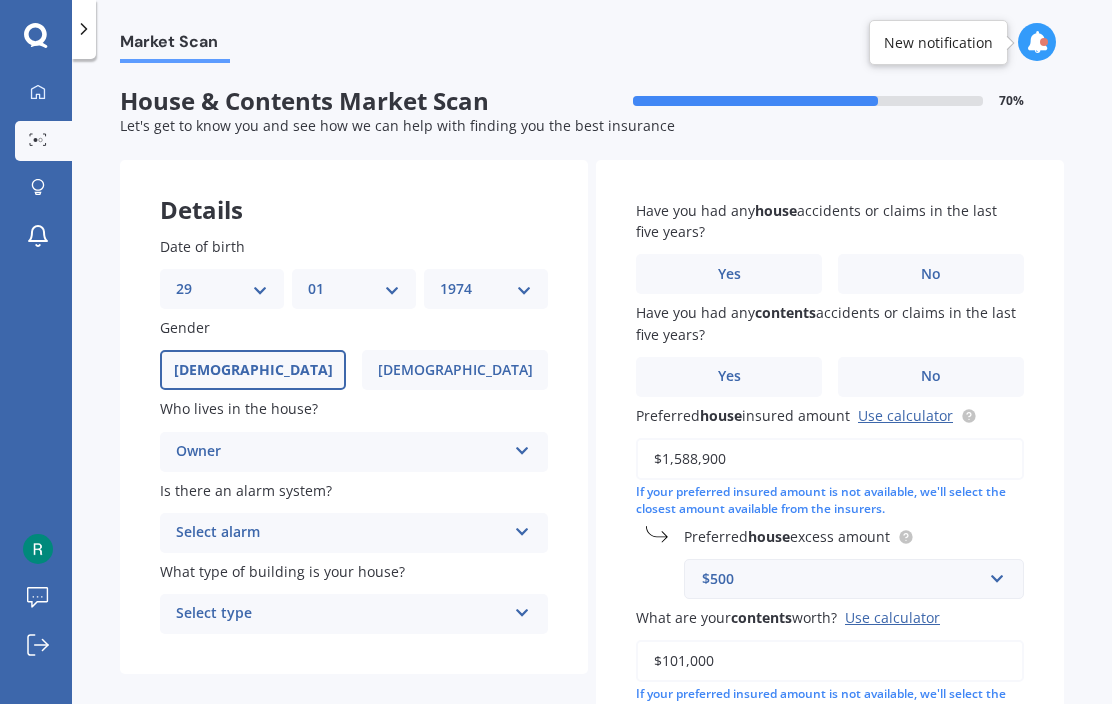 click at bounding box center [522, 529] 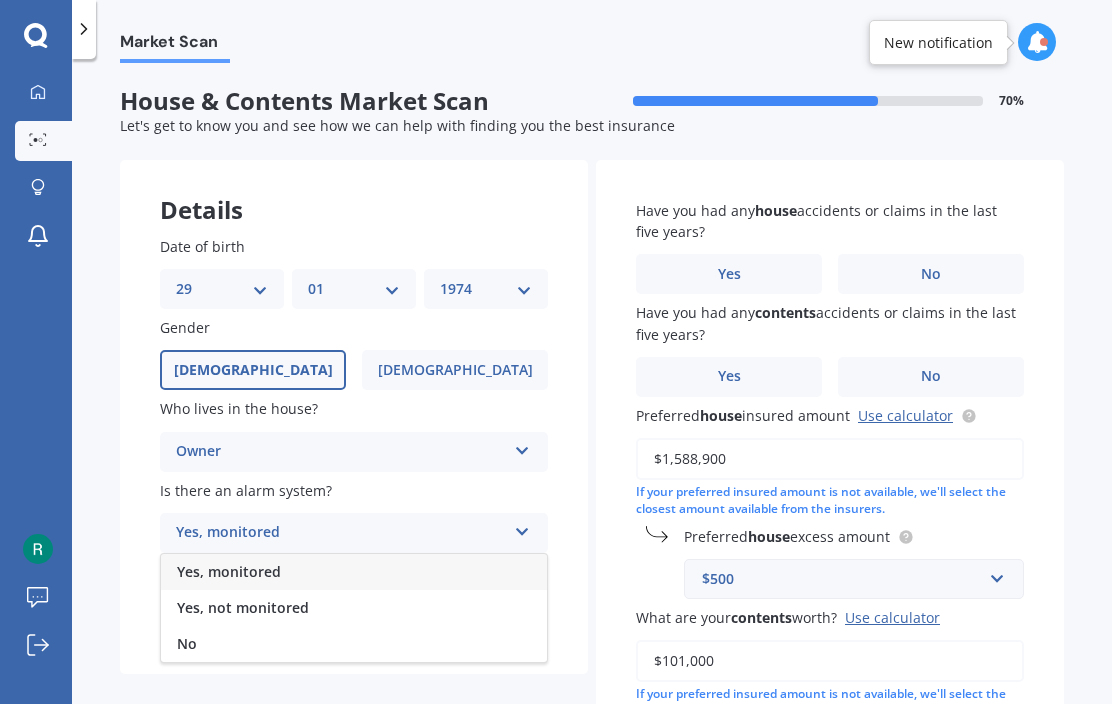 click on "Yes, monitored" at bounding box center [229, 572] 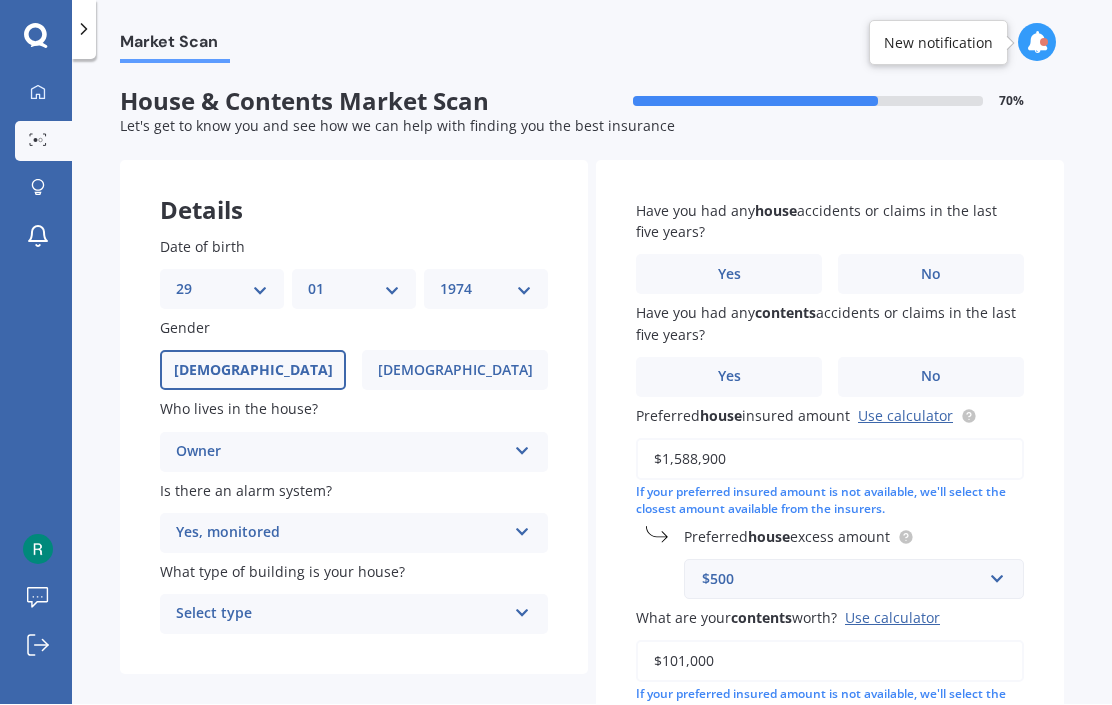 click at bounding box center (522, 610) 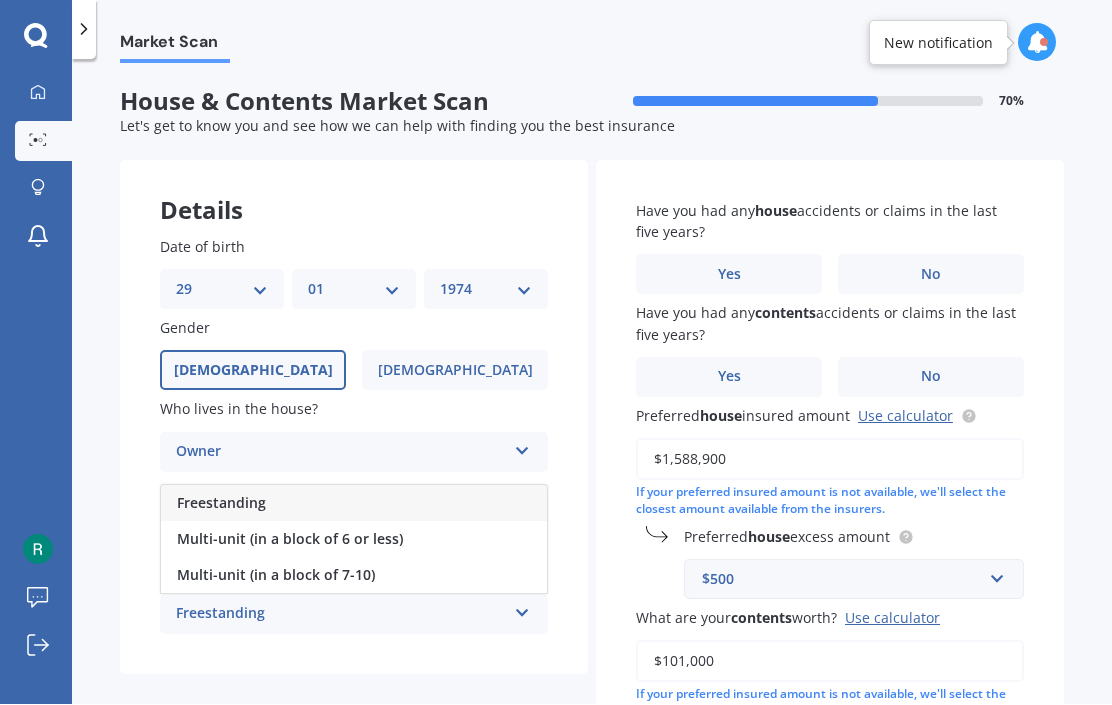 click on "Freestanding" at bounding box center (221, 503) 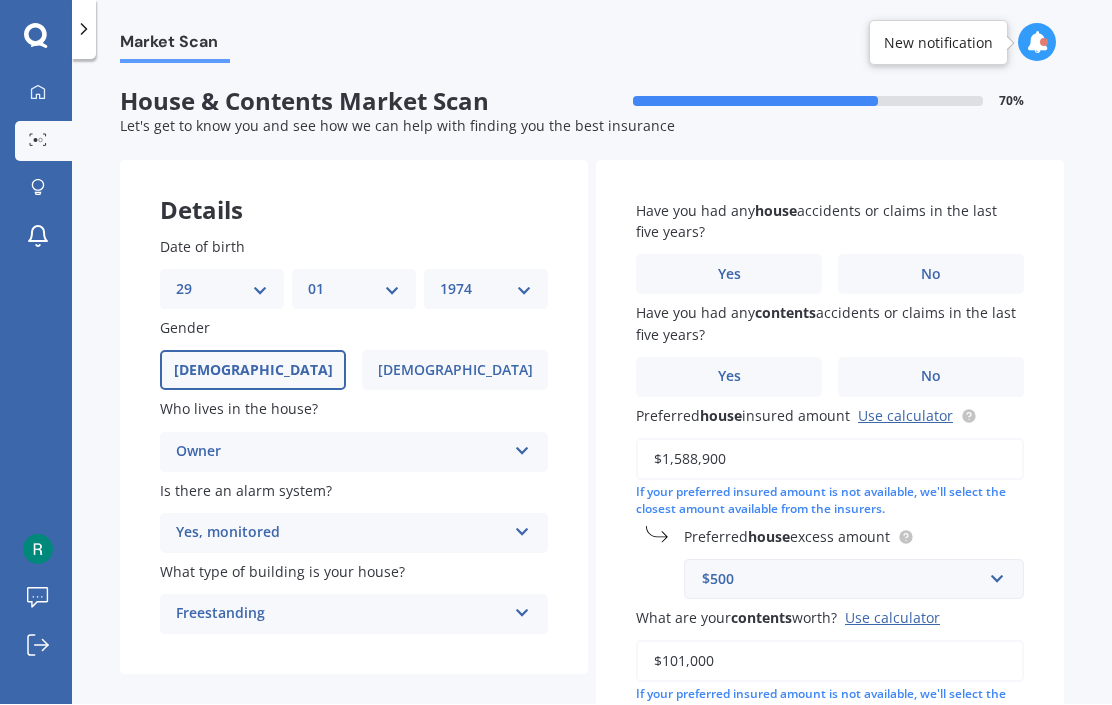 click on "No" at bounding box center (931, 275) 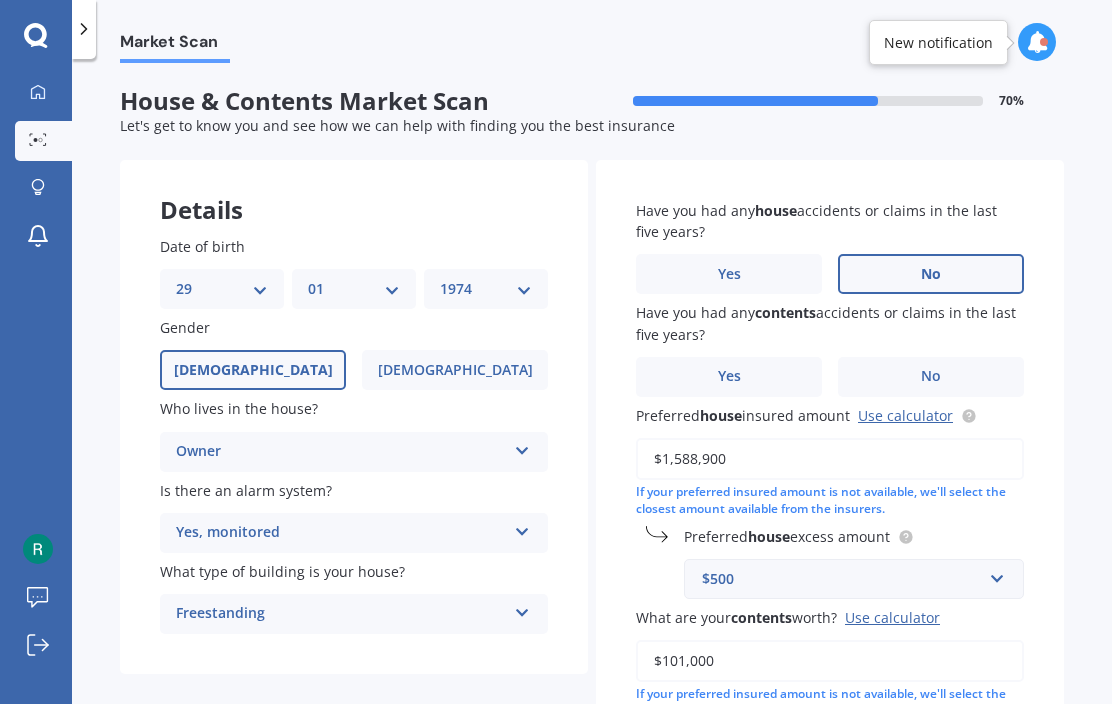 click on "No" at bounding box center (931, 377) 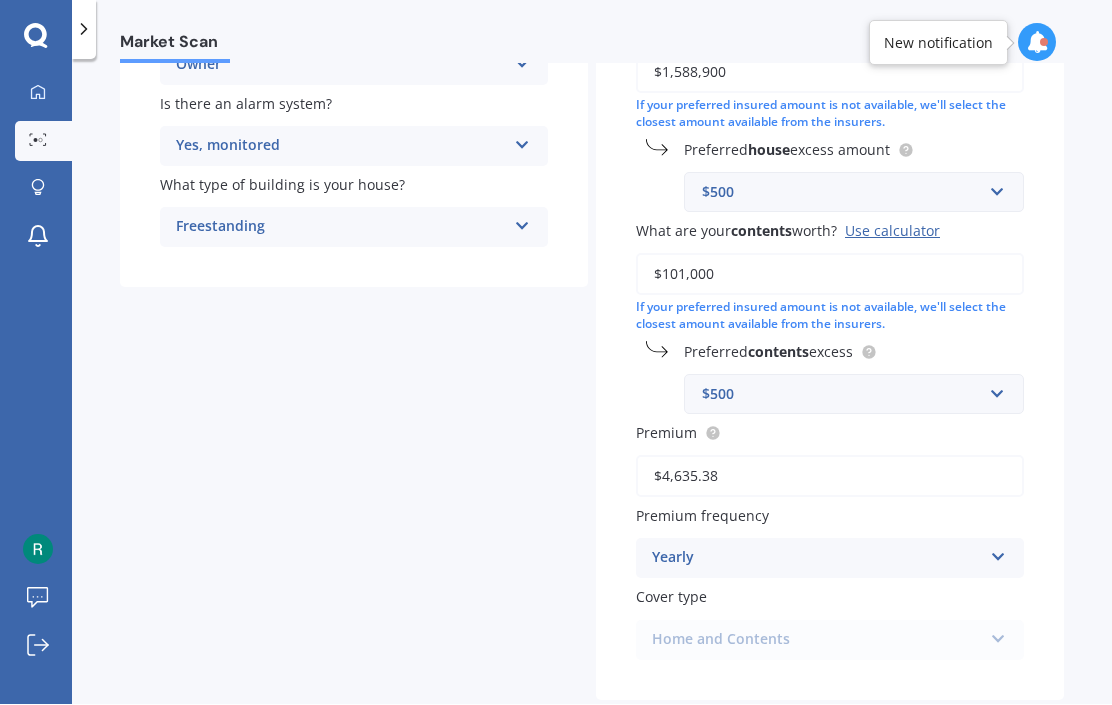 scroll, scrollTop: 386, scrollLeft: 0, axis: vertical 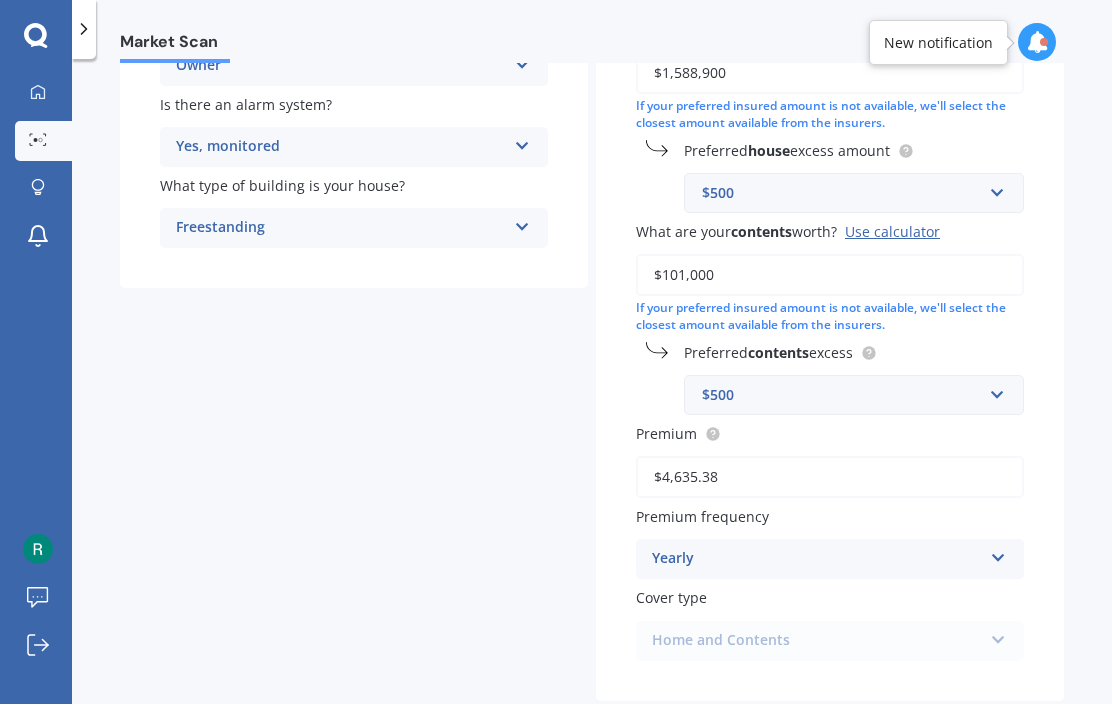 click on "Next" at bounding box center (939, 745) 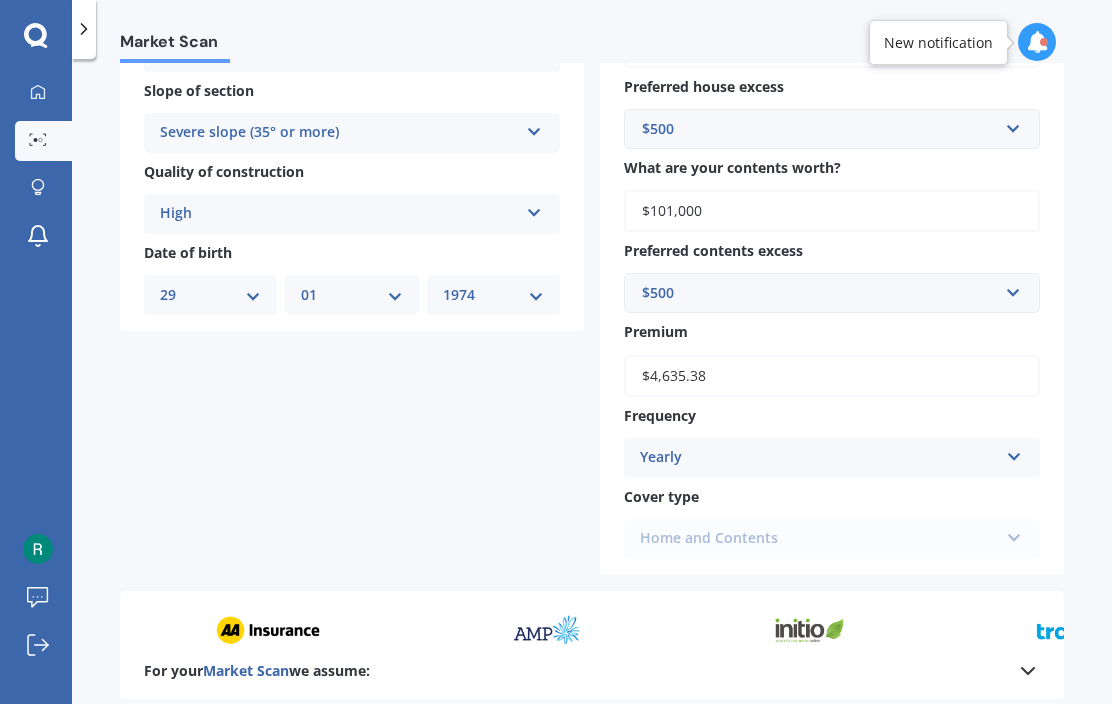 scroll, scrollTop: 673, scrollLeft: 0, axis: vertical 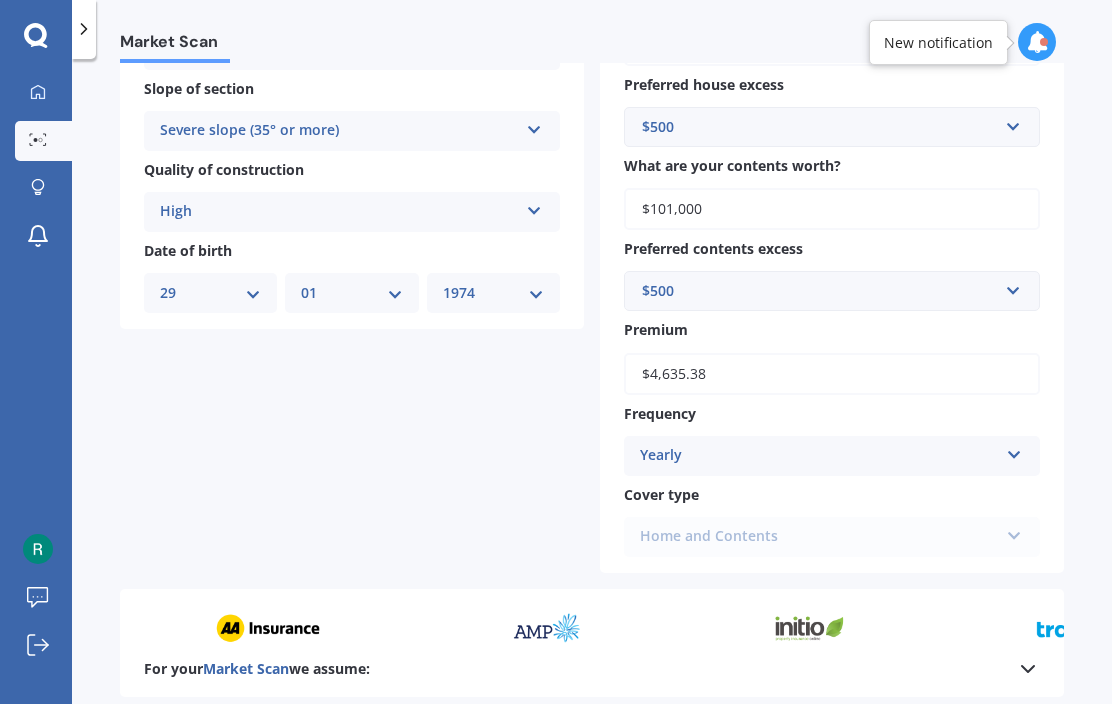 click on "Continue to scan" at bounding box center (592, 769) 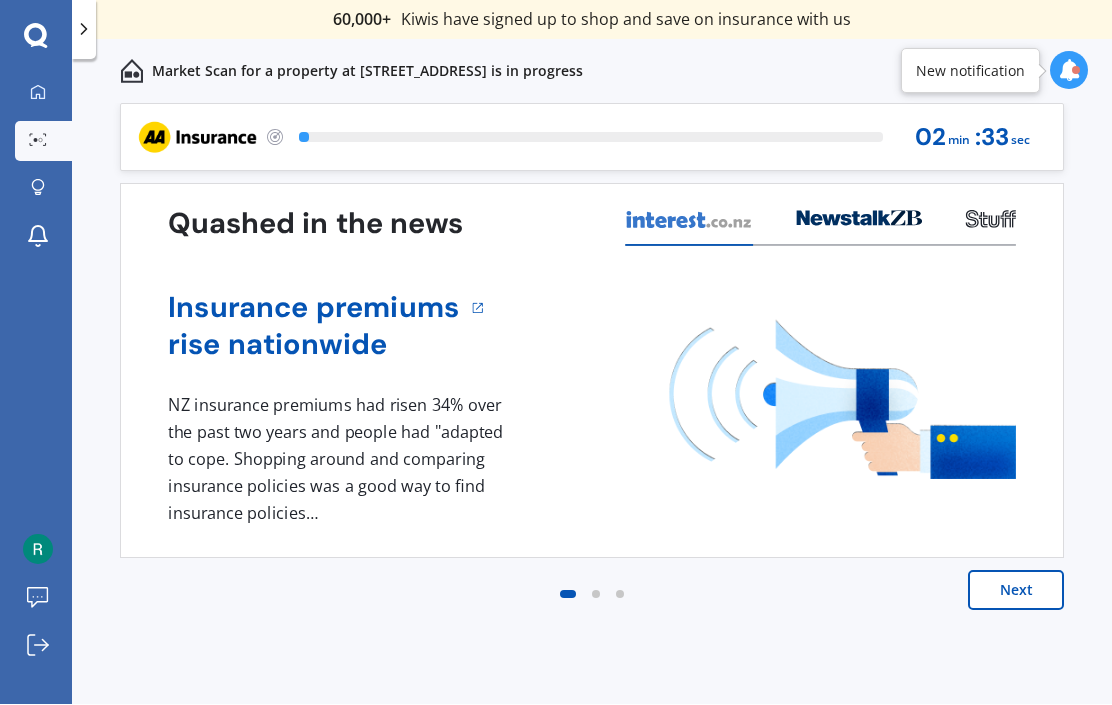 scroll, scrollTop: 0, scrollLeft: 0, axis: both 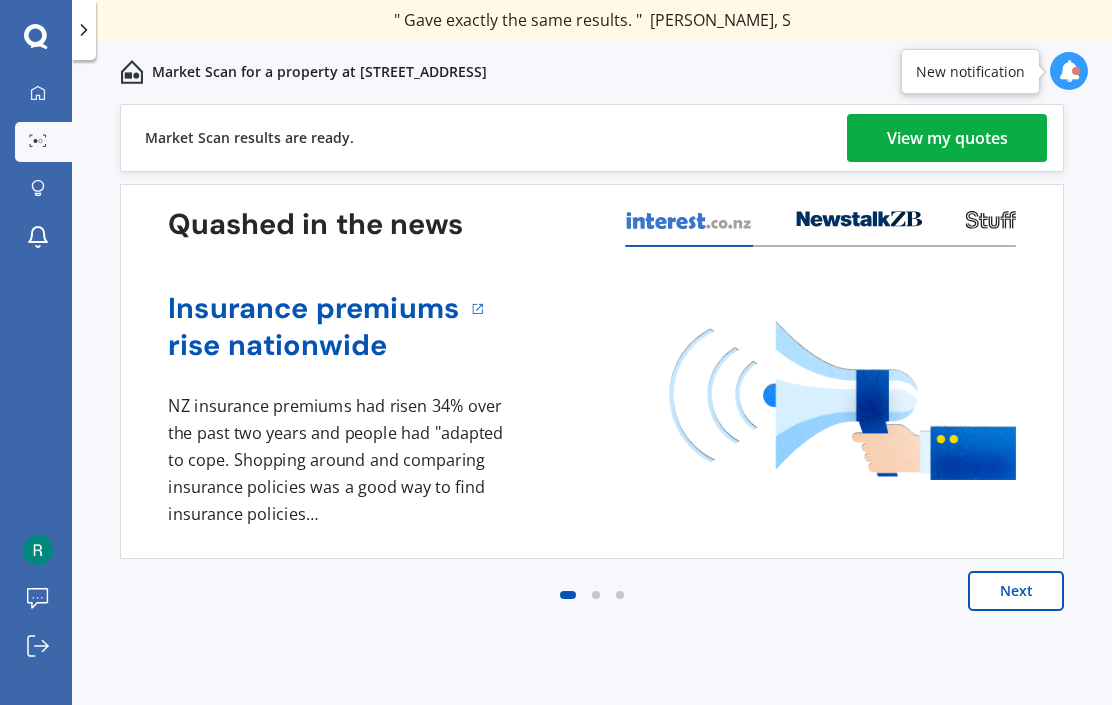 click on "View my quotes" at bounding box center [947, 138] 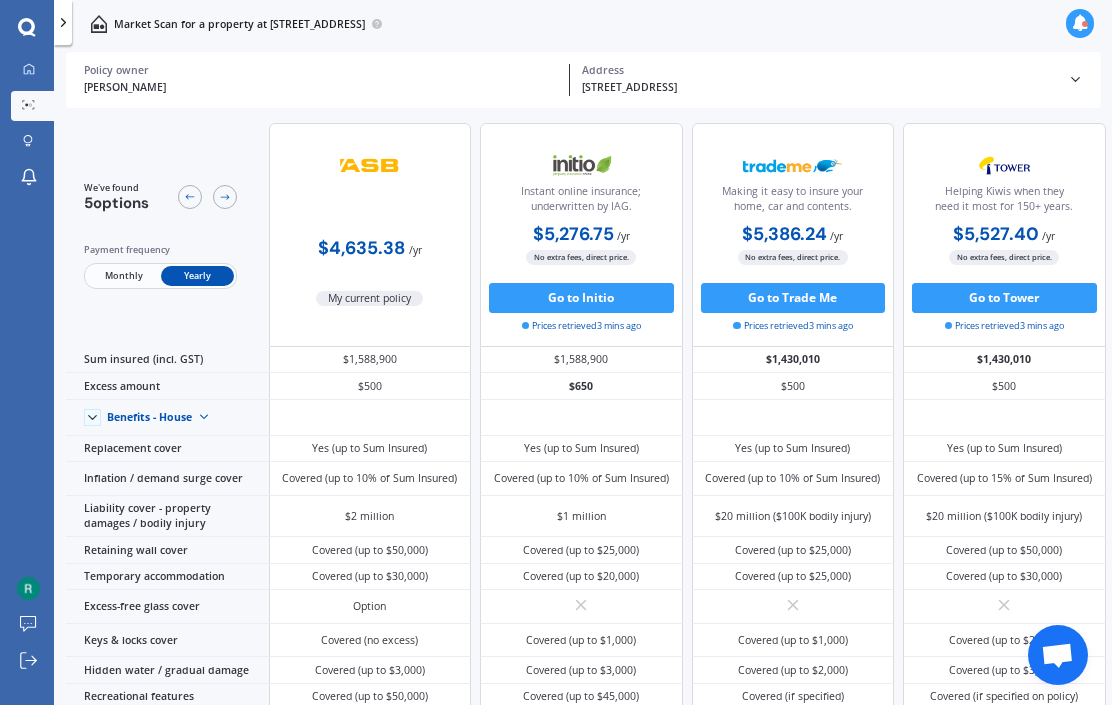 scroll, scrollTop: 0, scrollLeft: 0, axis: both 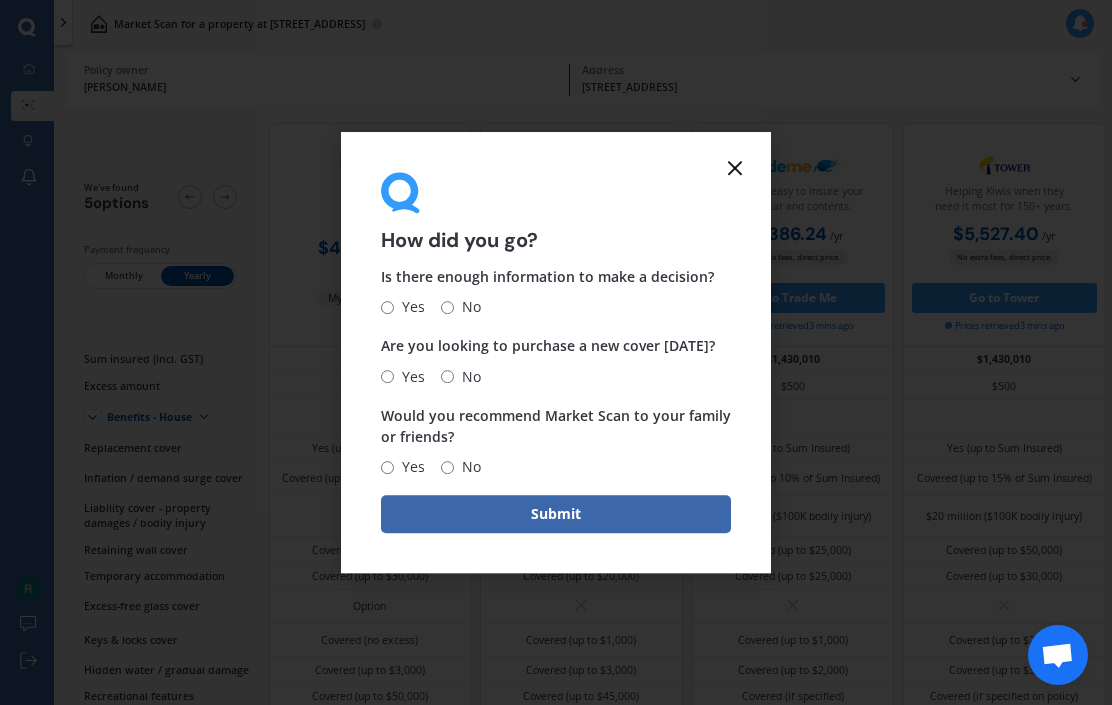 click on "No" at bounding box center [447, 307] 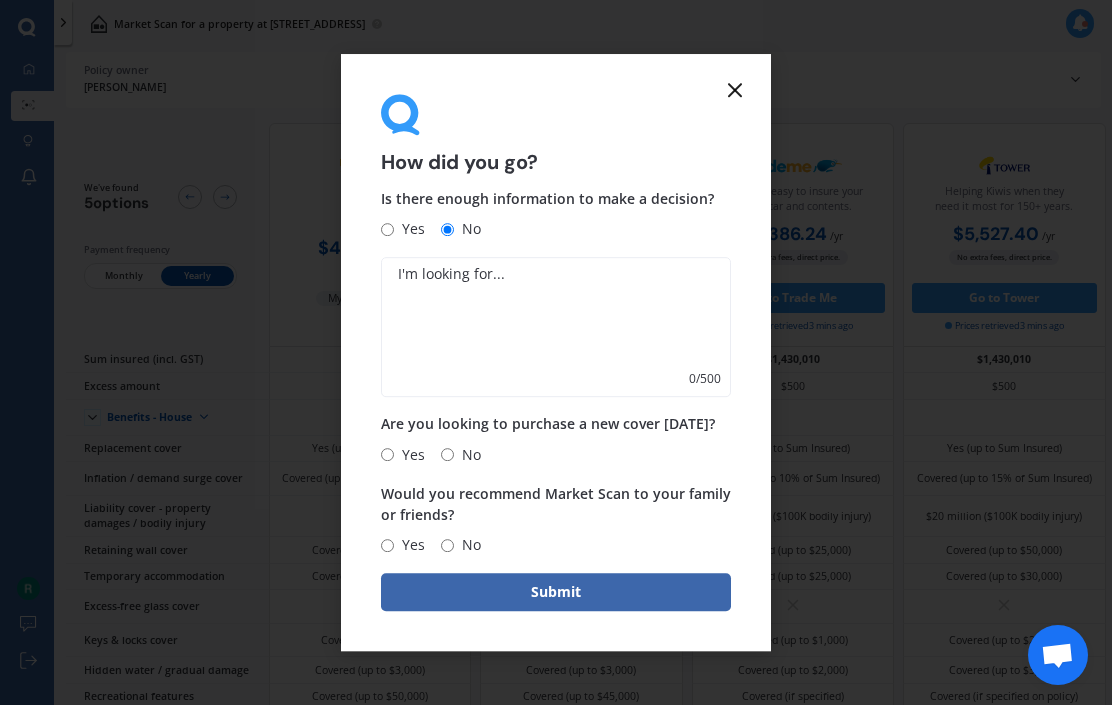 click on "Yes" at bounding box center (387, 229) 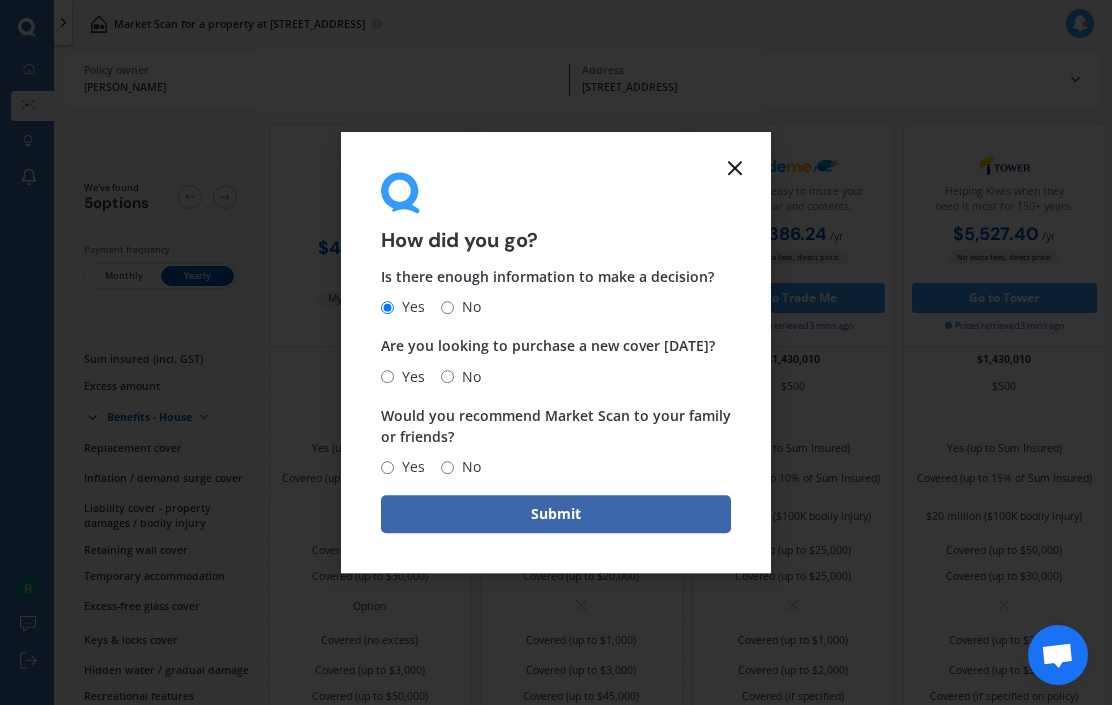 click on "No" at bounding box center [447, 376] 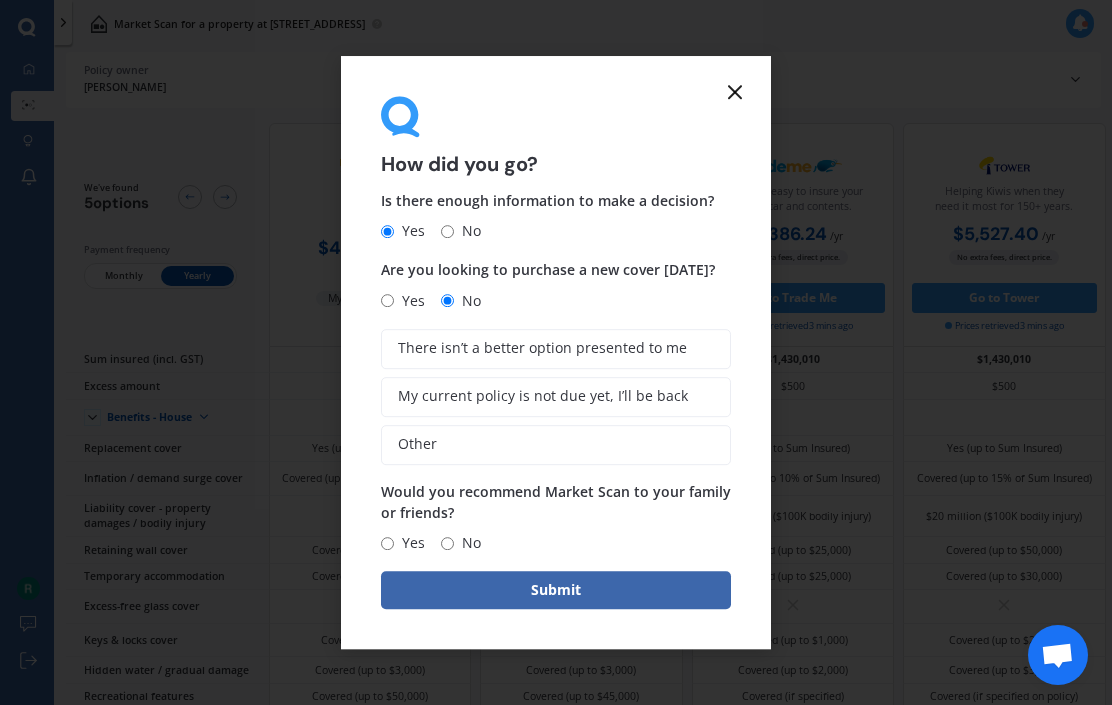 click on "There isn’t a better option presented to me" at bounding box center (542, 348) 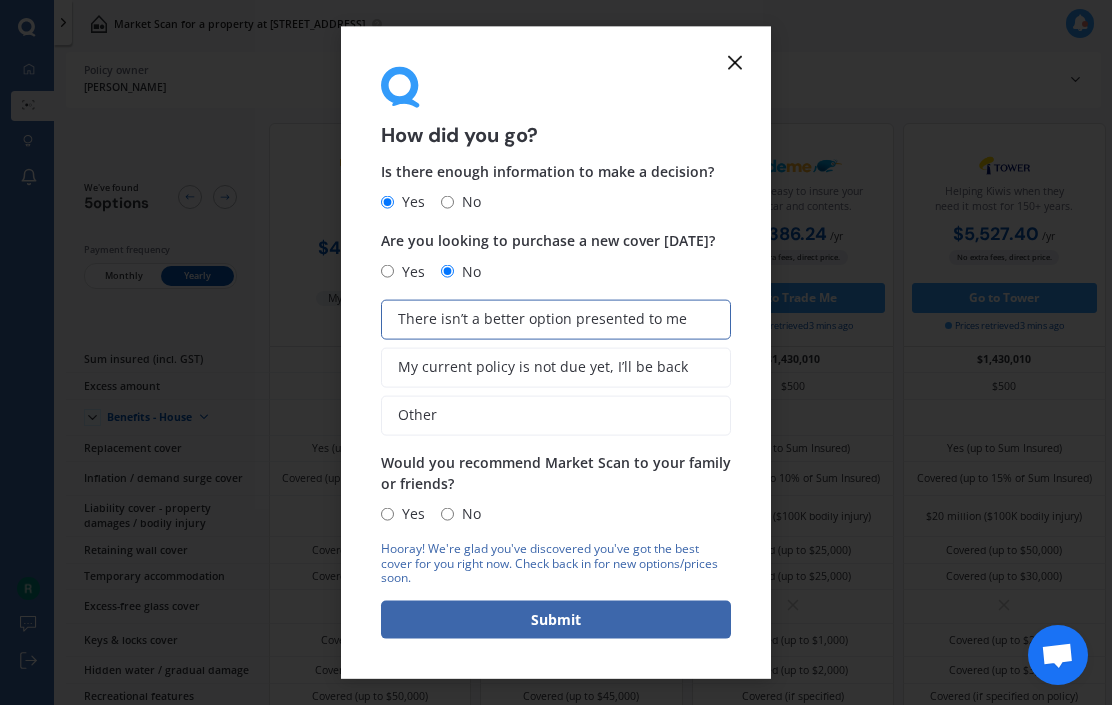 click on "Yes" at bounding box center [387, 513] 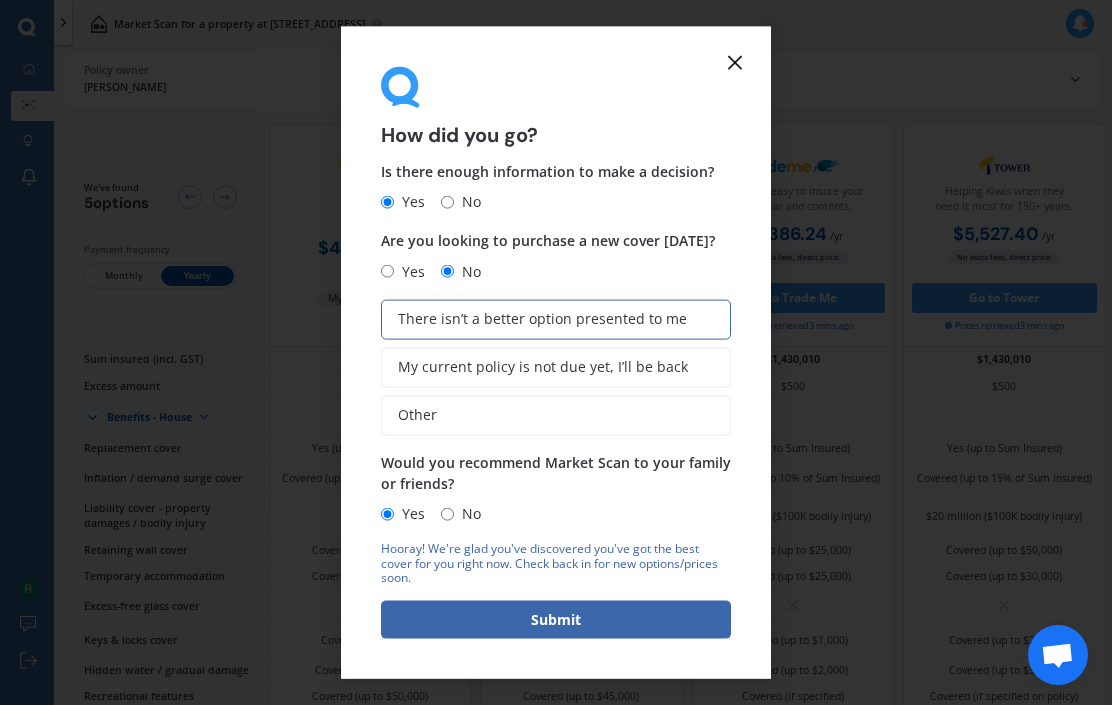 click on "Submit" at bounding box center [556, 620] 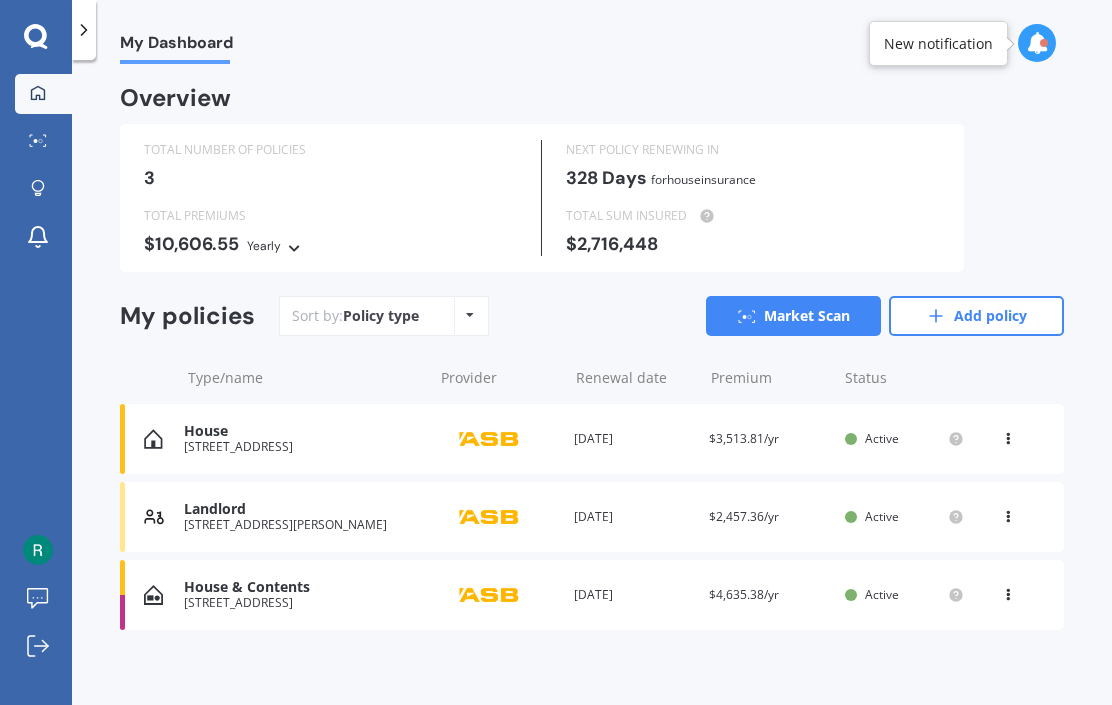 click on "Add policy" at bounding box center [976, 316] 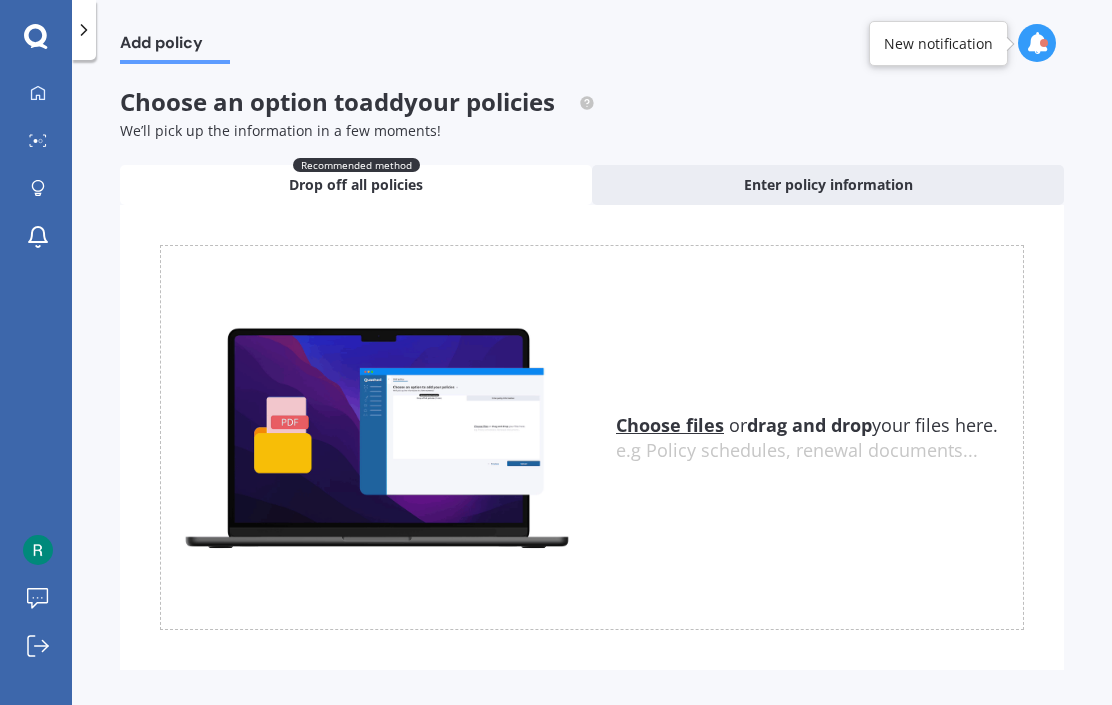 click on "Choose files" at bounding box center [670, 425] 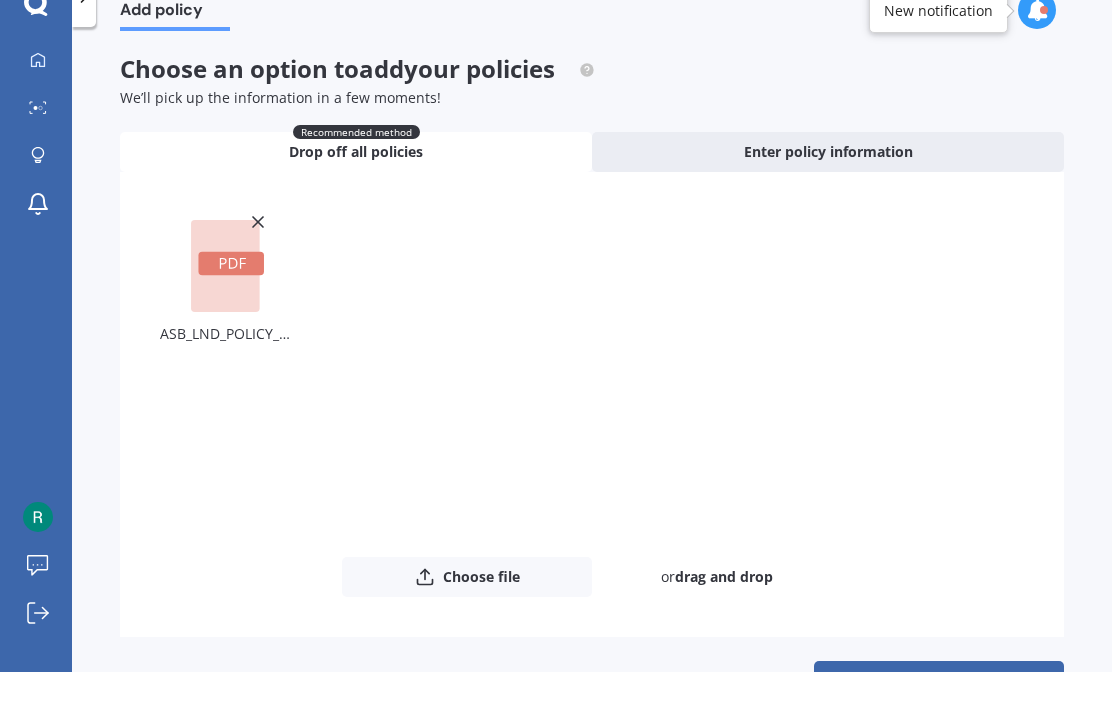 scroll, scrollTop: 89, scrollLeft: 0, axis: vertical 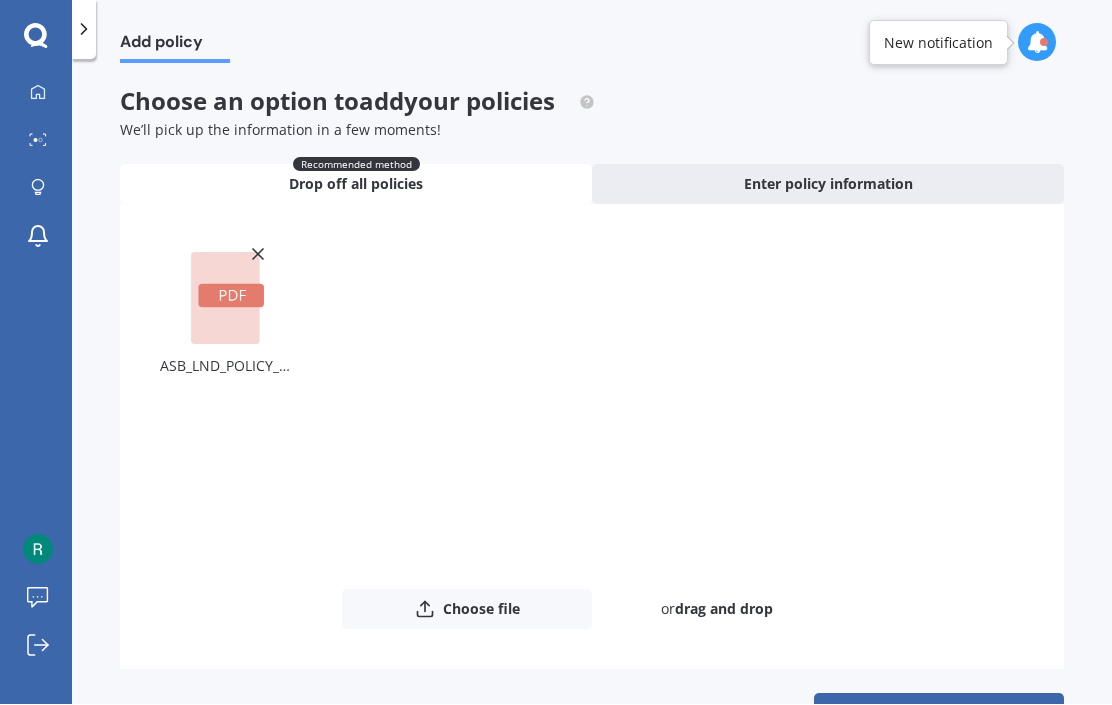 click on "Upload" at bounding box center (939, 713) 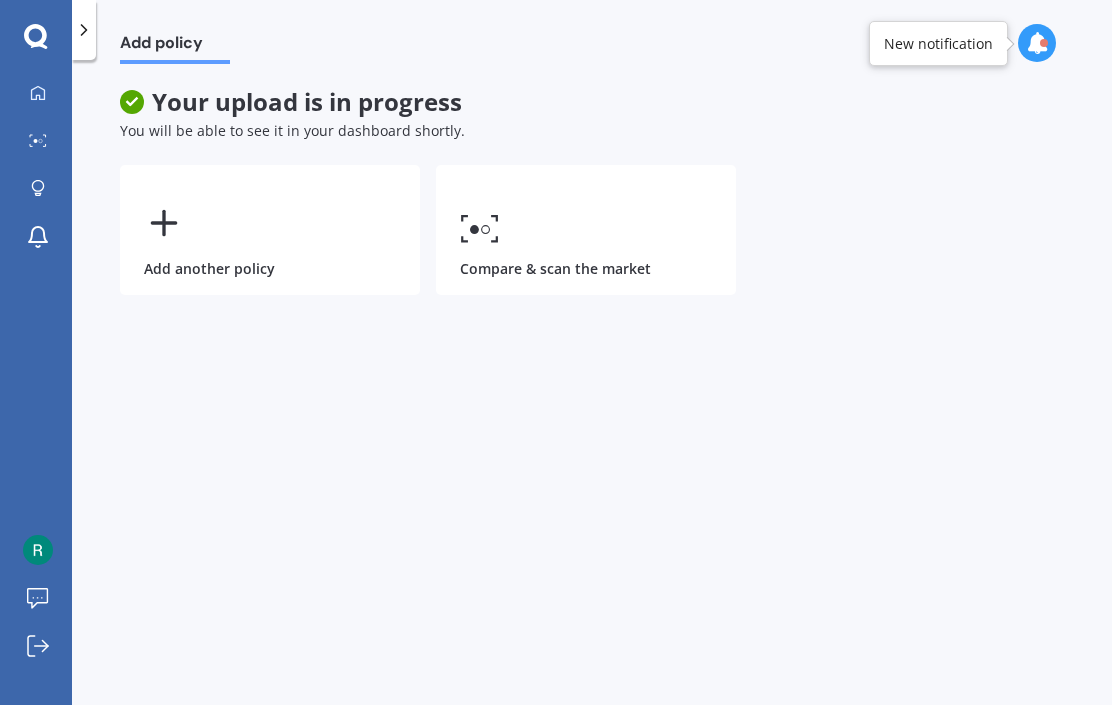 scroll, scrollTop: 0, scrollLeft: 0, axis: both 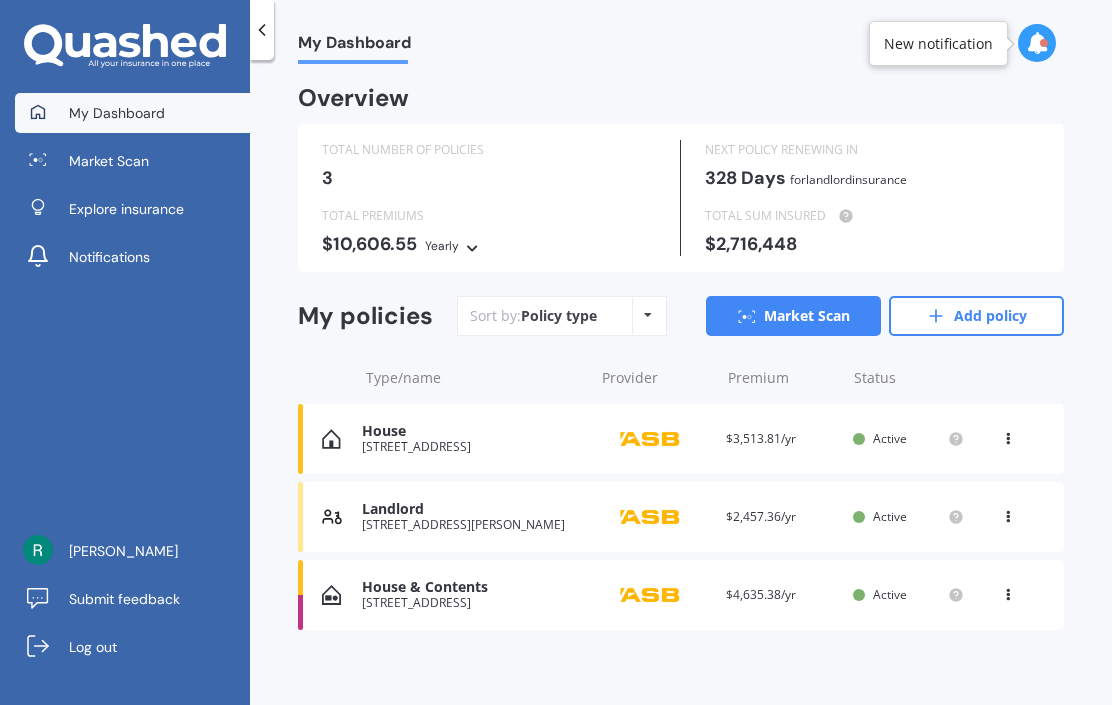 click on "Add policy" at bounding box center [976, 316] 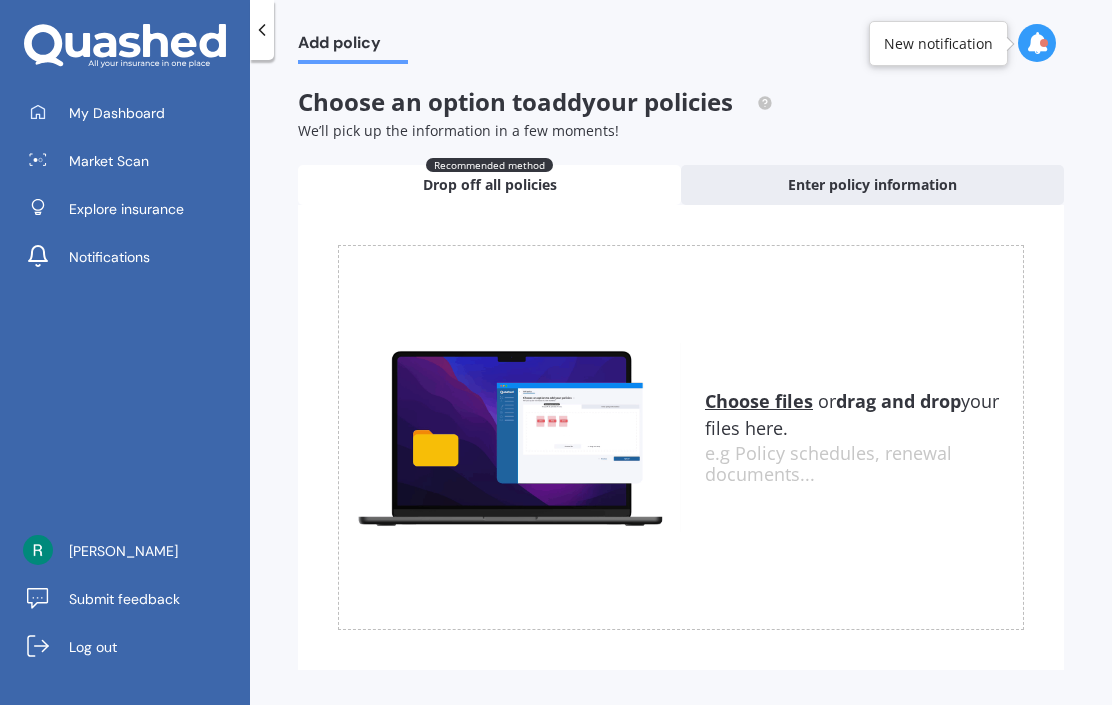 click on "Choose files" at bounding box center [759, 401] 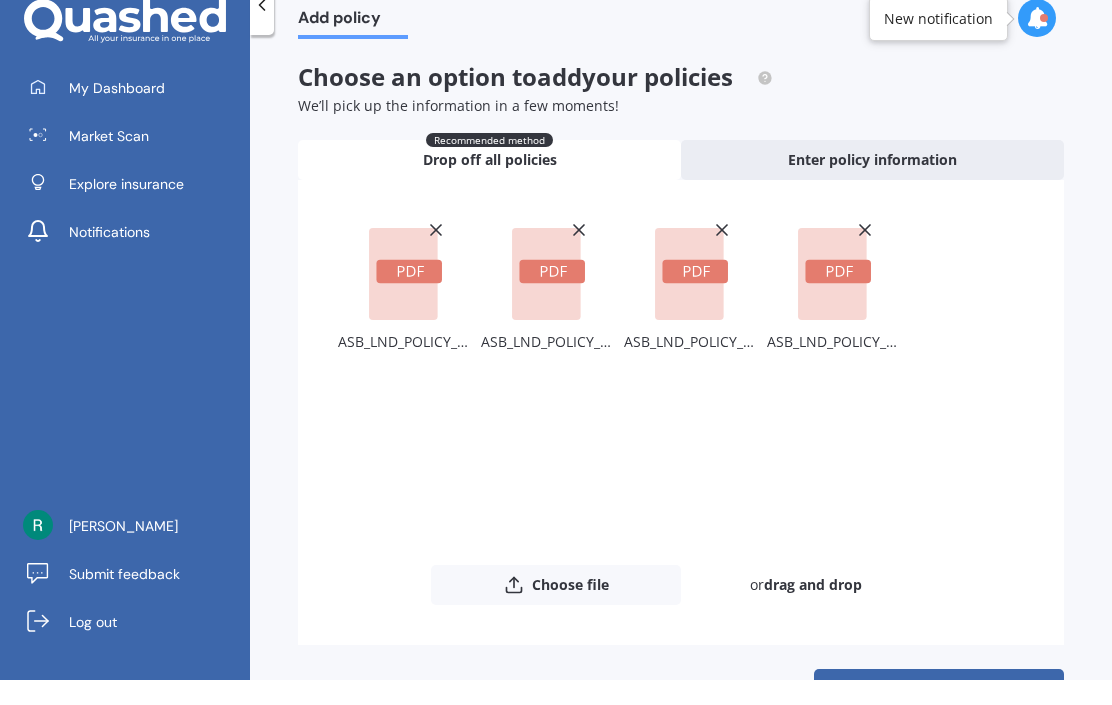 scroll, scrollTop: 89, scrollLeft: 0, axis: vertical 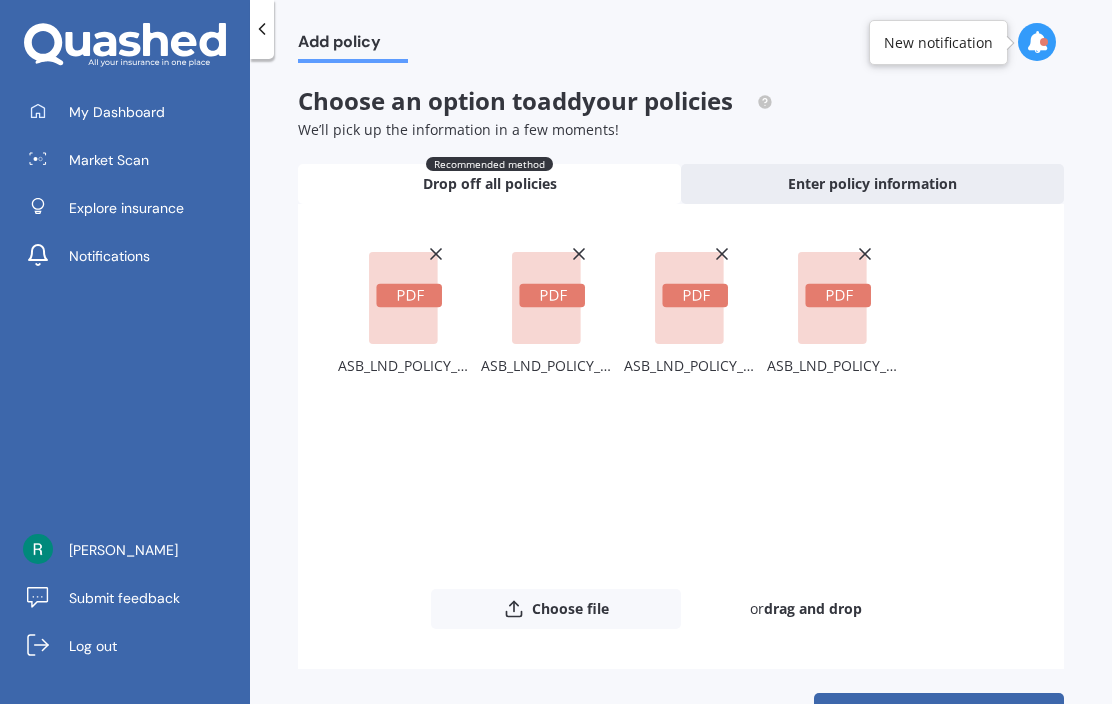 click on "Upload" at bounding box center [939, 713] 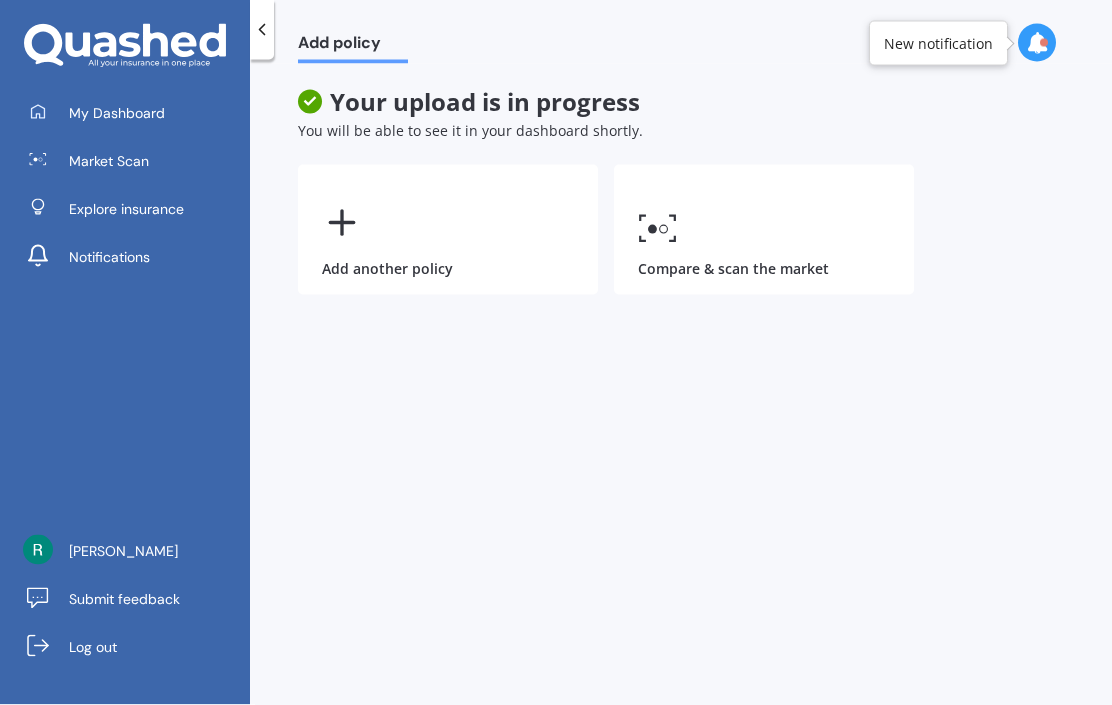 scroll, scrollTop: 0, scrollLeft: 0, axis: both 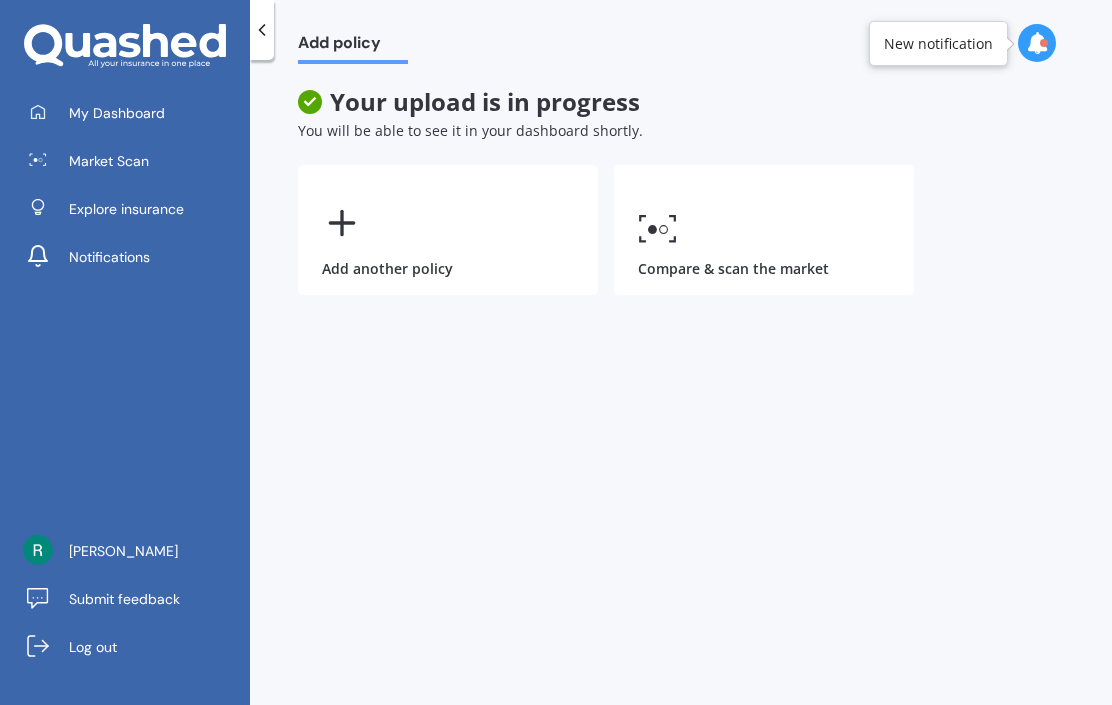 click on "My Dashboard" at bounding box center (117, 113) 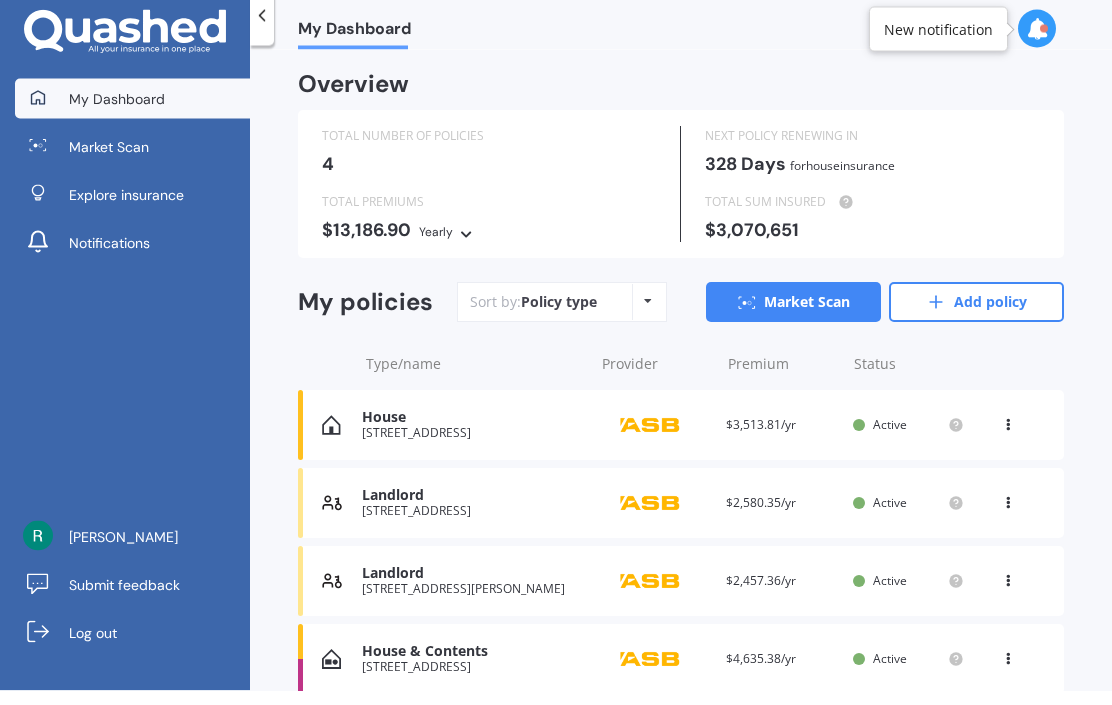 scroll, scrollTop: 0, scrollLeft: 0, axis: both 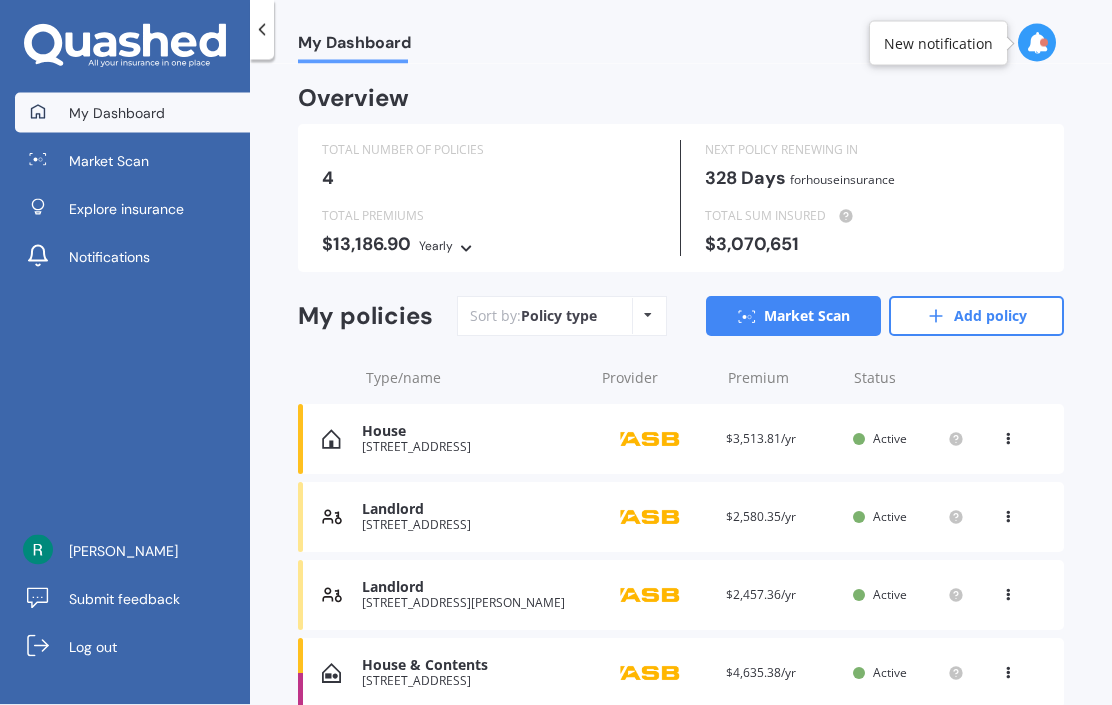 click on "Landlord" at bounding box center [473, 509] 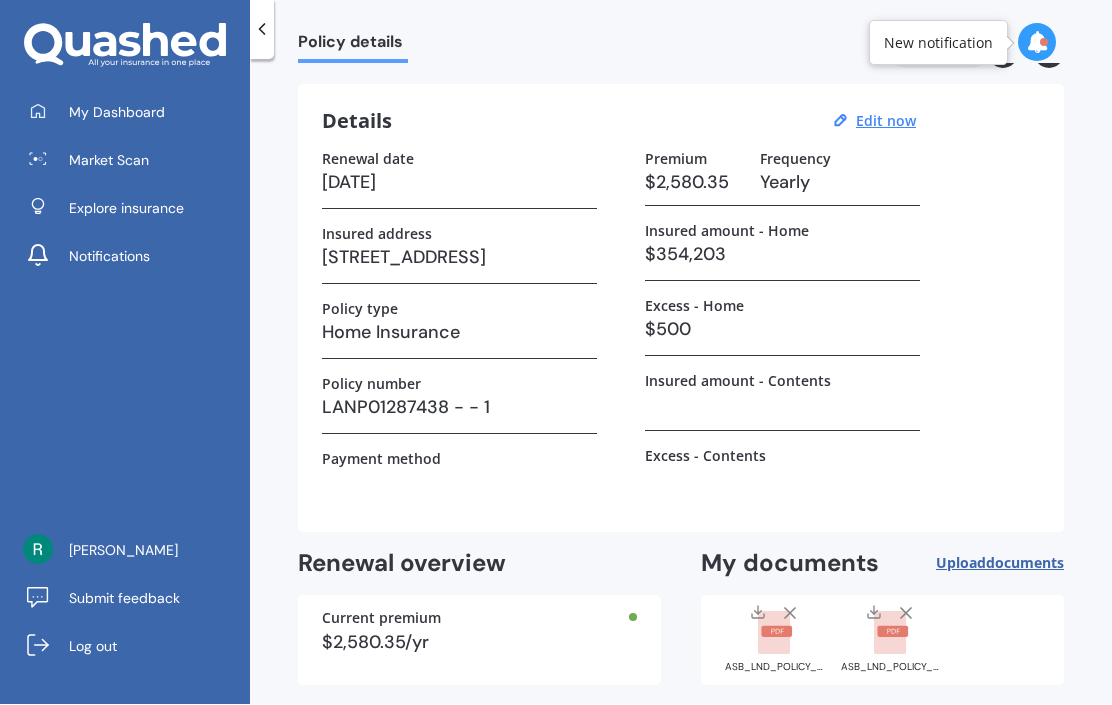 scroll, scrollTop: 47, scrollLeft: 0, axis: vertical 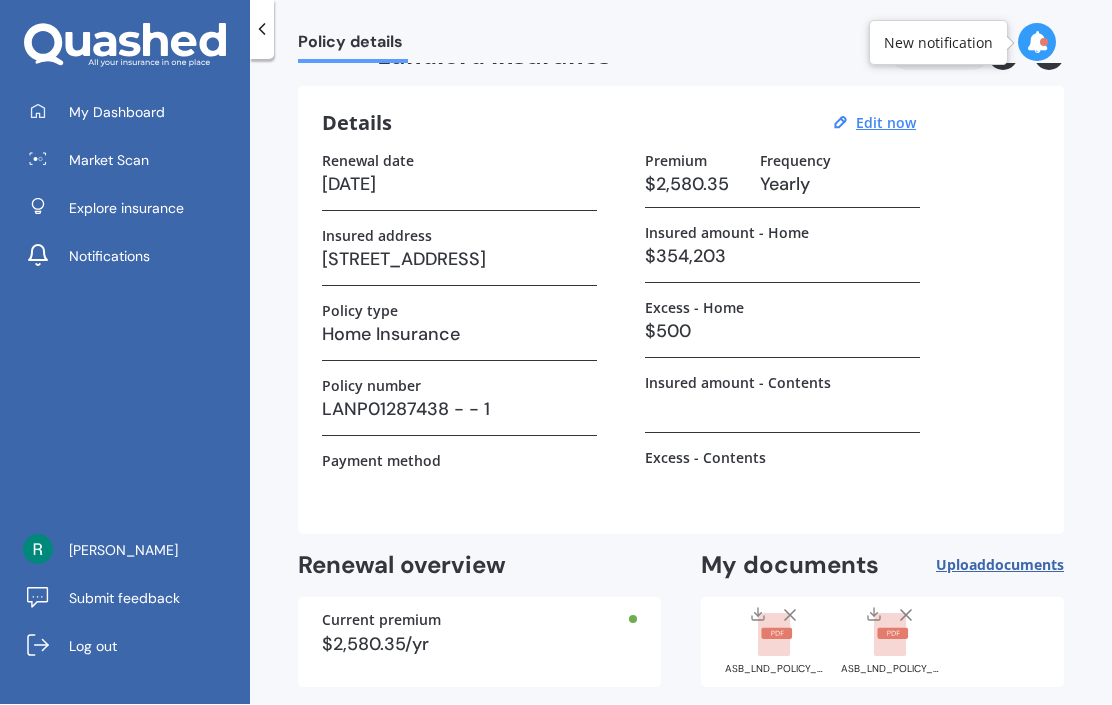 click on "Find better deals" at bounding box center (939, 736) 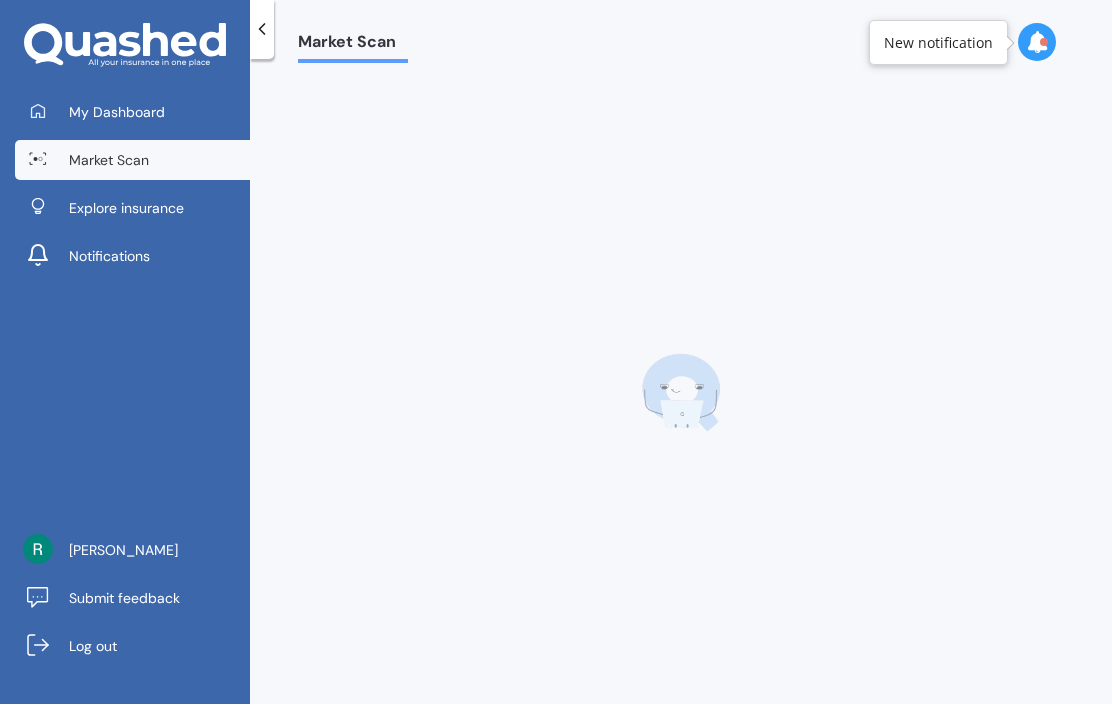 scroll, scrollTop: 0, scrollLeft: 0, axis: both 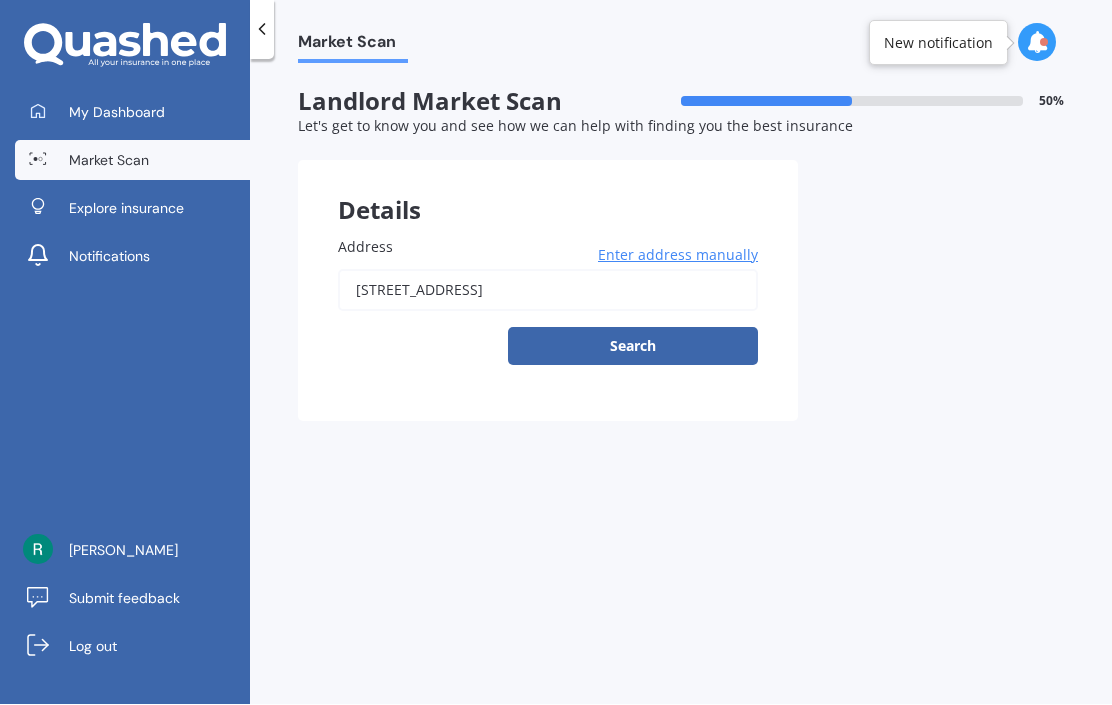 click on "Search" at bounding box center [633, 347] 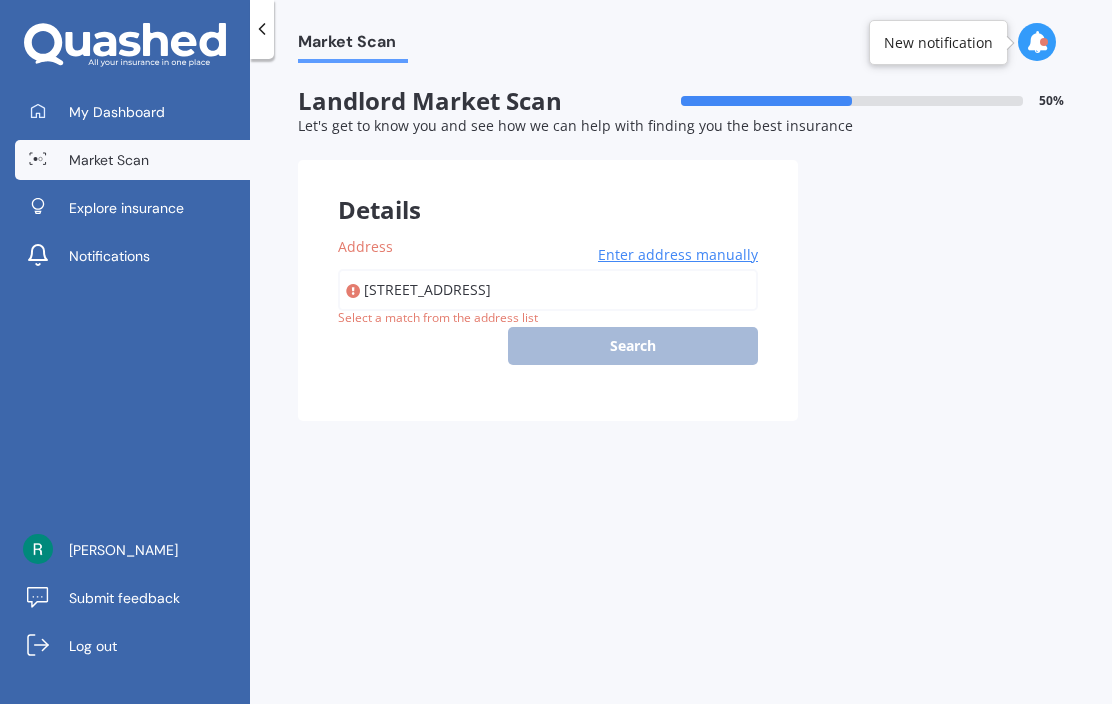 type on "[STREET_ADDRESS]" 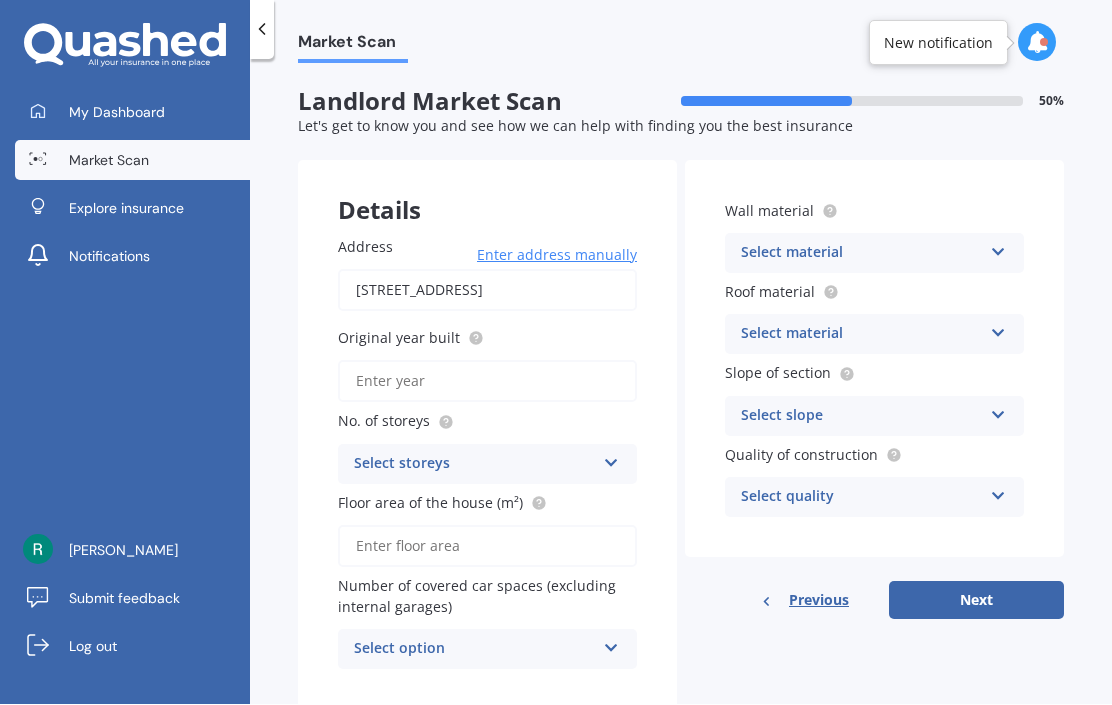 click on "Original year built" at bounding box center (487, 382) 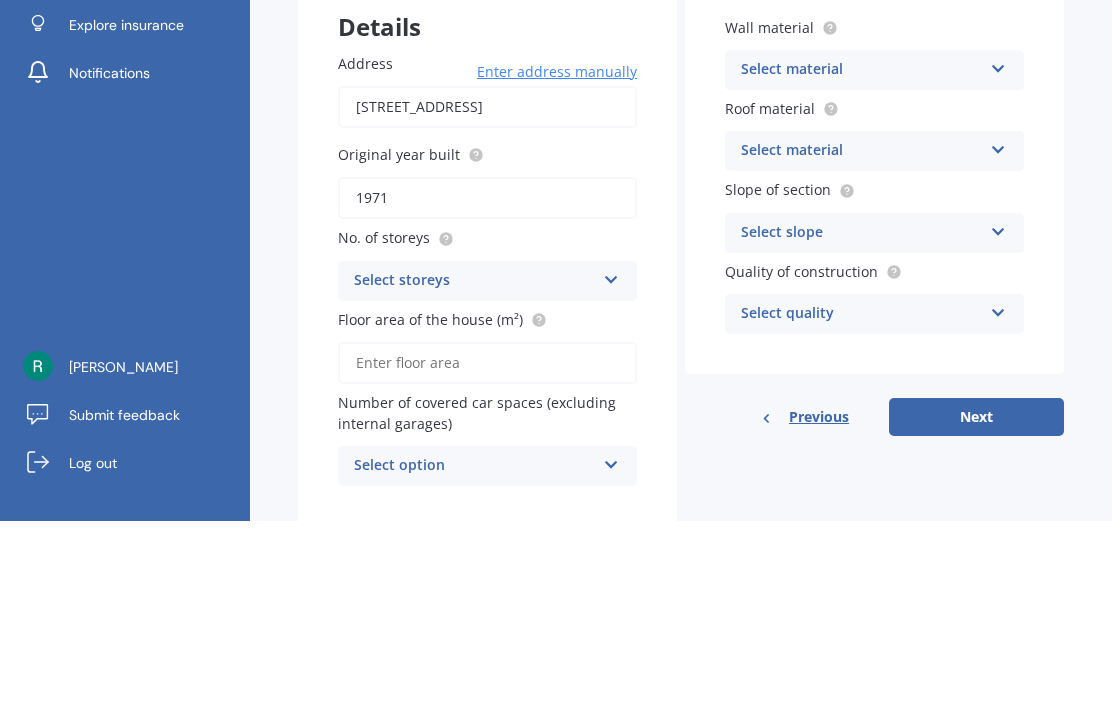 type on "1971" 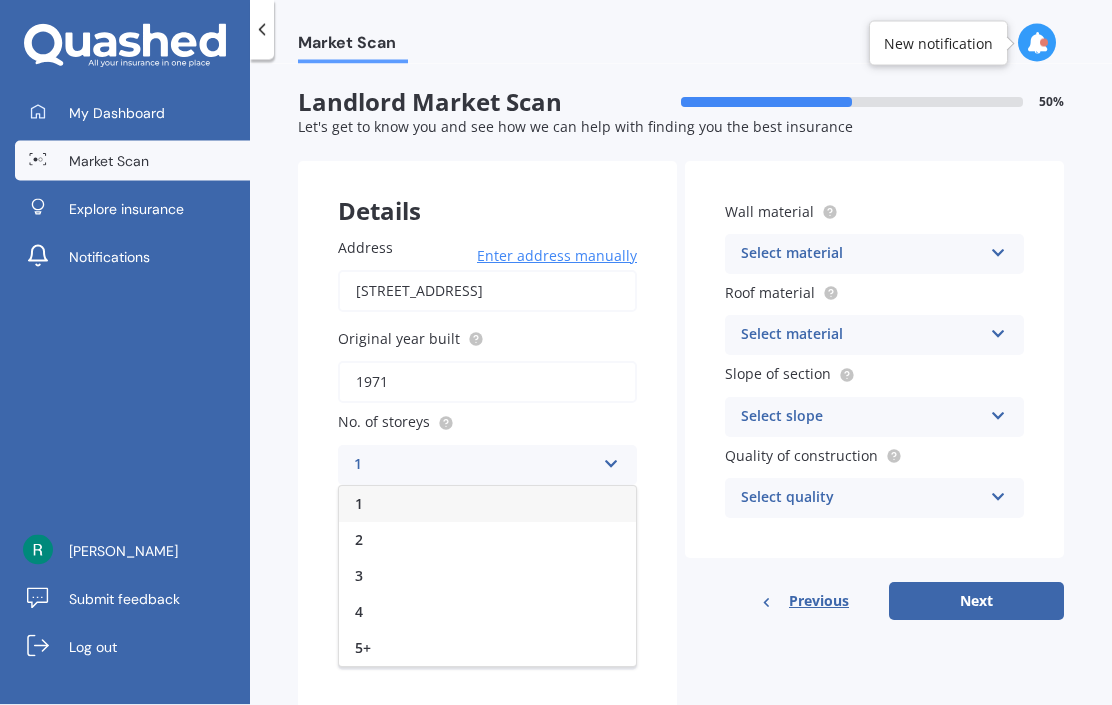 scroll, scrollTop: 0, scrollLeft: 0, axis: both 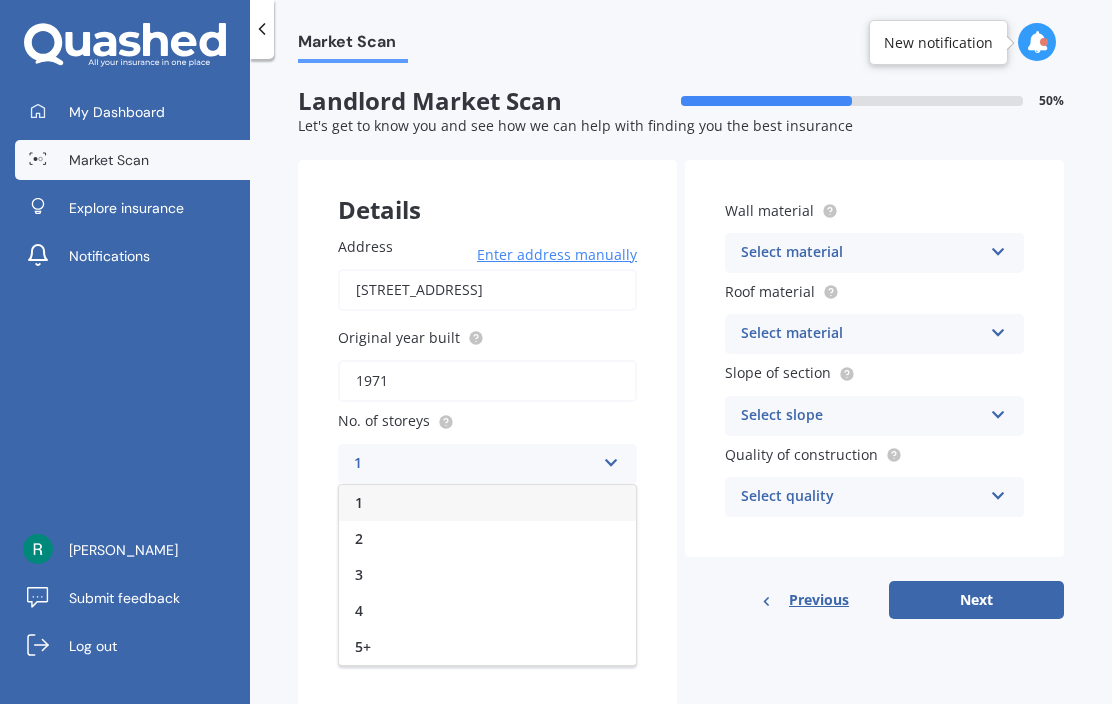 click on "1" at bounding box center (359, 503) 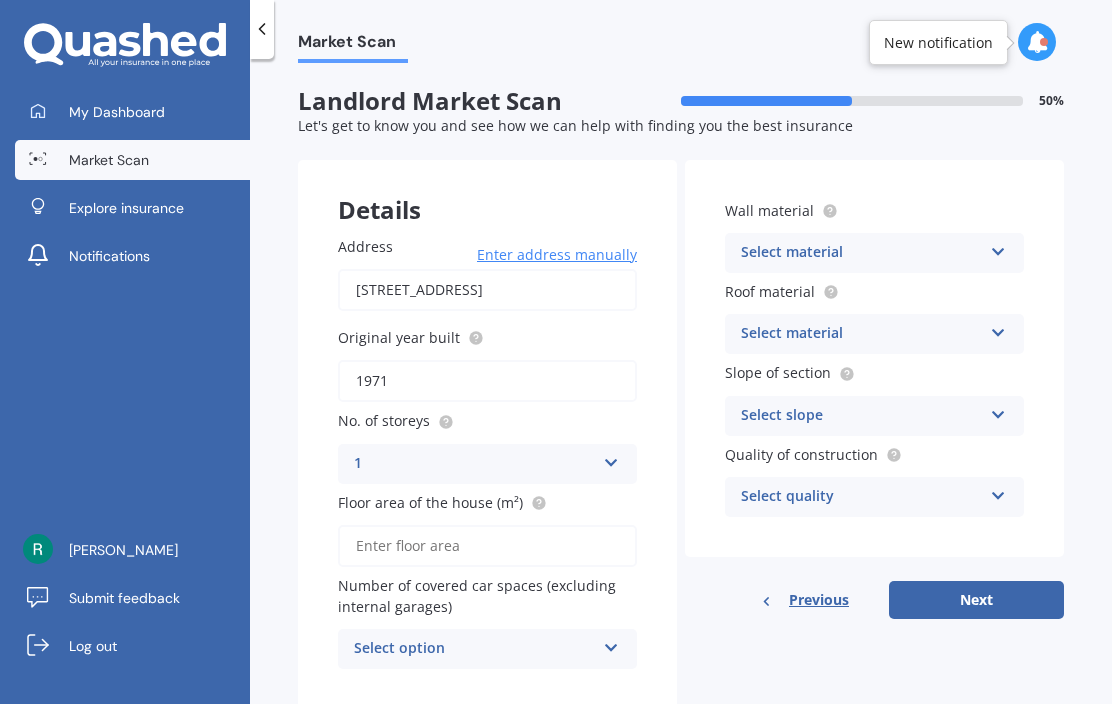 click on "Floor area of the house (m²)" at bounding box center (487, 547) 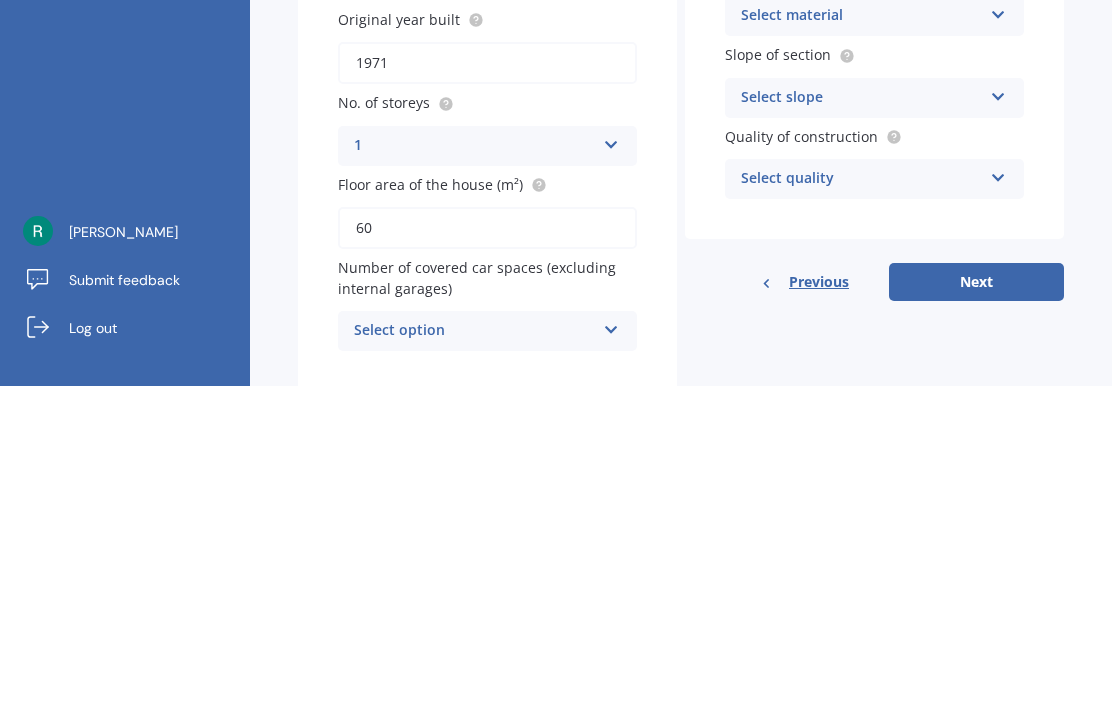 type on "60" 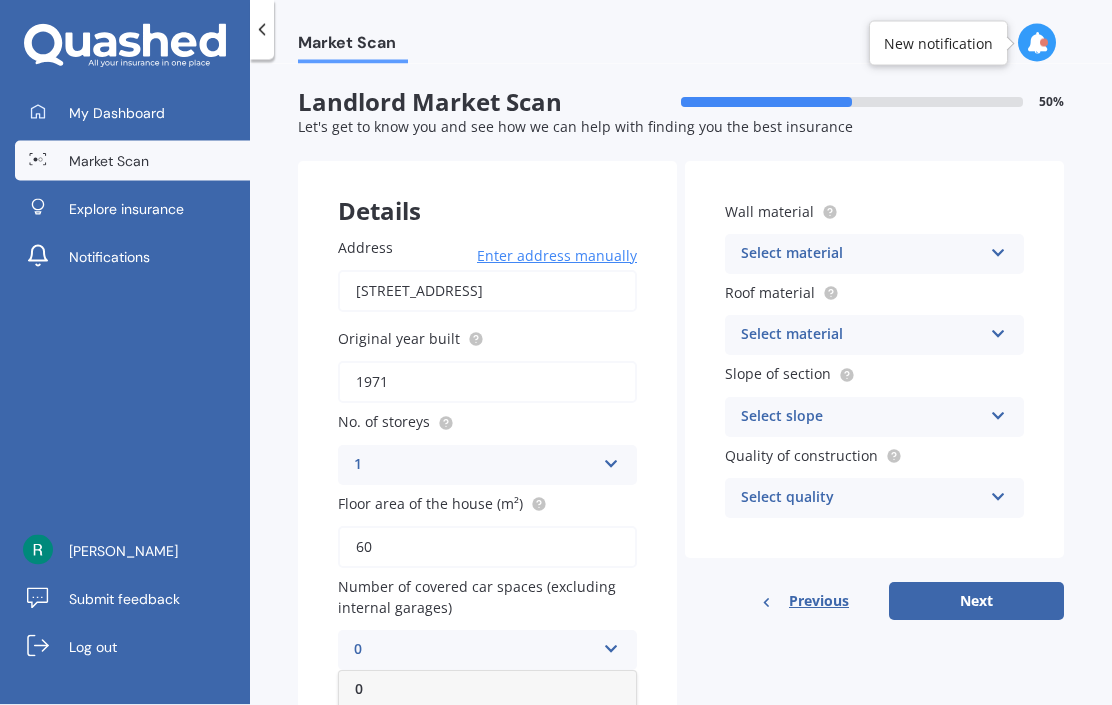 scroll, scrollTop: 0, scrollLeft: 0, axis: both 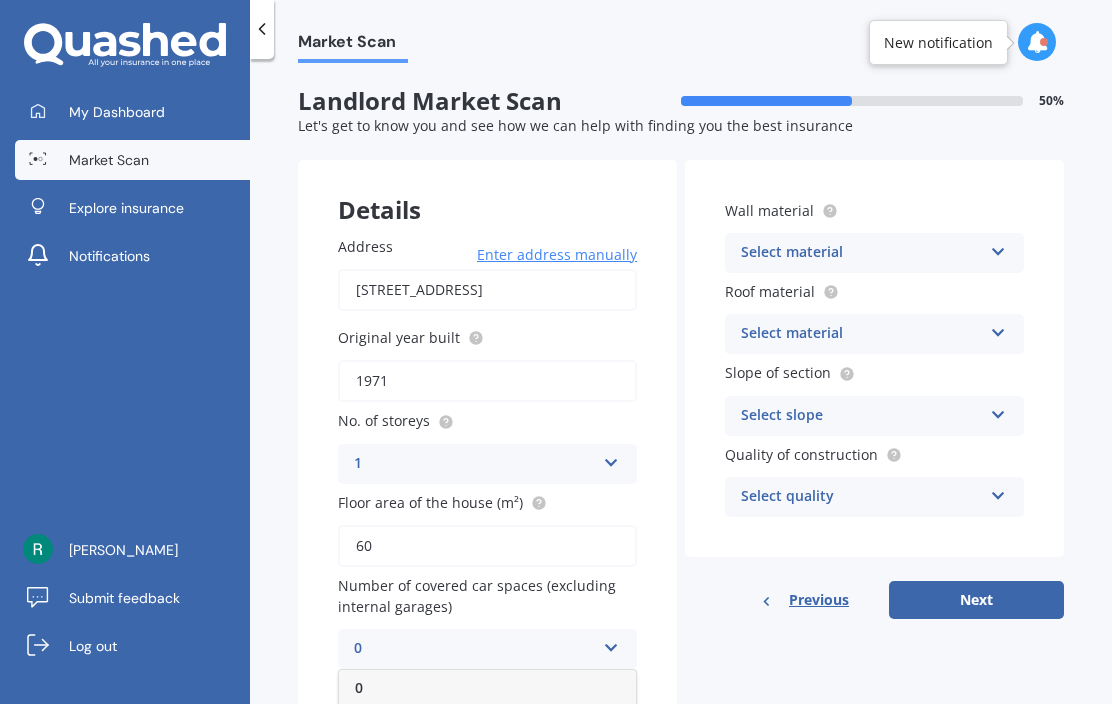 click on "0" at bounding box center [487, 689] 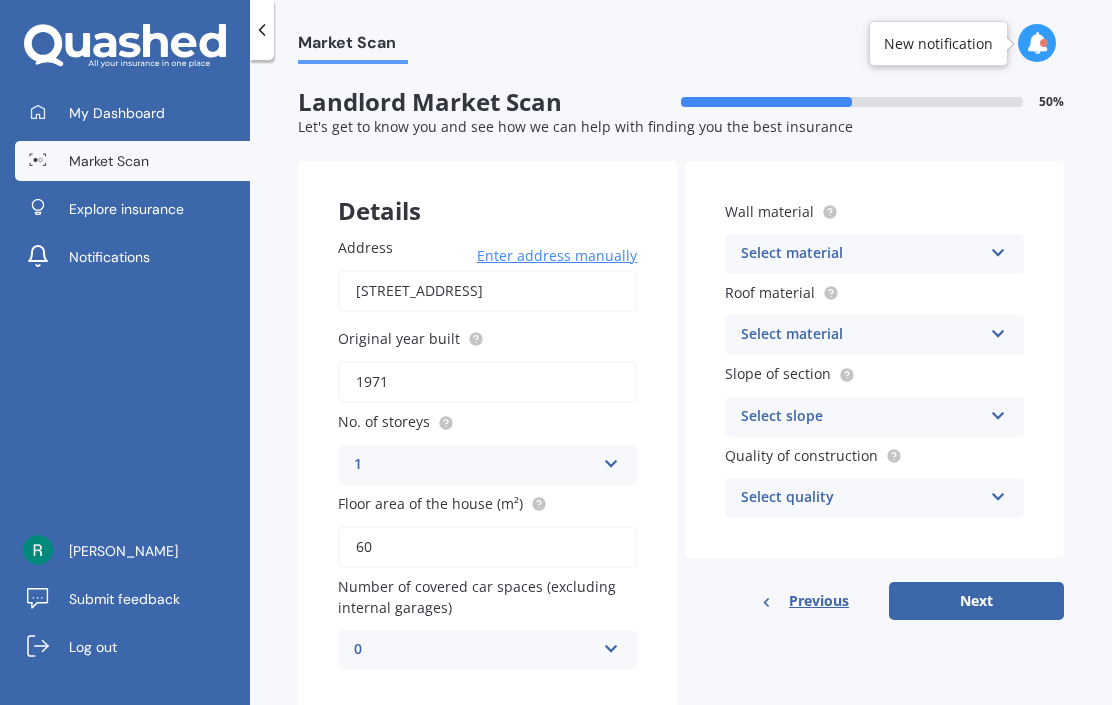 scroll, scrollTop: 38, scrollLeft: 0, axis: vertical 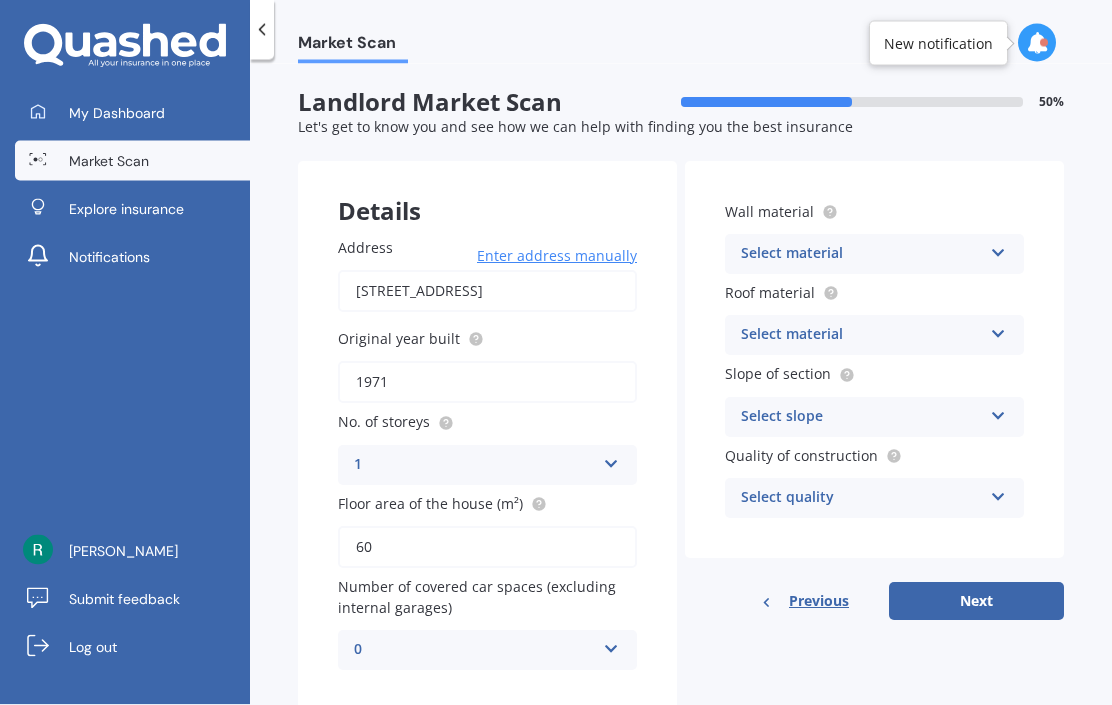 click at bounding box center (998, 249) 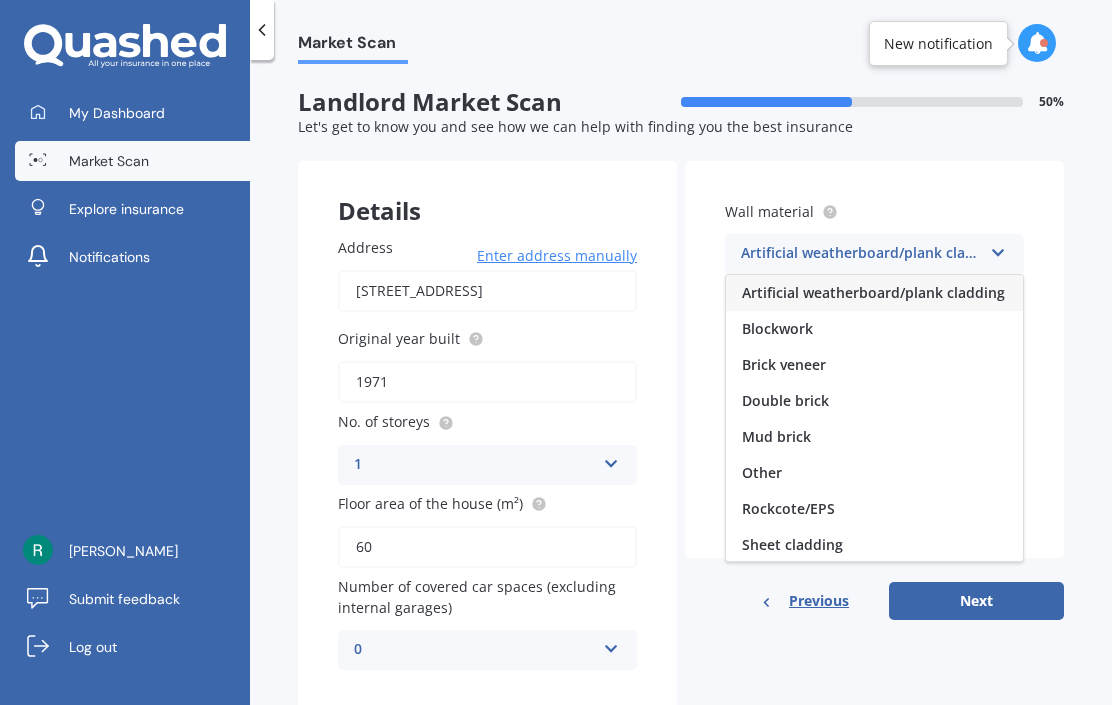 click on "Sheet cladding" at bounding box center (792, 544) 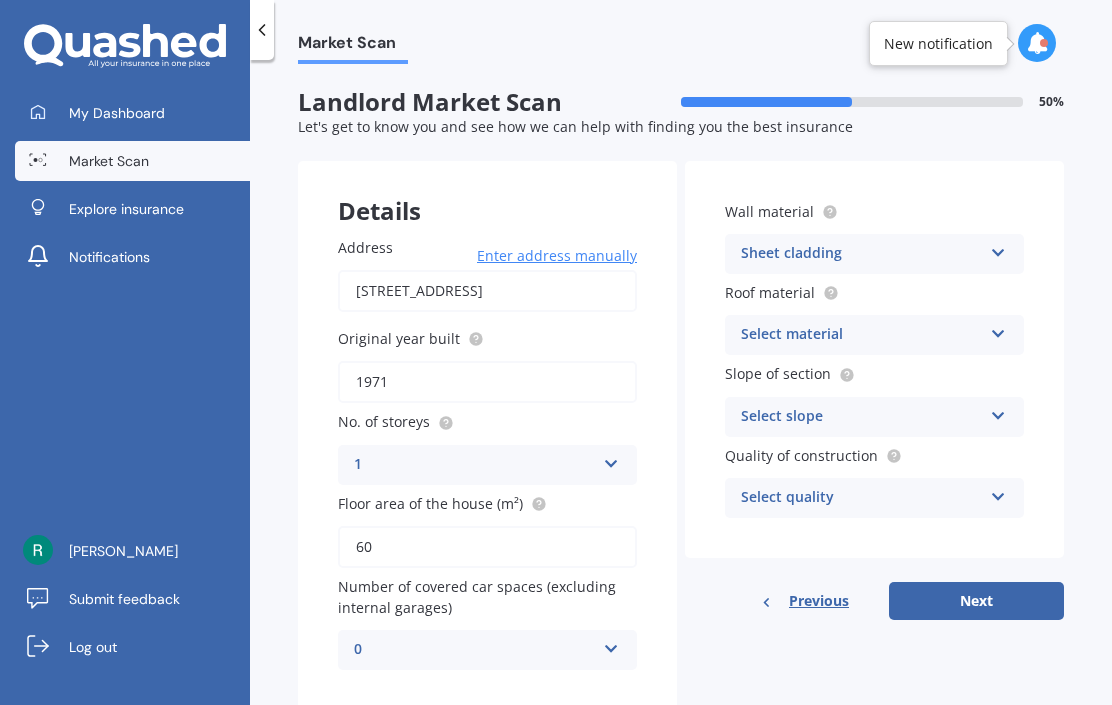 click at bounding box center [998, 330] 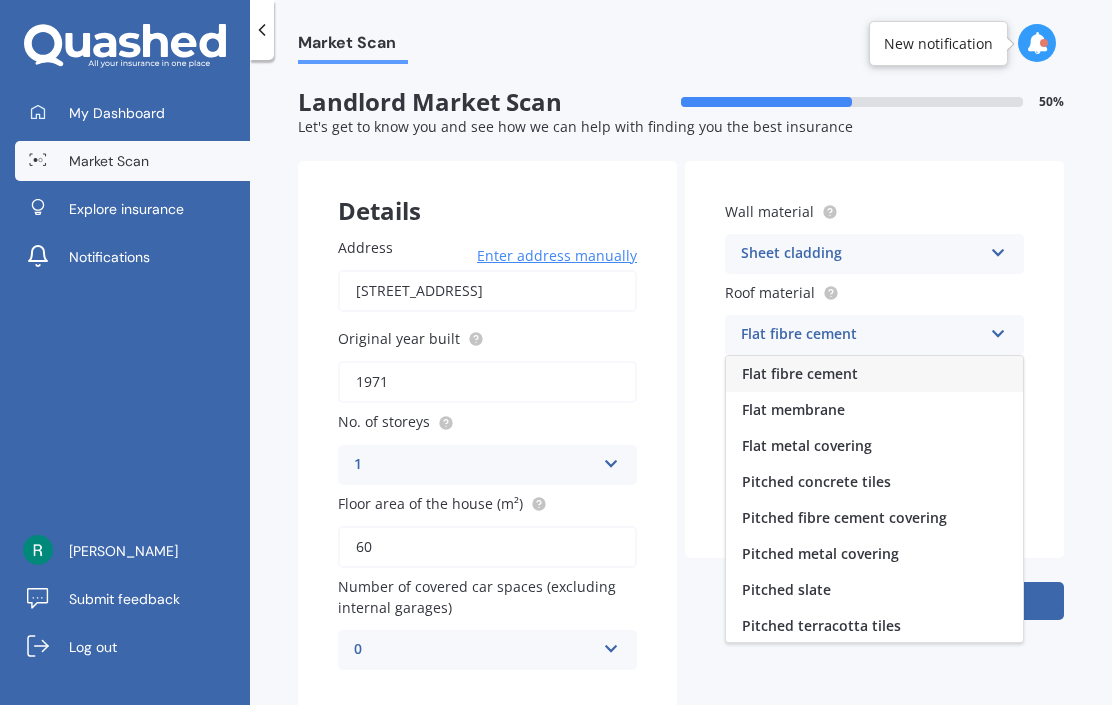 click on "Pitched metal covering" at bounding box center [820, 553] 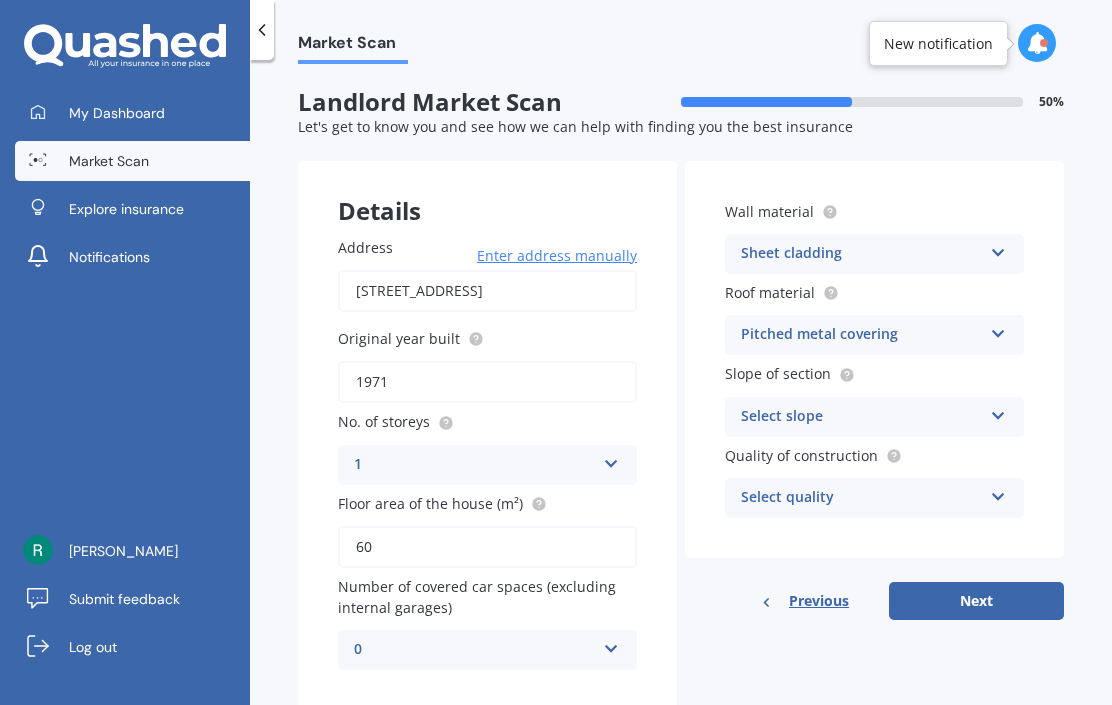 click at bounding box center (998, 412) 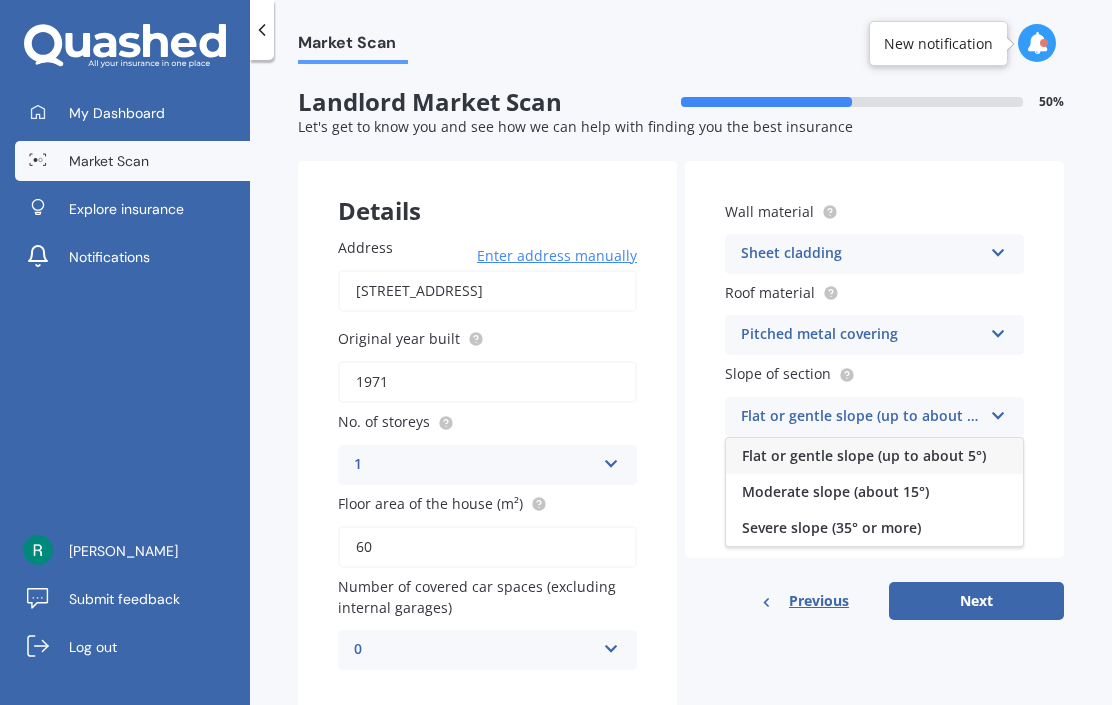 click on "Moderate slope (about 15°)" at bounding box center [835, 491] 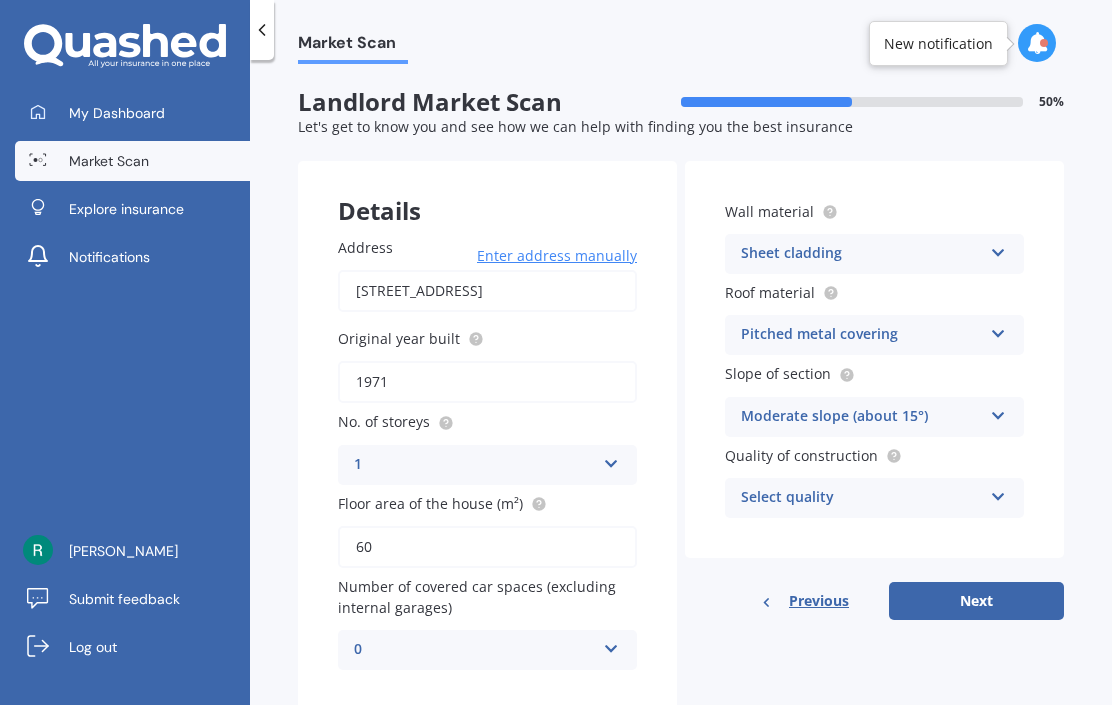 click at bounding box center [998, 493] 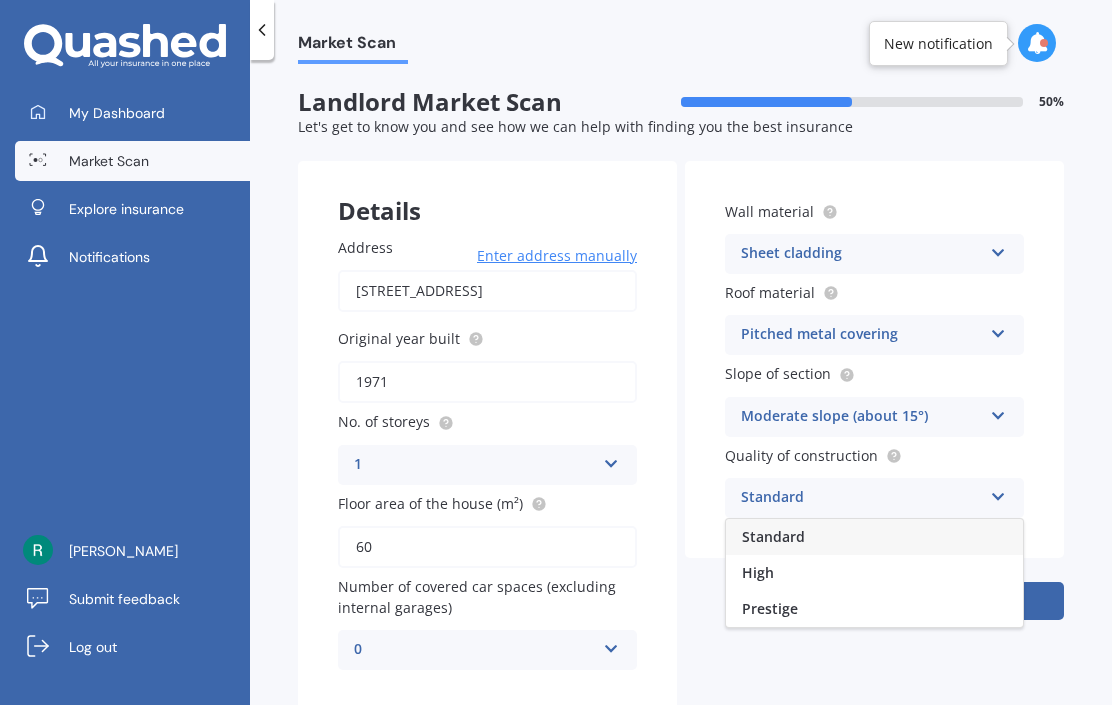 click on "Standard" at bounding box center (773, 536) 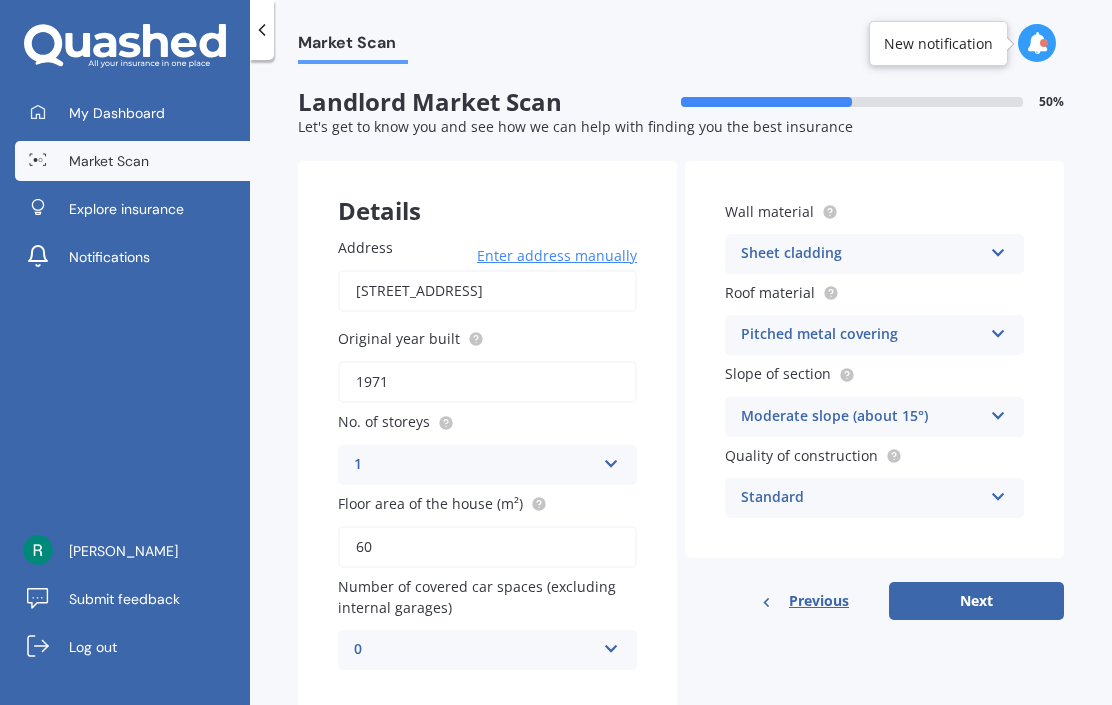 click on "Next" at bounding box center [976, 601] 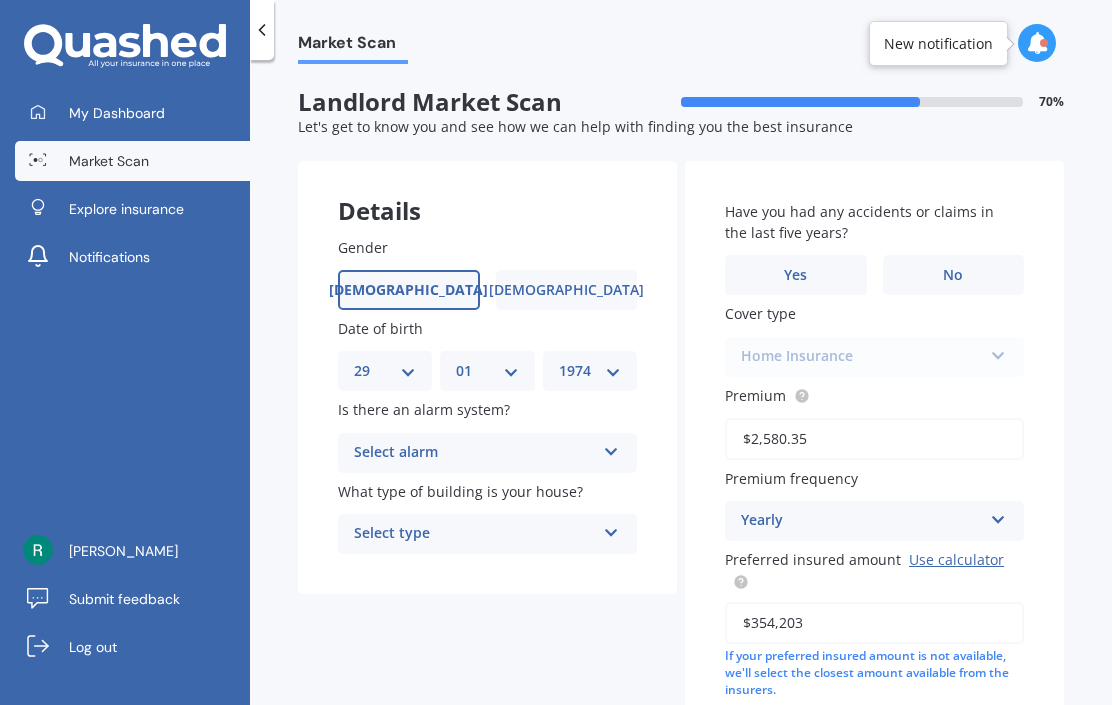 click at bounding box center [611, 448] 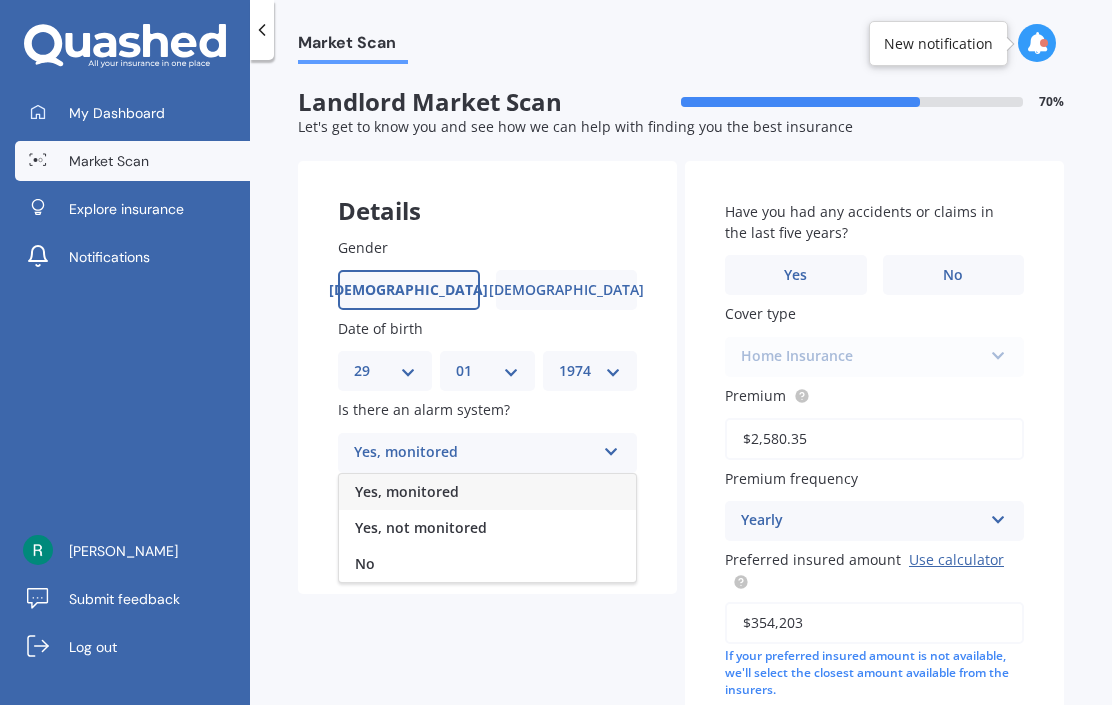 click on "No" at bounding box center (365, 563) 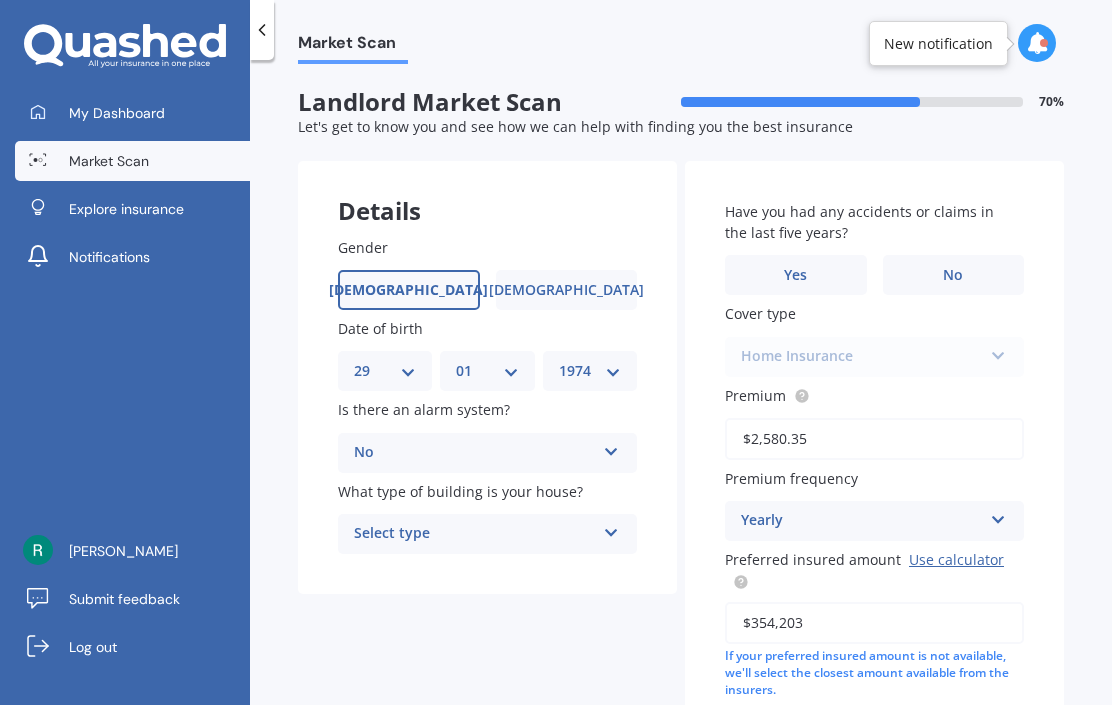 click at bounding box center [611, 529] 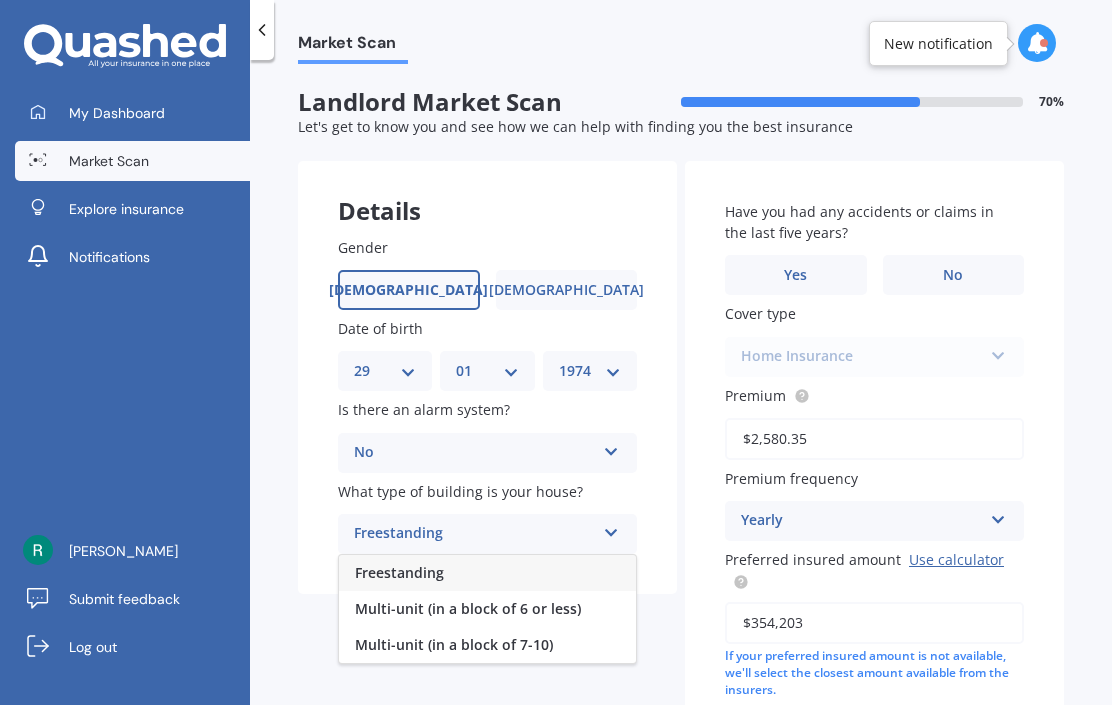 click on "Freestanding" at bounding box center [399, 572] 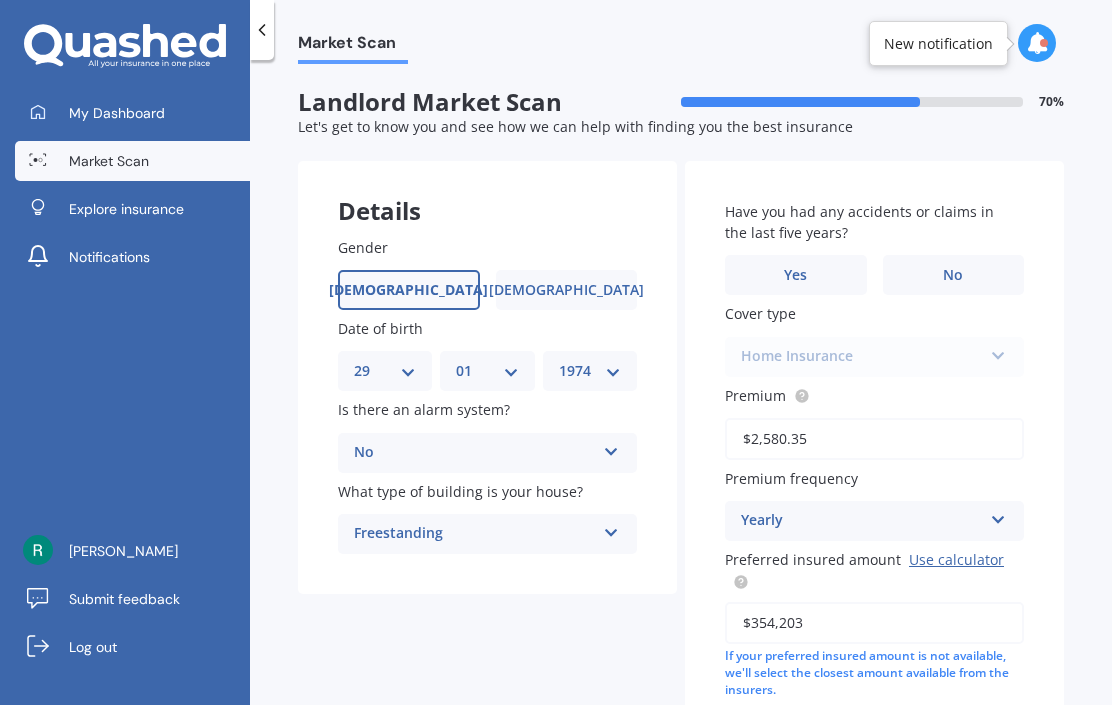 click on "No" at bounding box center [953, 275] 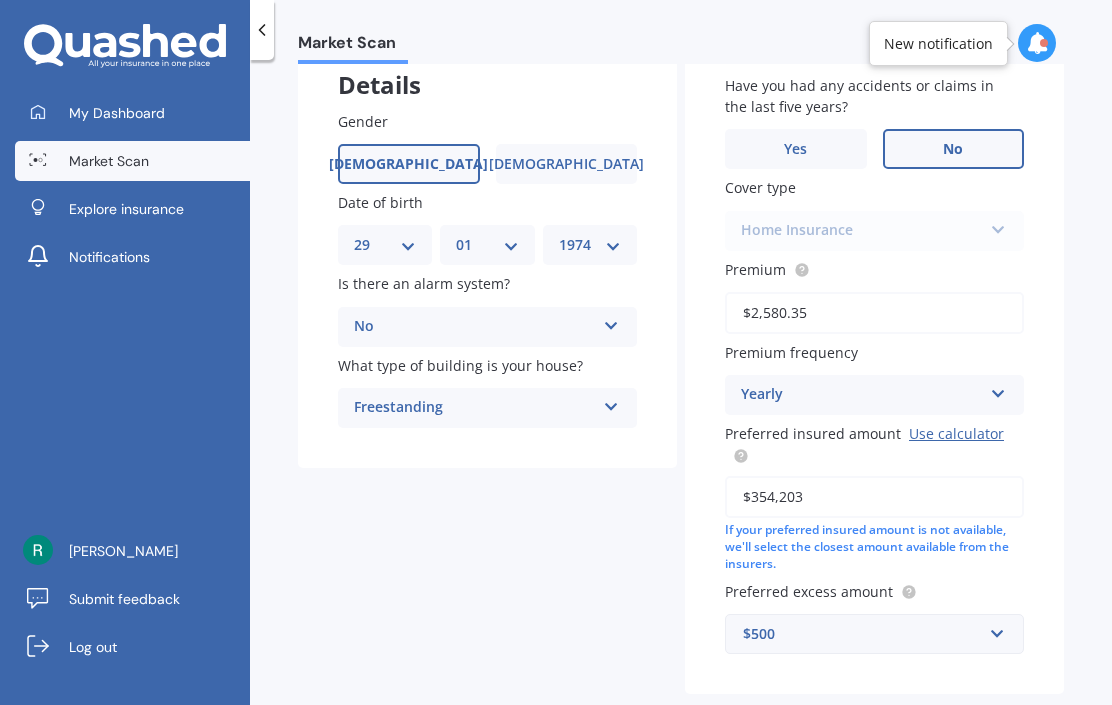 scroll, scrollTop: 124, scrollLeft: 0, axis: vertical 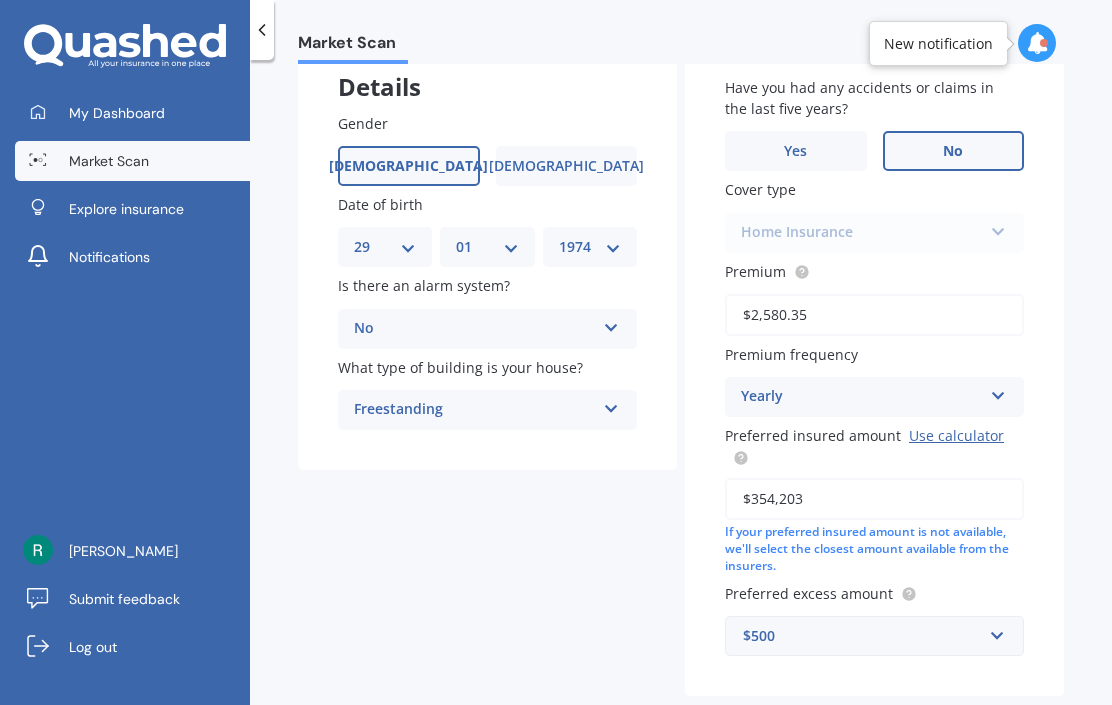 click on "Next" at bounding box center [976, 739] 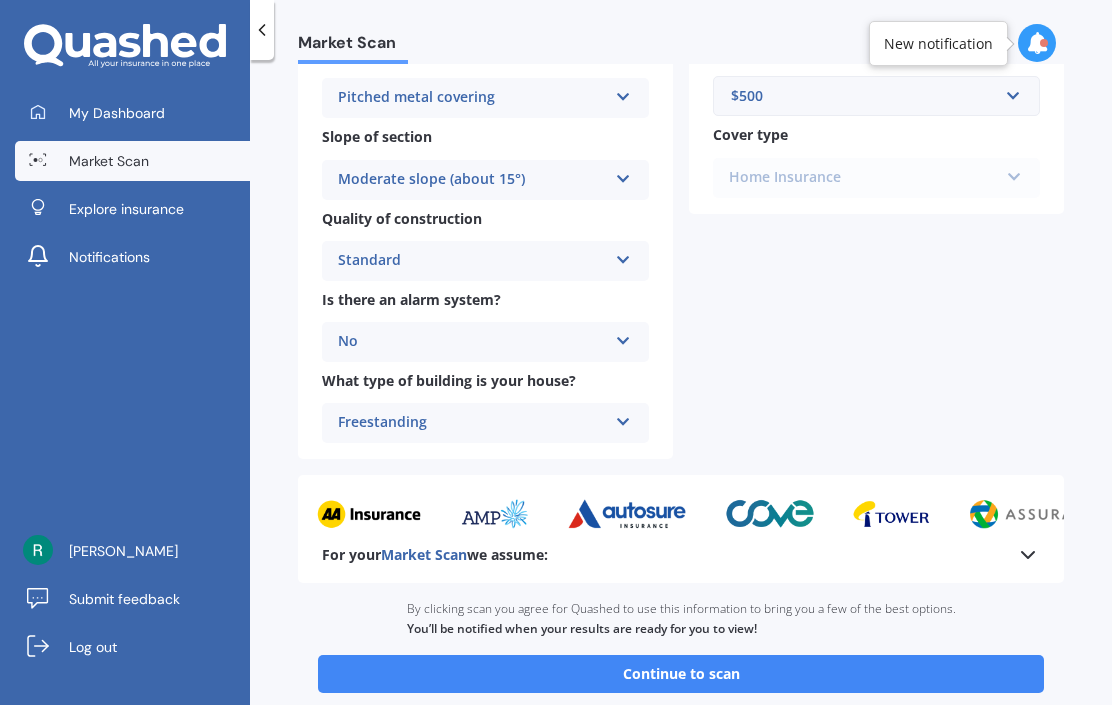 scroll, scrollTop: 653, scrollLeft: 0, axis: vertical 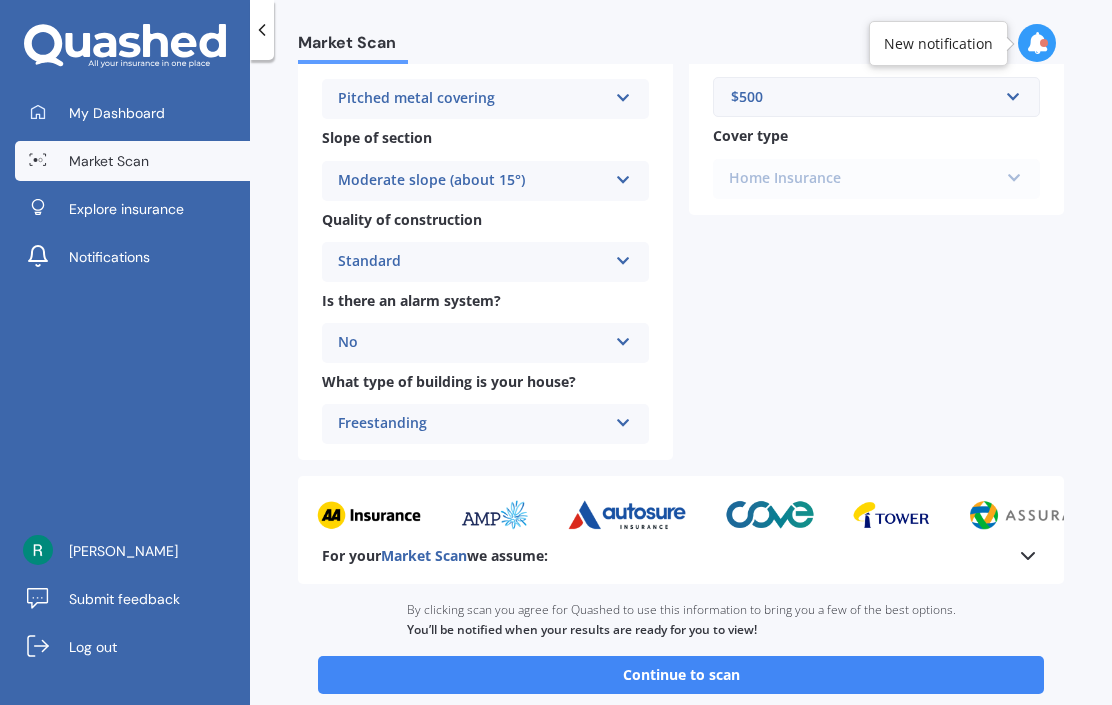 click on "Continue to scan" at bounding box center [681, 675] 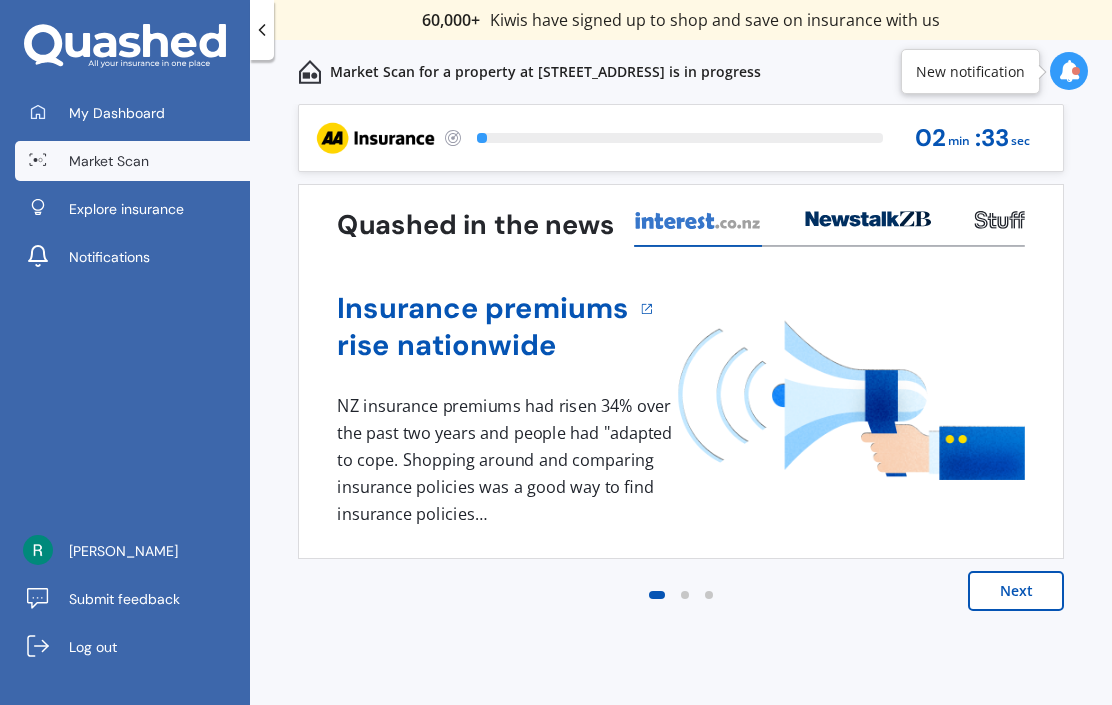 scroll, scrollTop: 0, scrollLeft: 0, axis: both 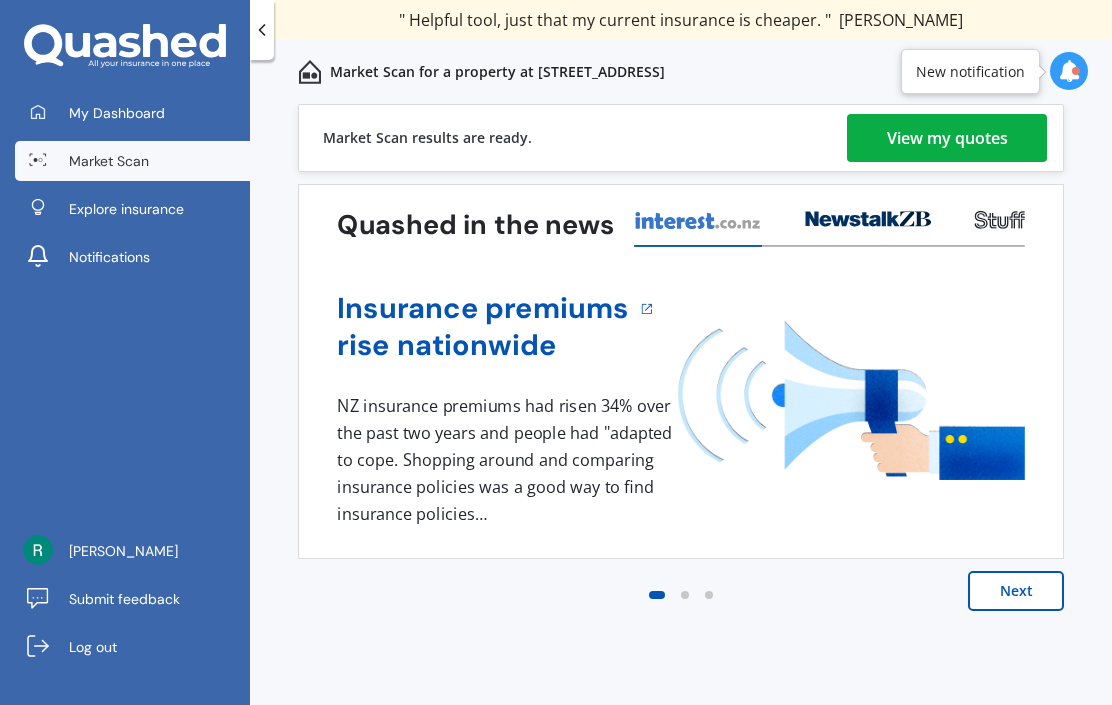 click on "View my quotes" at bounding box center [947, 138] 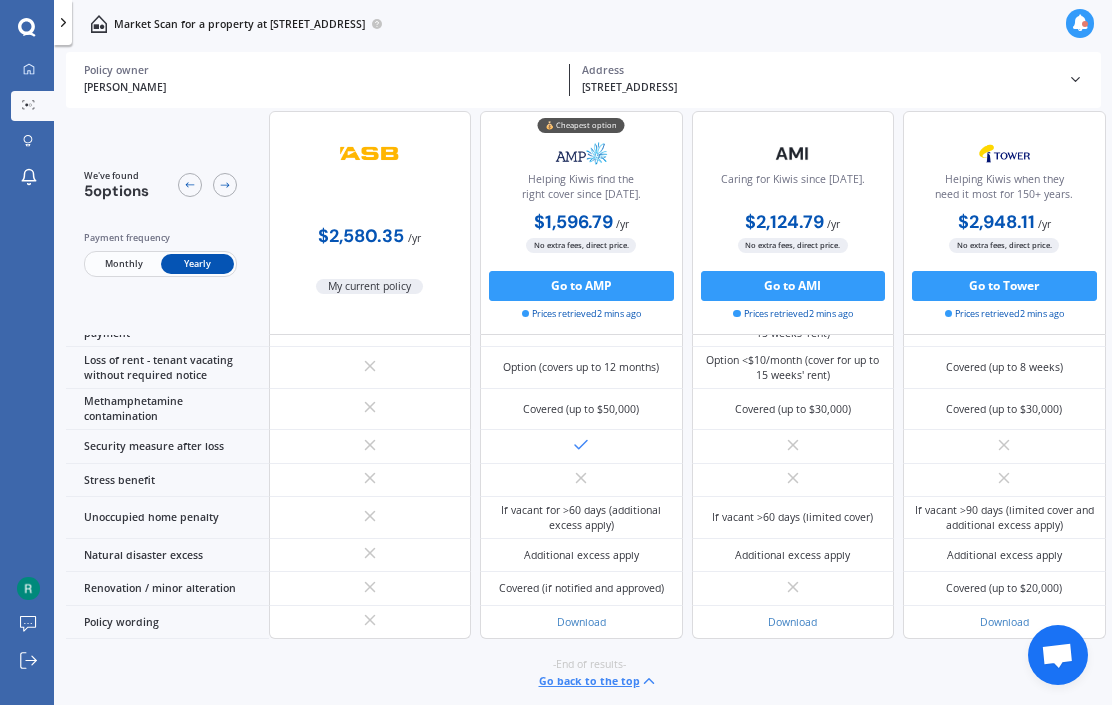 scroll, scrollTop: 1468, scrollLeft: 0, axis: vertical 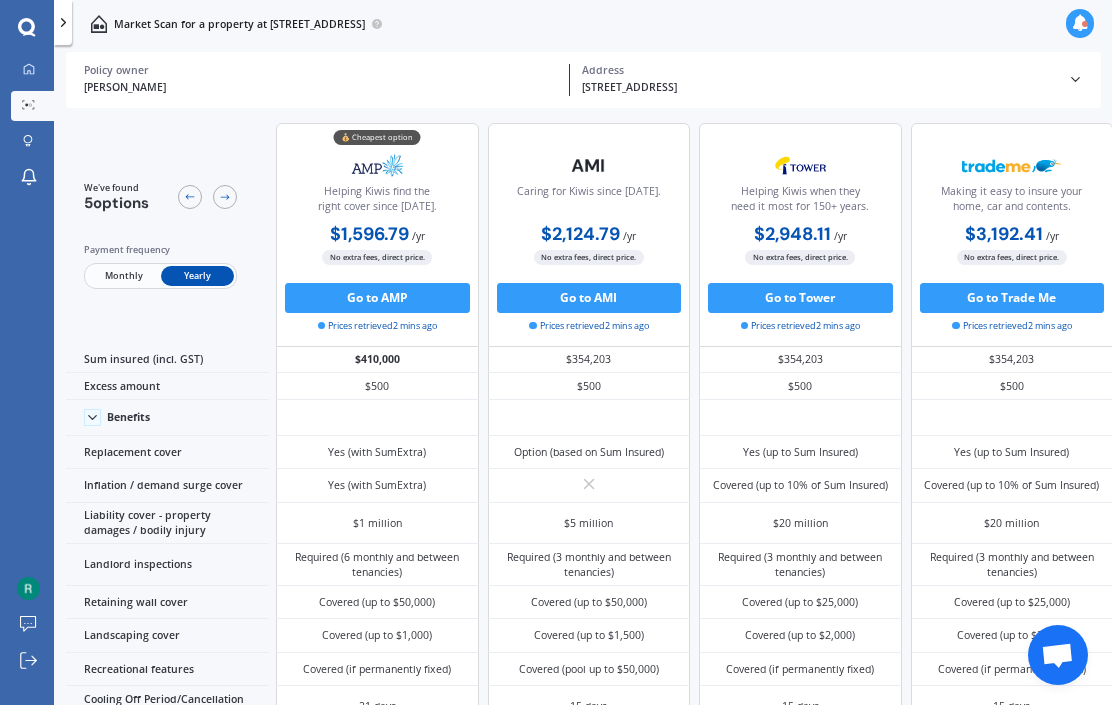 click 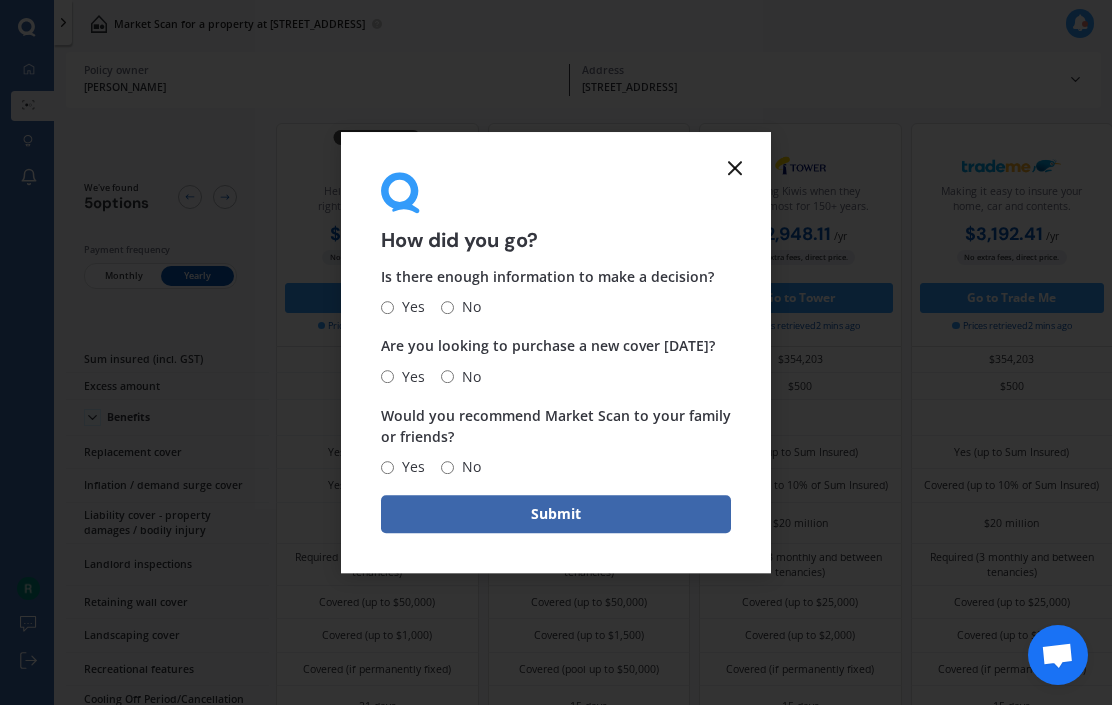 click on "Yes" at bounding box center [387, 307] 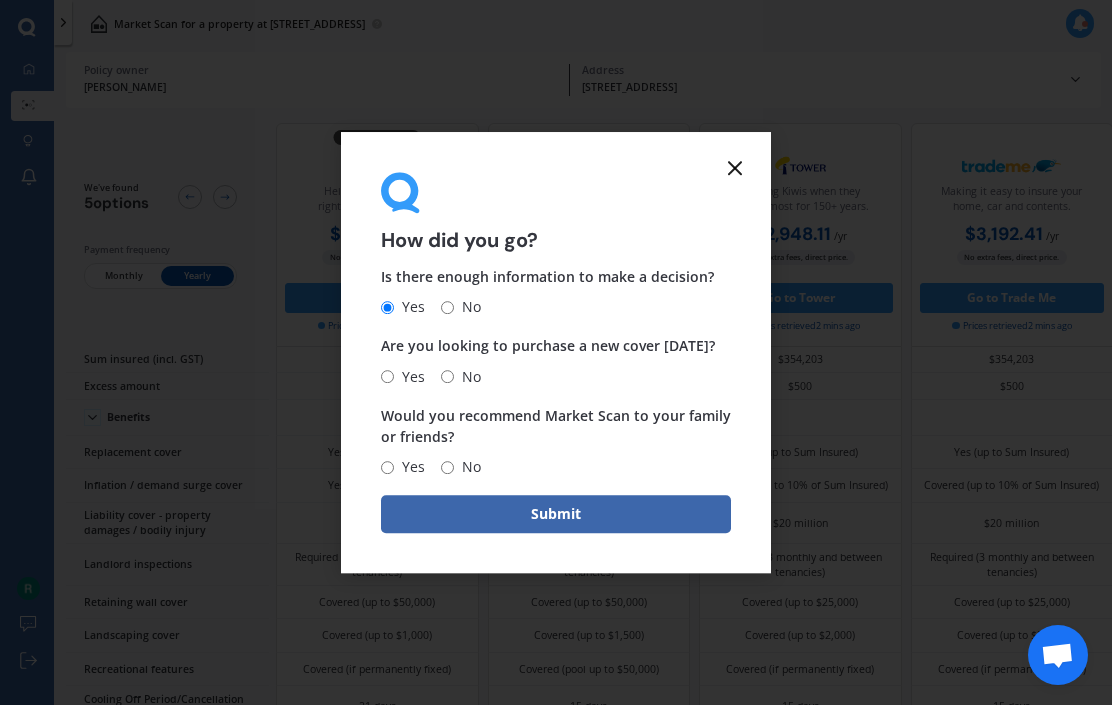 click on "No" at bounding box center [447, 376] 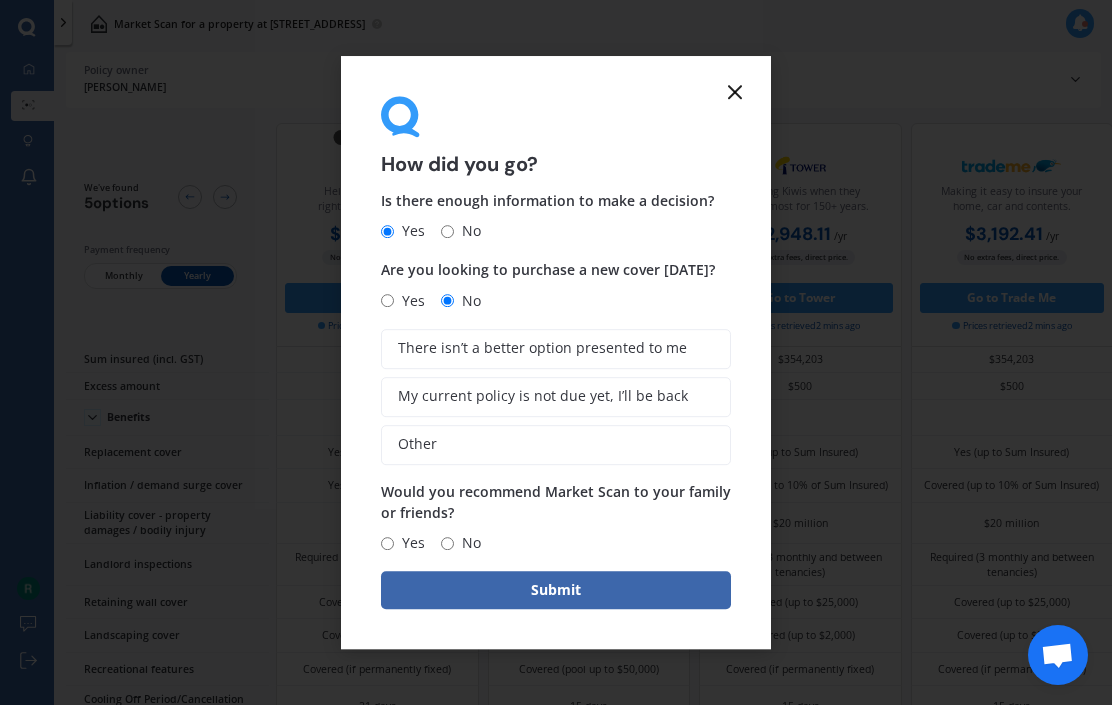 click on "Other" at bounding box center [556, 445] 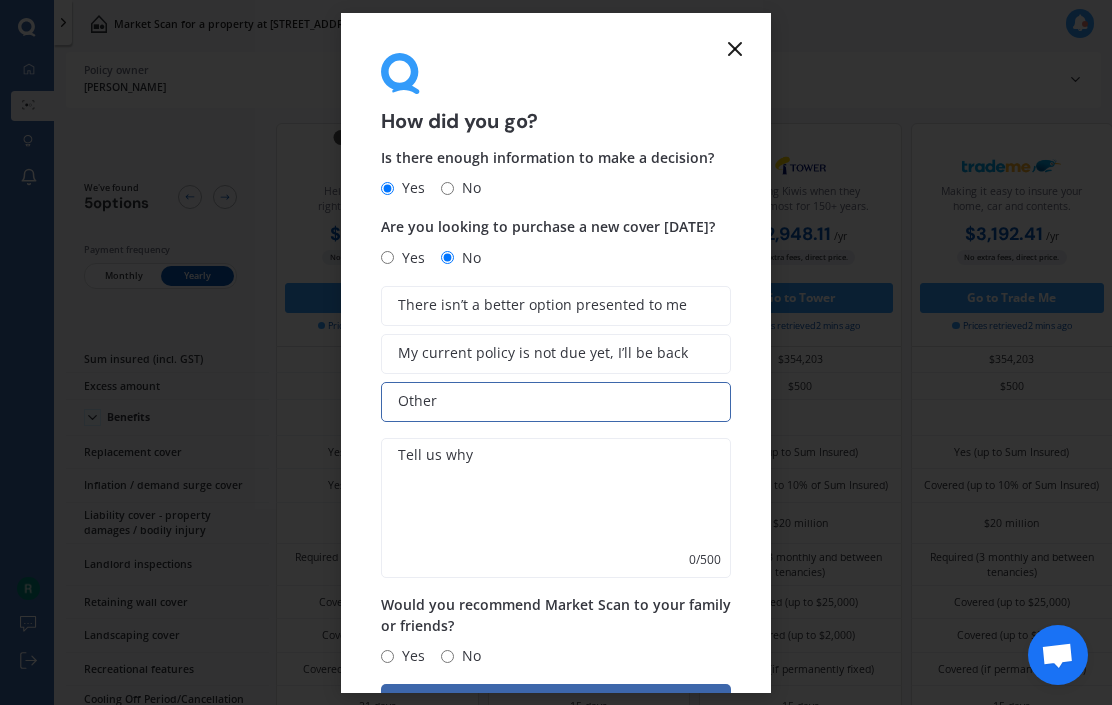 click at bounding box center [556, 508] 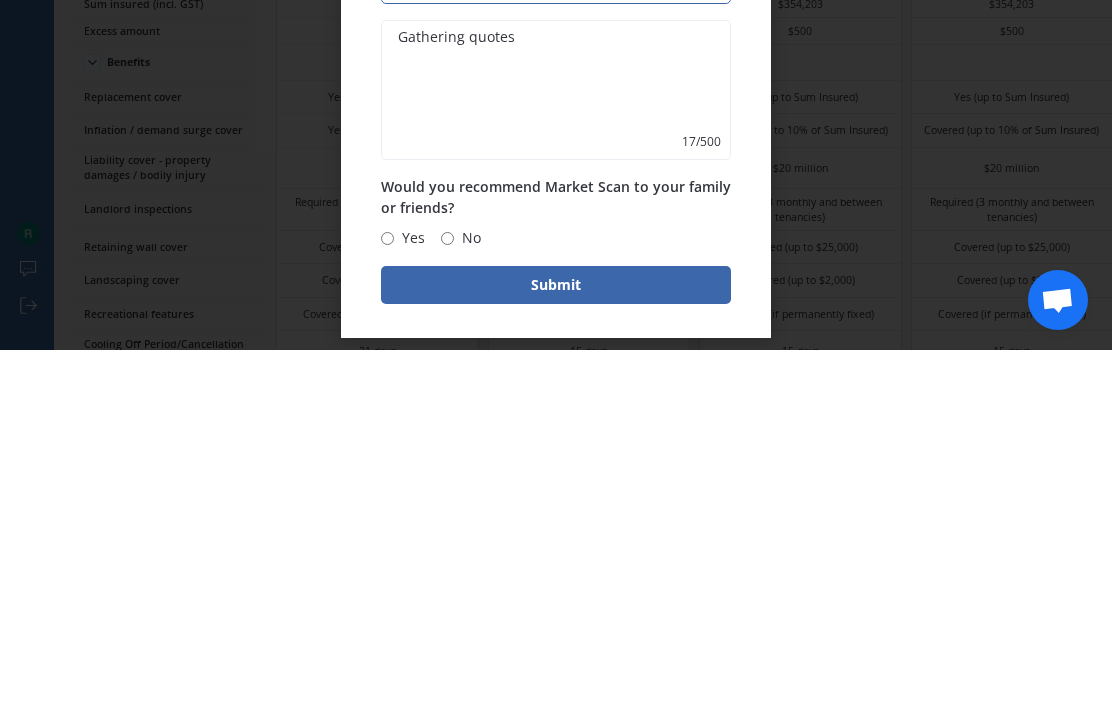 scroll, scrollTop: 62, scrollLeft: 0, axis: vertical 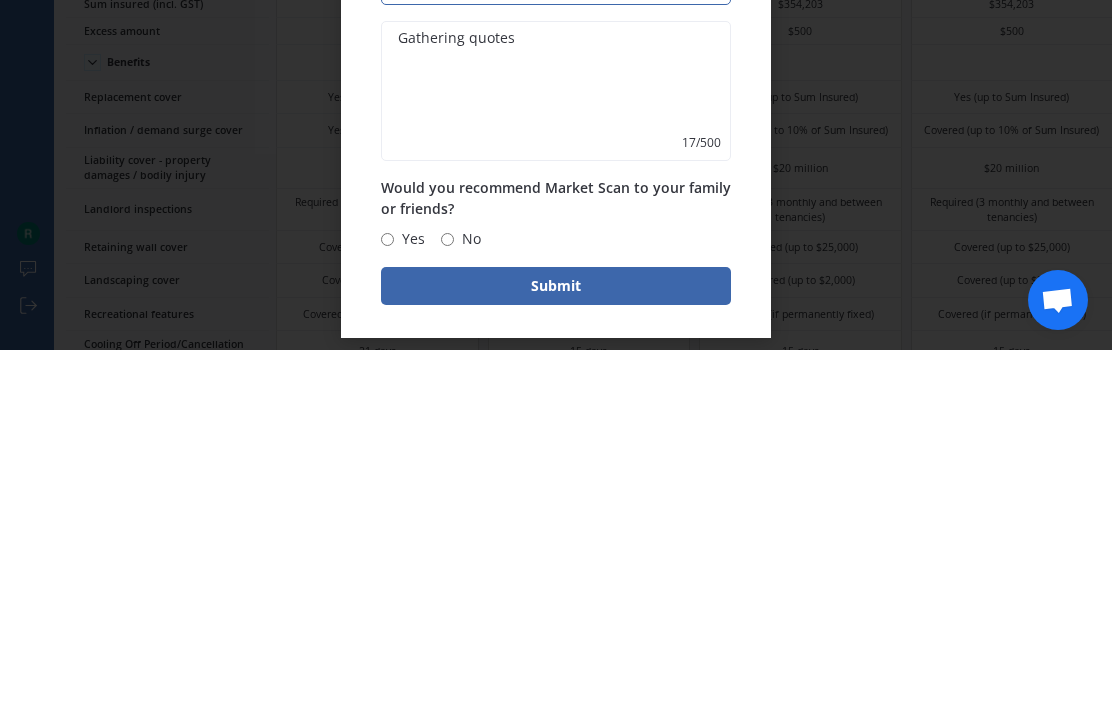 type on "Gathering quotes" 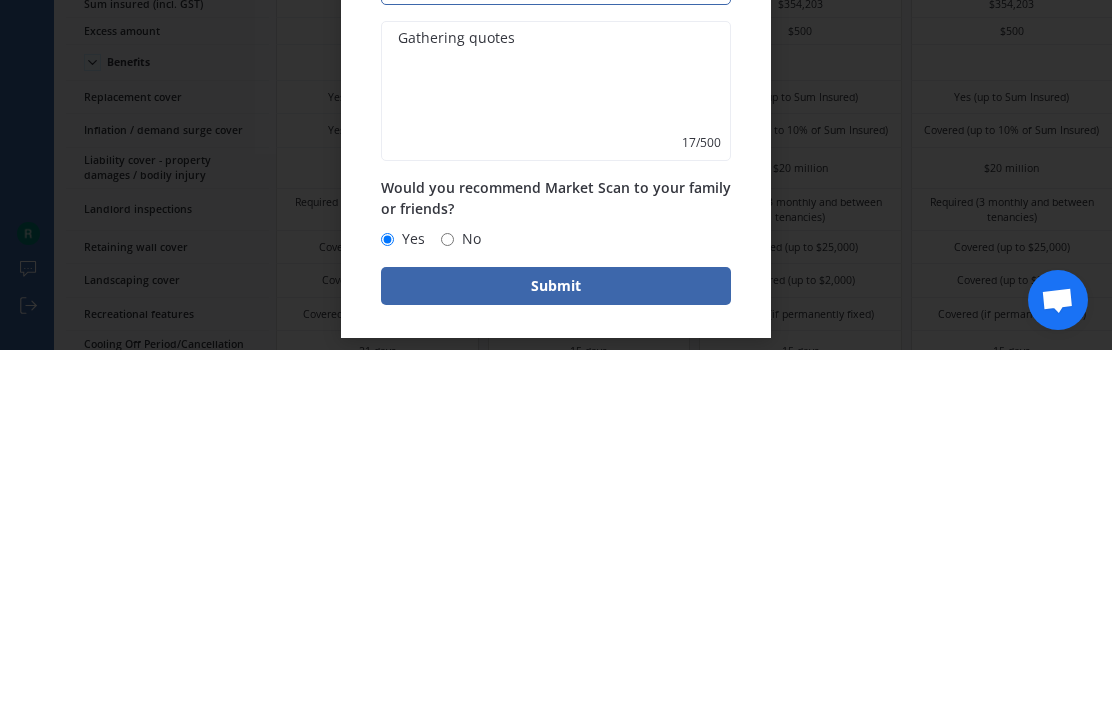 scroll, scrollTop: 89, scrollLeft: 0, axis: vertical 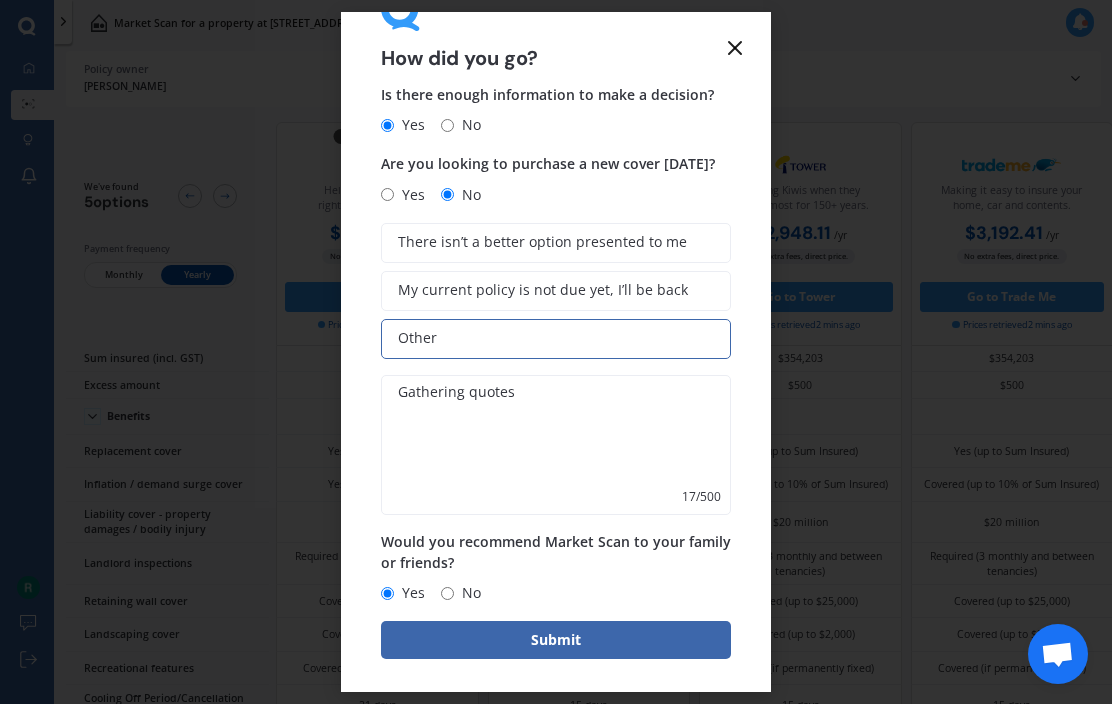 click on "Submit" at bounding box center [556, 641] 